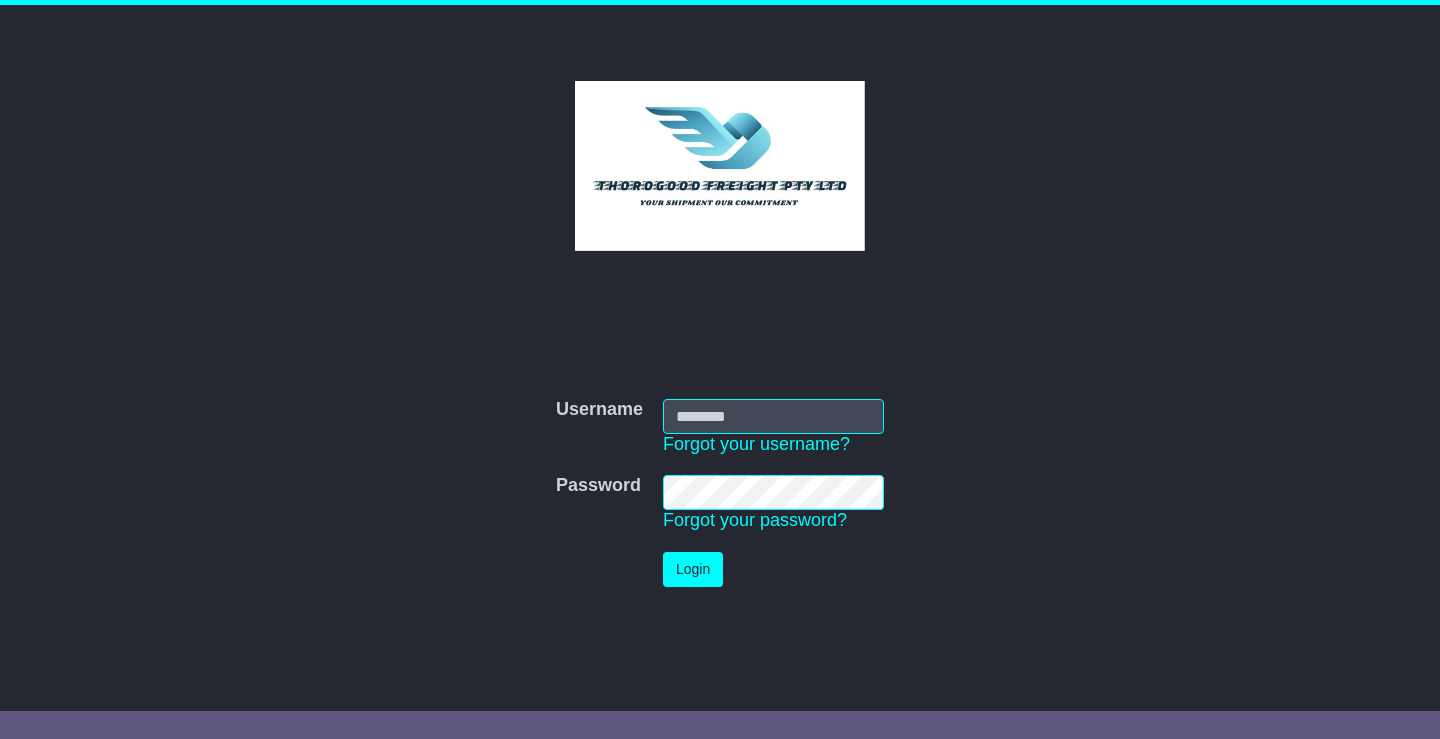scroll, scrollTop: 0, scrollLeft: 0, axis: both 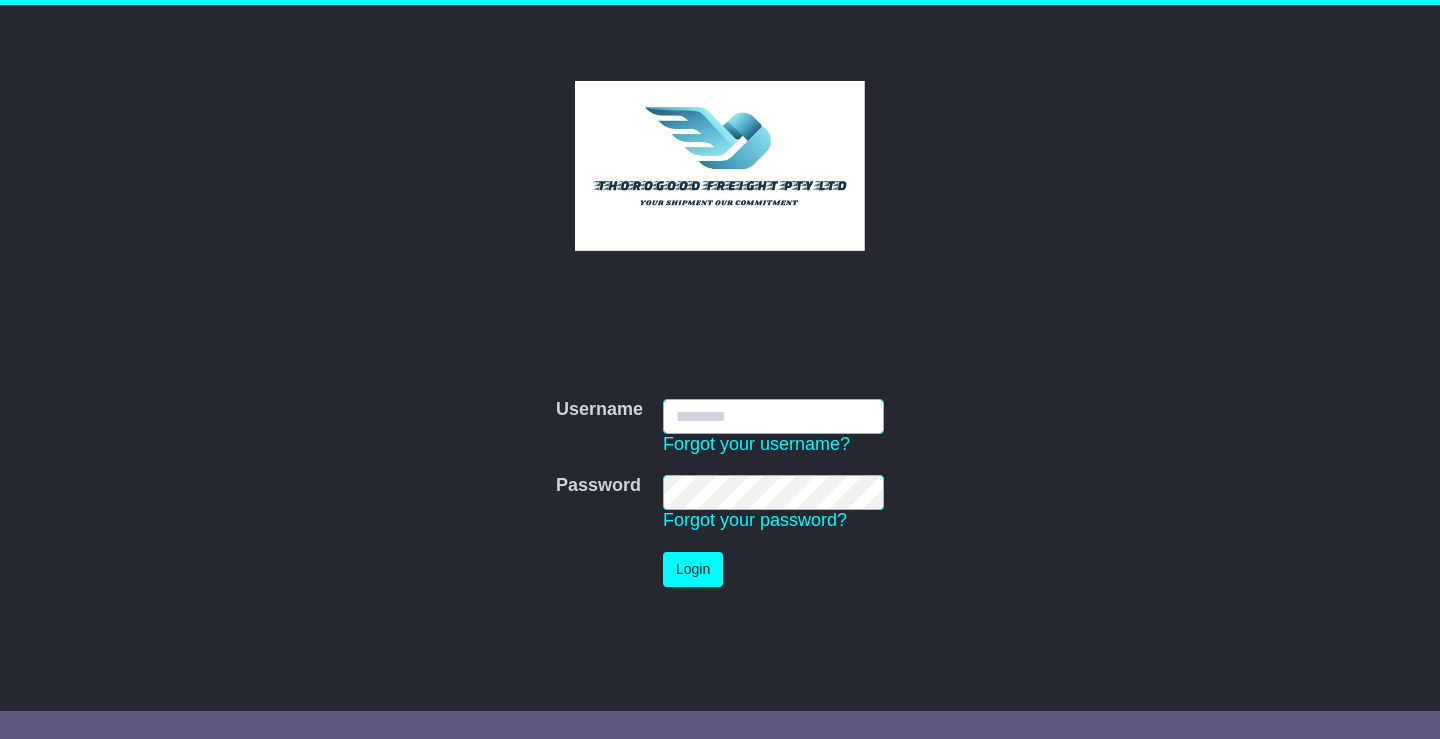 click on "Username" at bounding box center [773, 416] 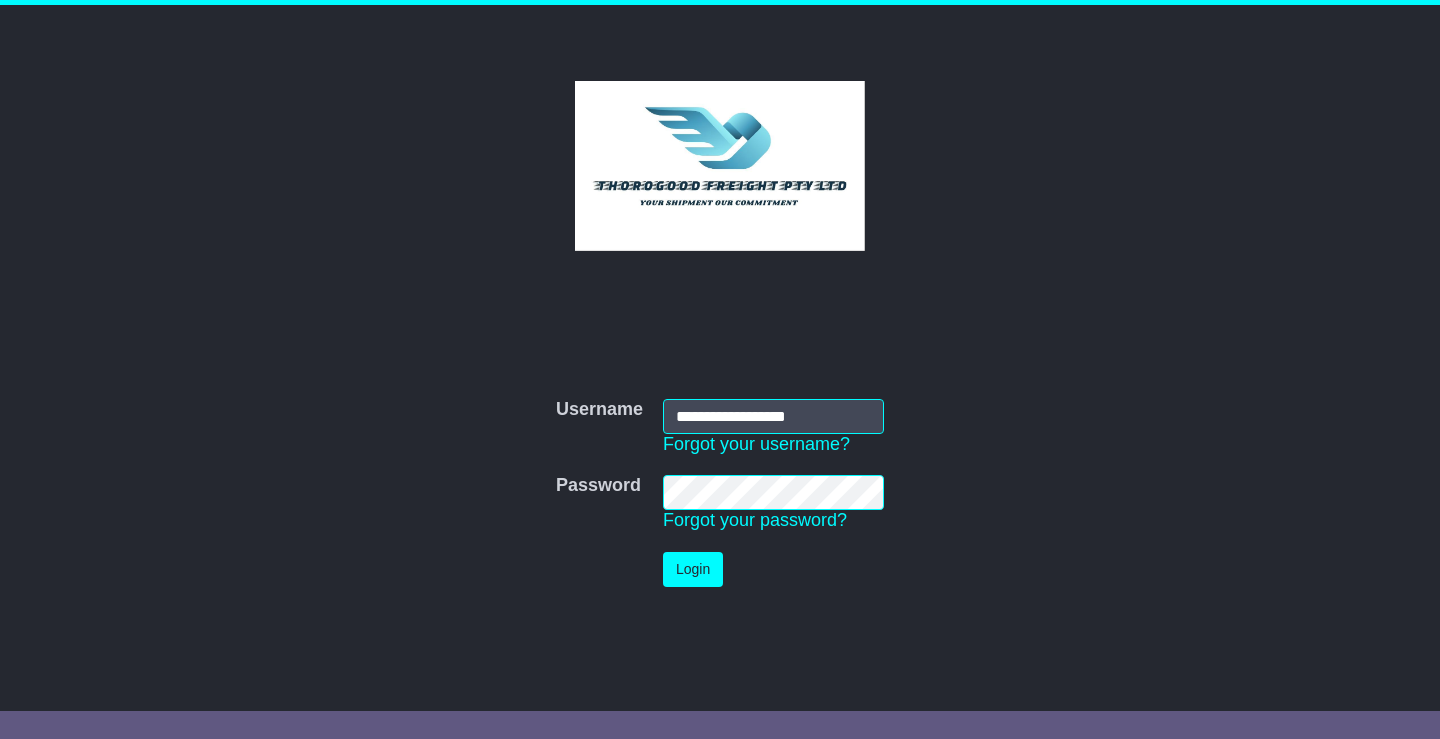click on "Login" at bounding box center (693, 569) 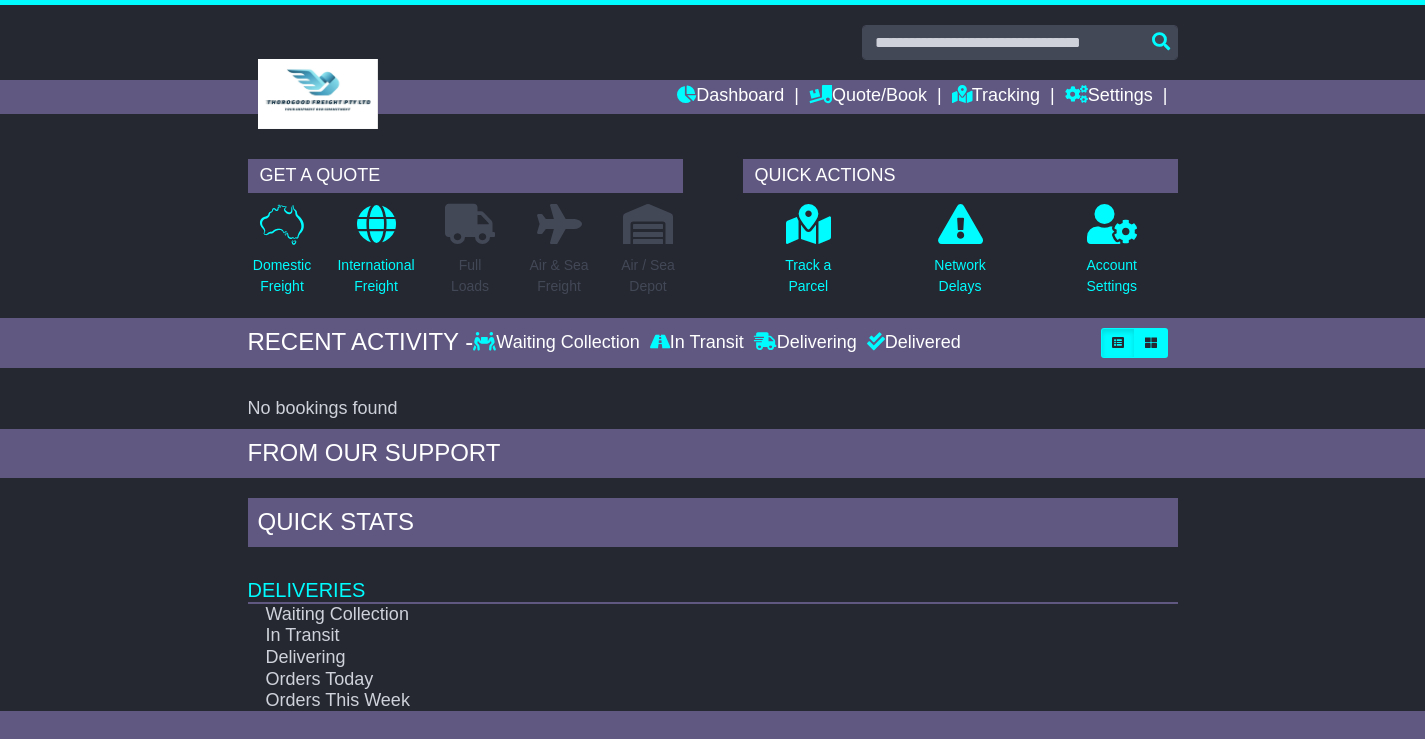 scroll, scrollTop: 0, scrollLeft: 0, axis: both 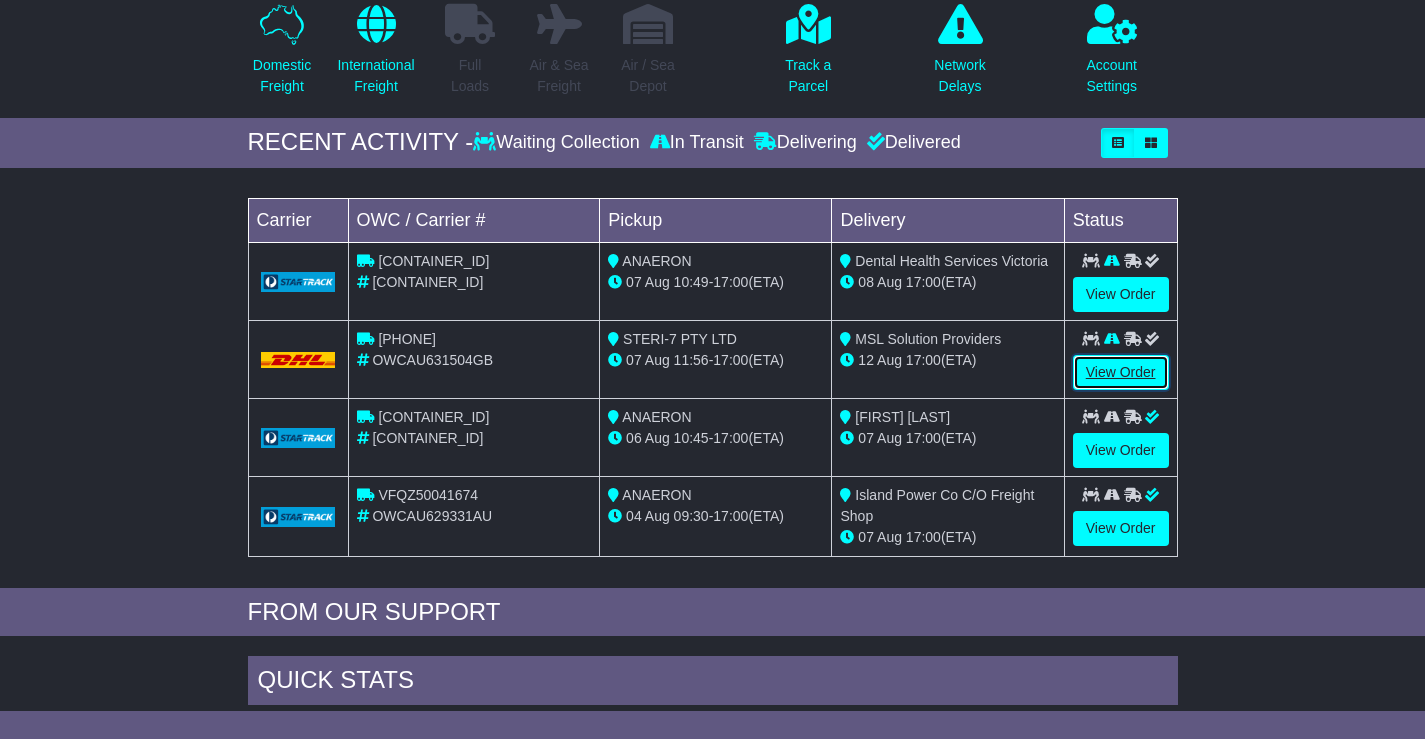 click on "View Order" at bounding box center (1121, 372) 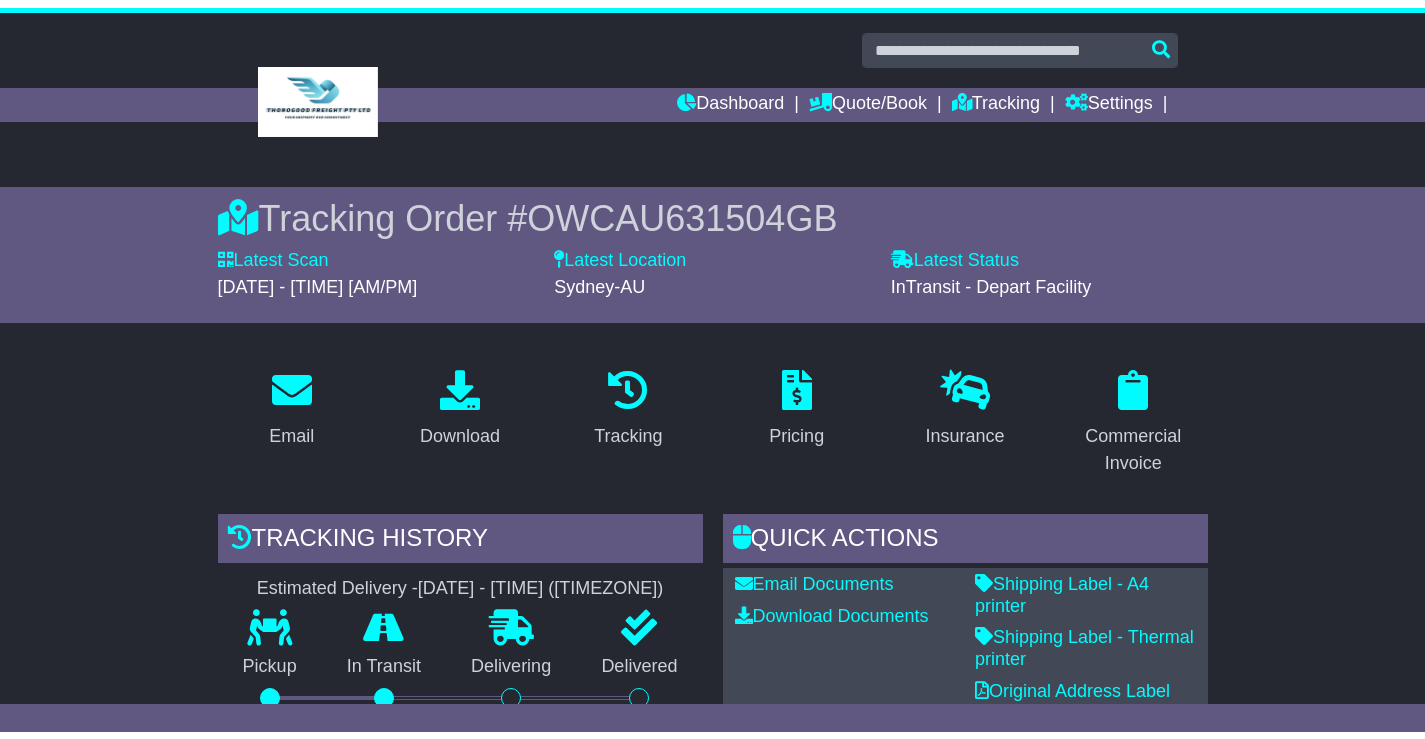 scroll, scrollTop: 0, scrollLeft: 0, axis: both 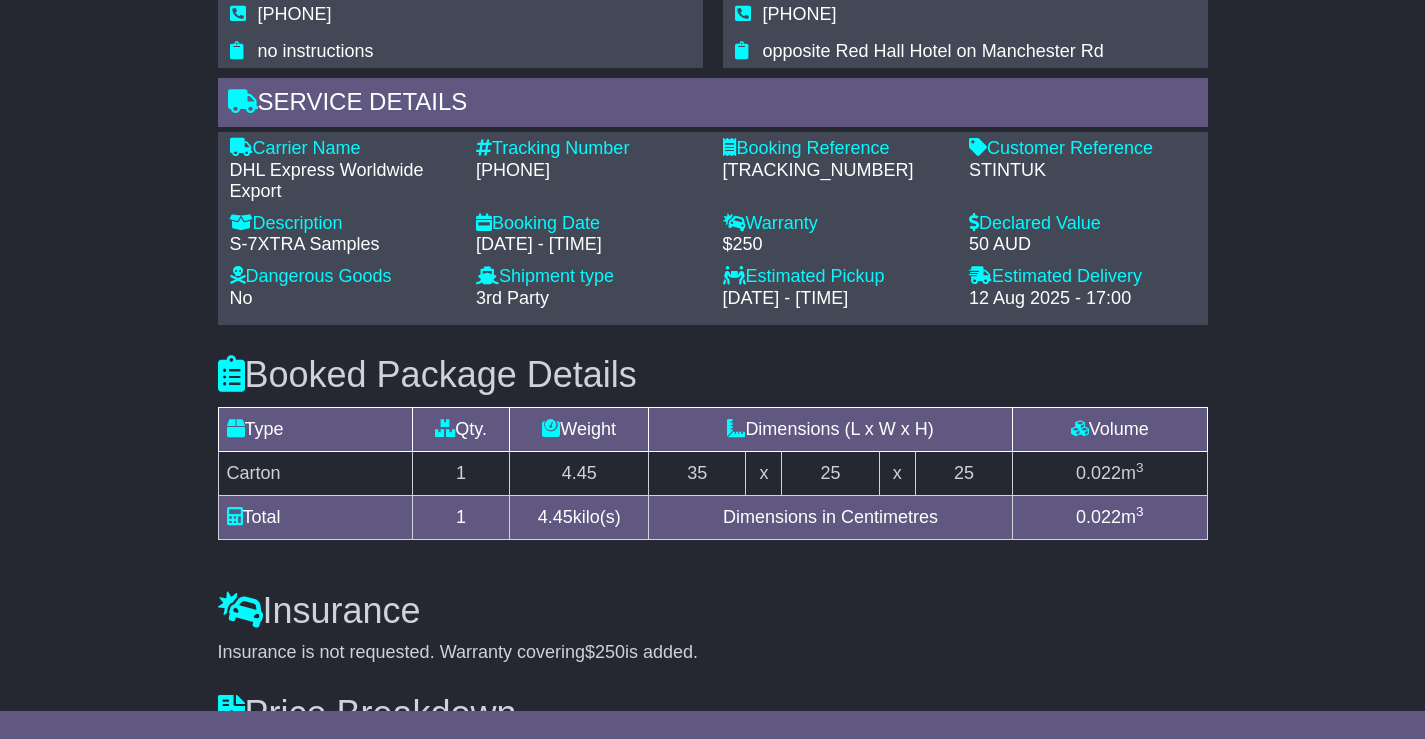 click on "5546977494" at bounding box center [589, 171] 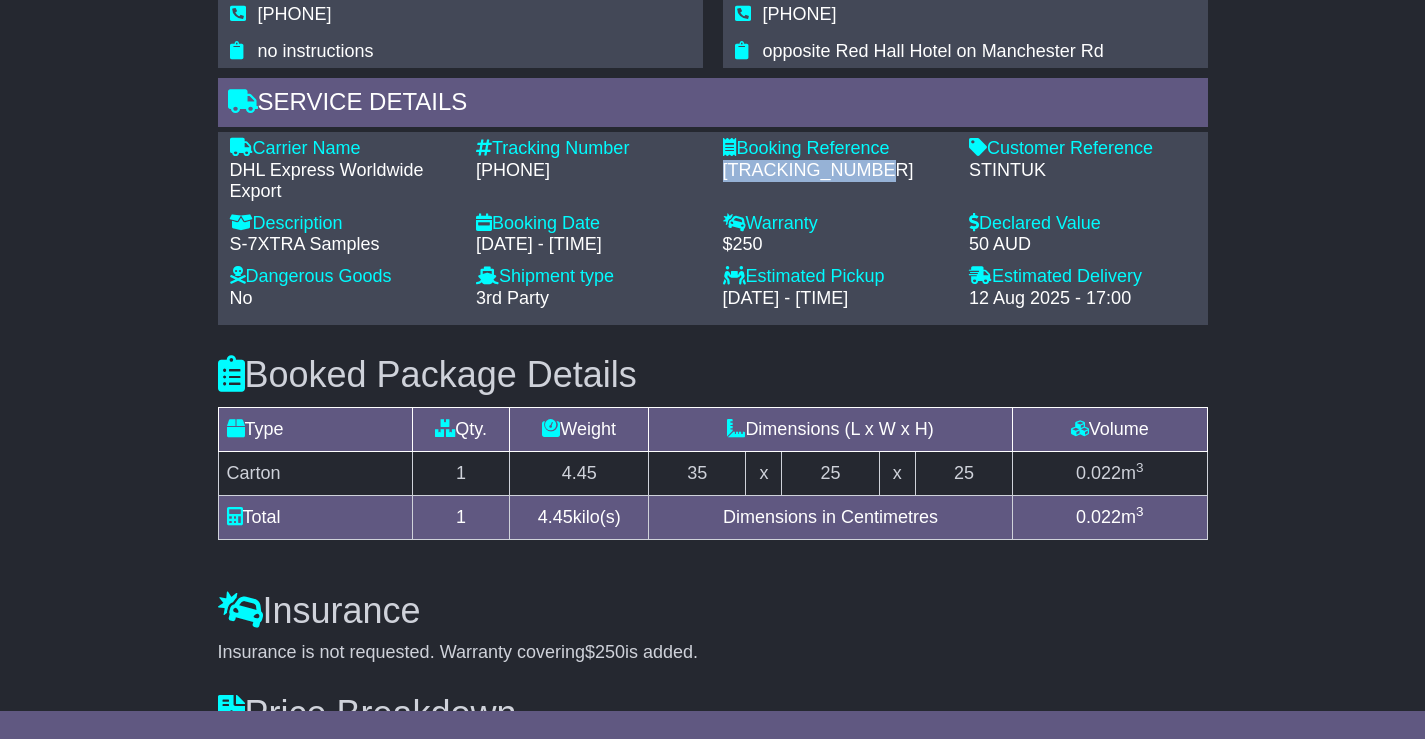click on "CBJ250807053944" at bounding box center (836, 171) 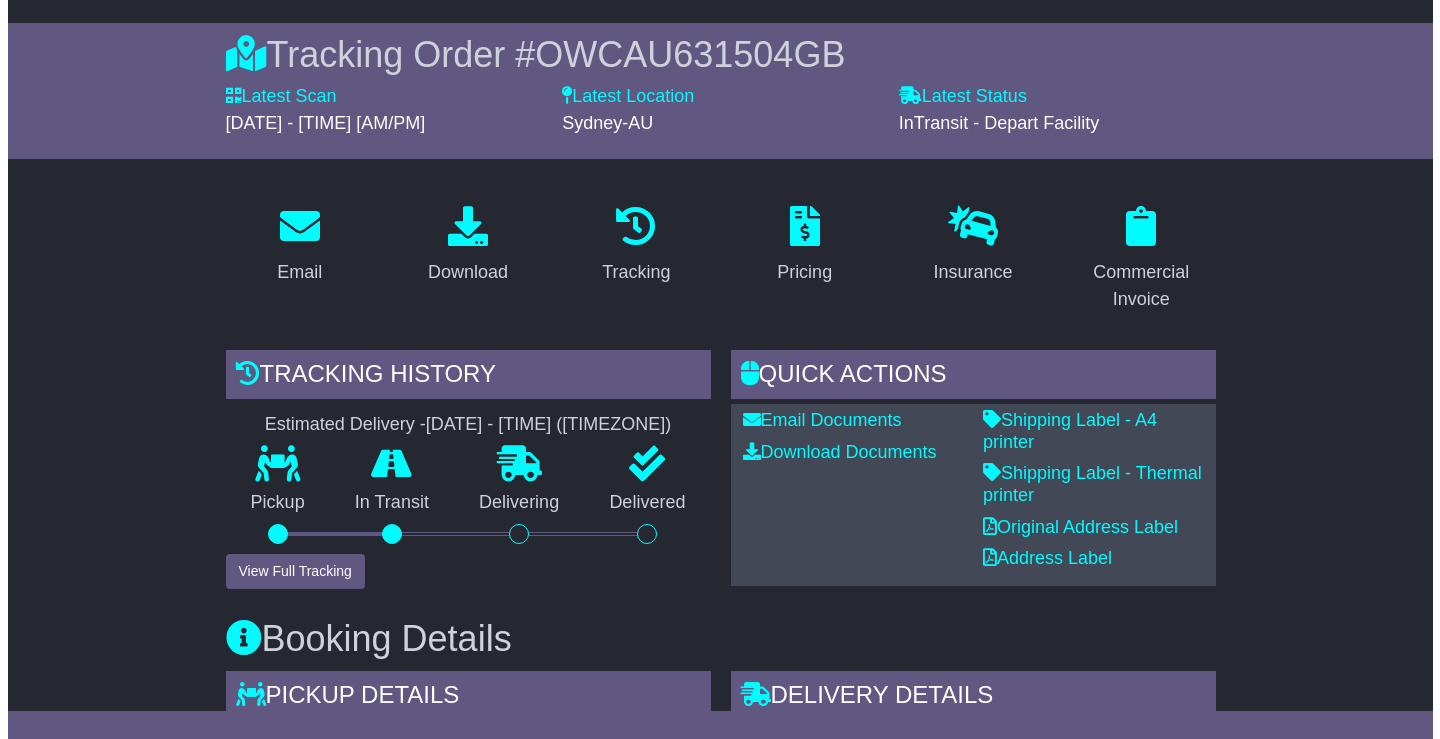scroll, scrollTop: 200, scrollLeft: 0, axis: vertical 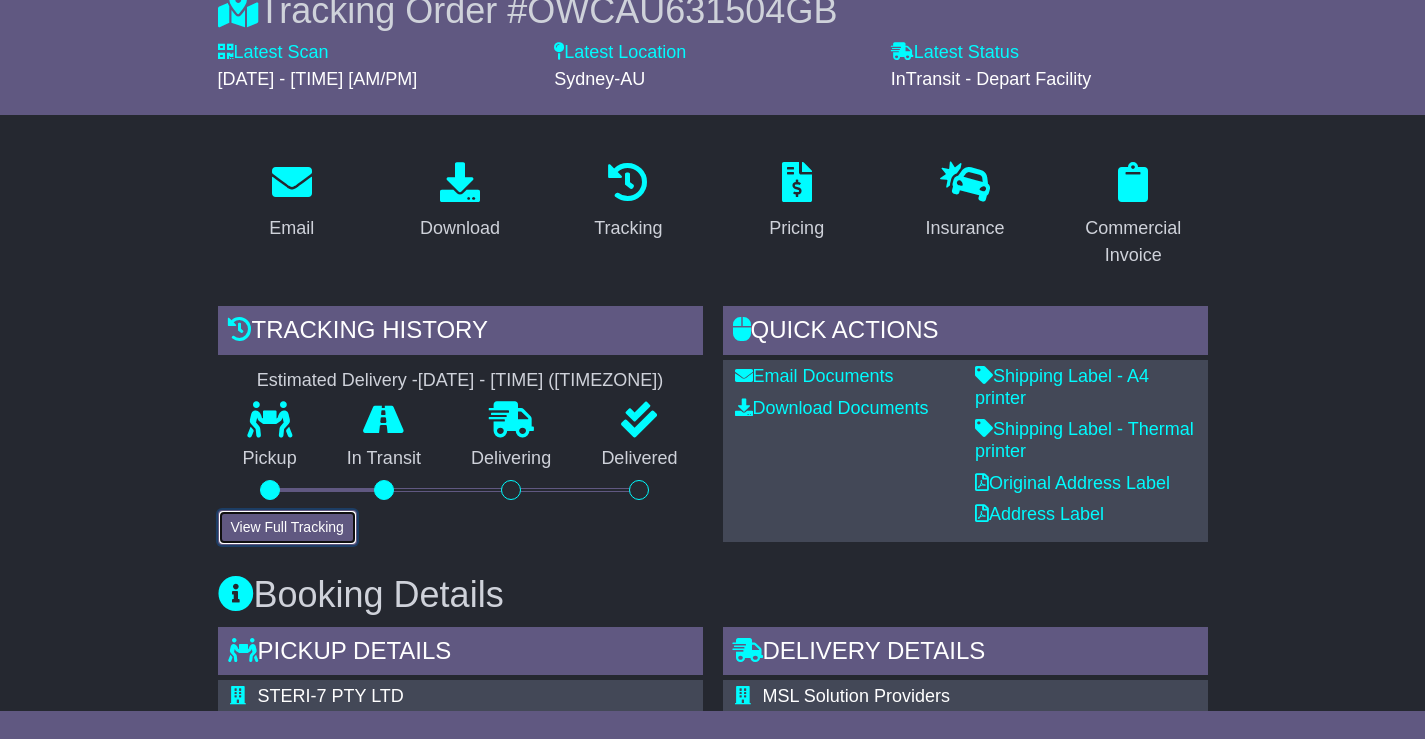 click on "View Full Tracking" at bounding box center [287, 527] 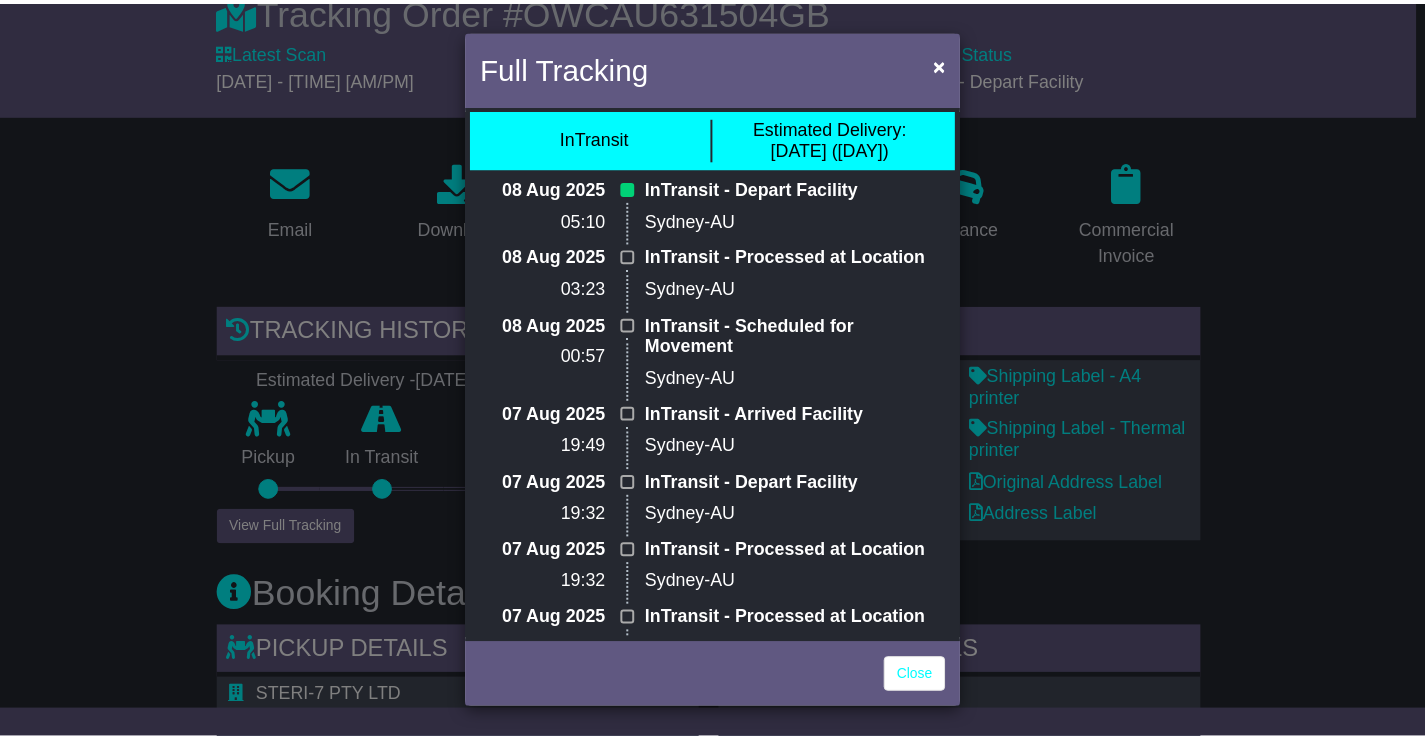 scroll, scrollTop: 0, scrollLeft: 0, axis: both 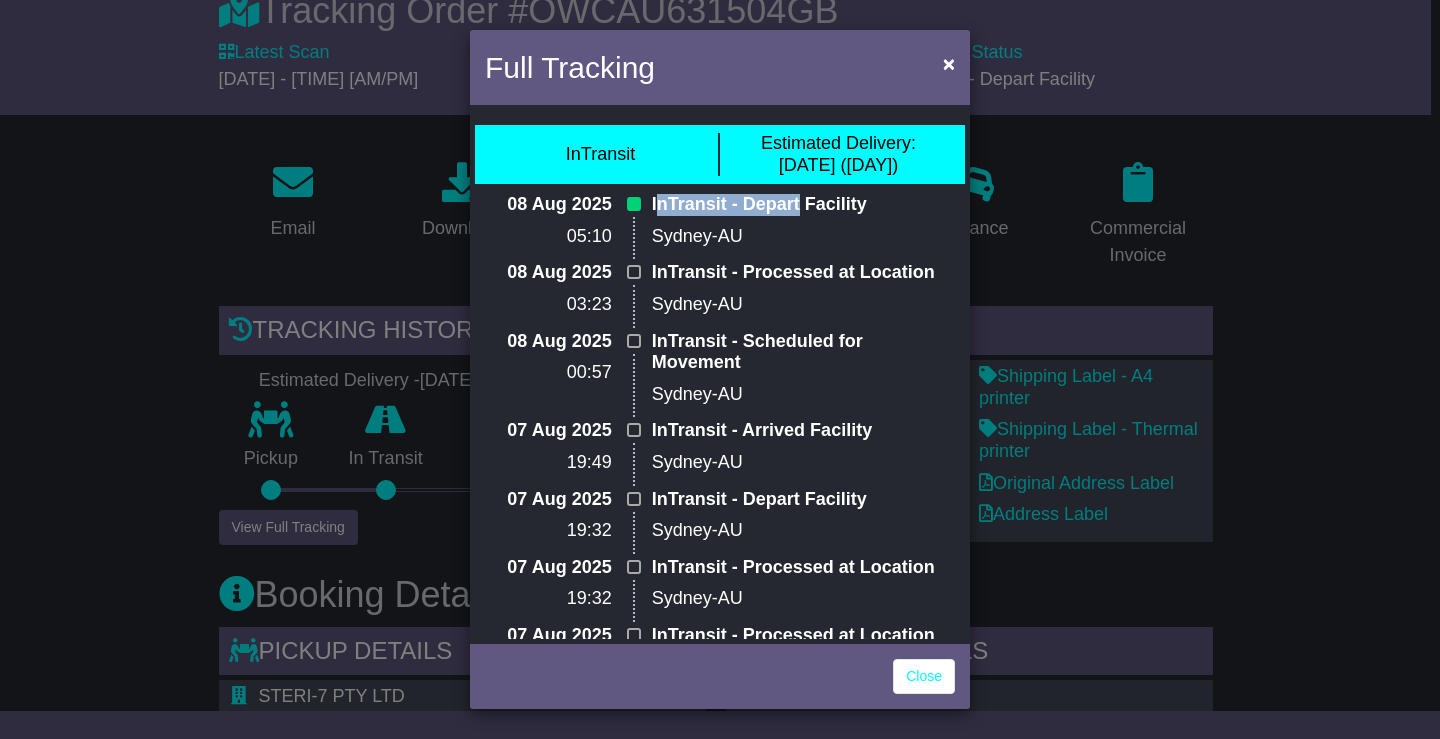 drag, startPoint x: 653, startPoint y: 205, endPoint x: 795, endPoint y: 207, distance: 142.01408 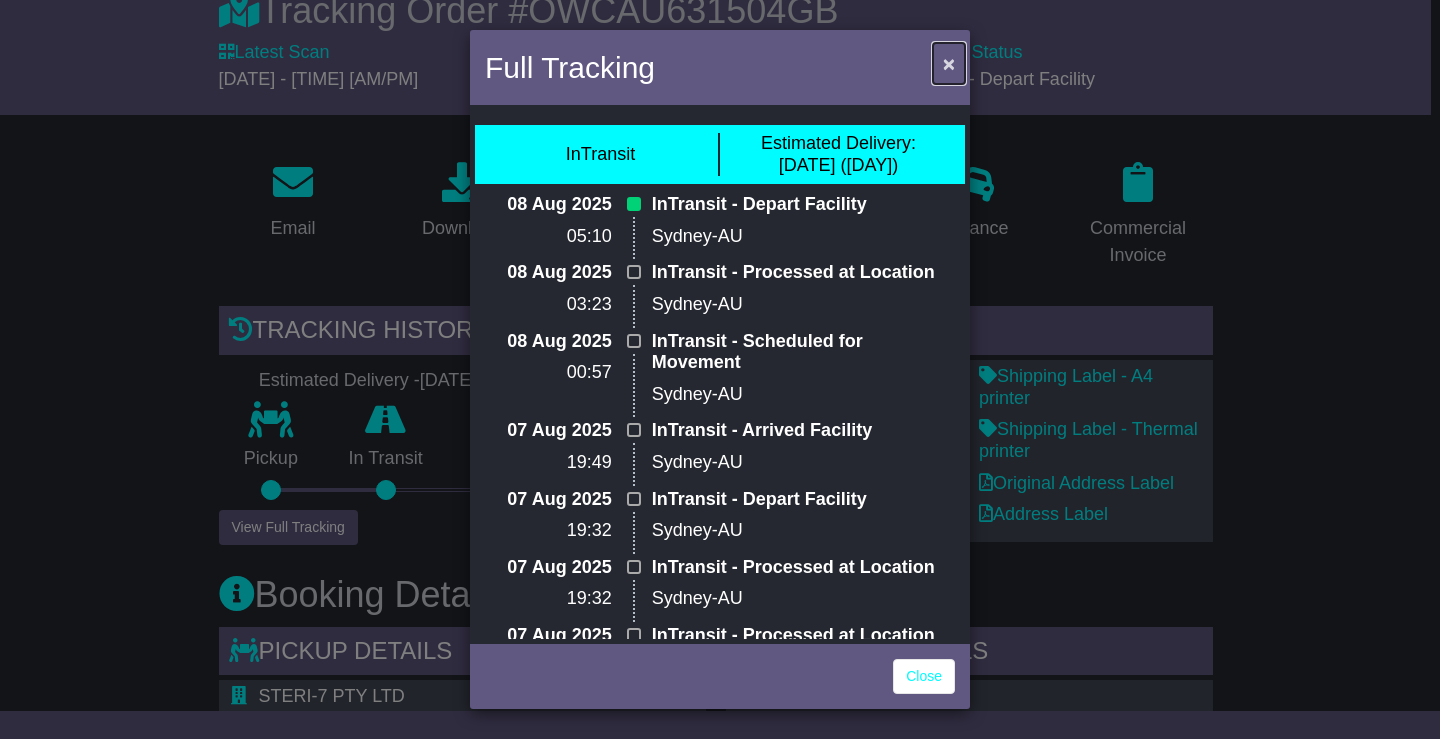 click on "×" at bounding box center (949, 63) 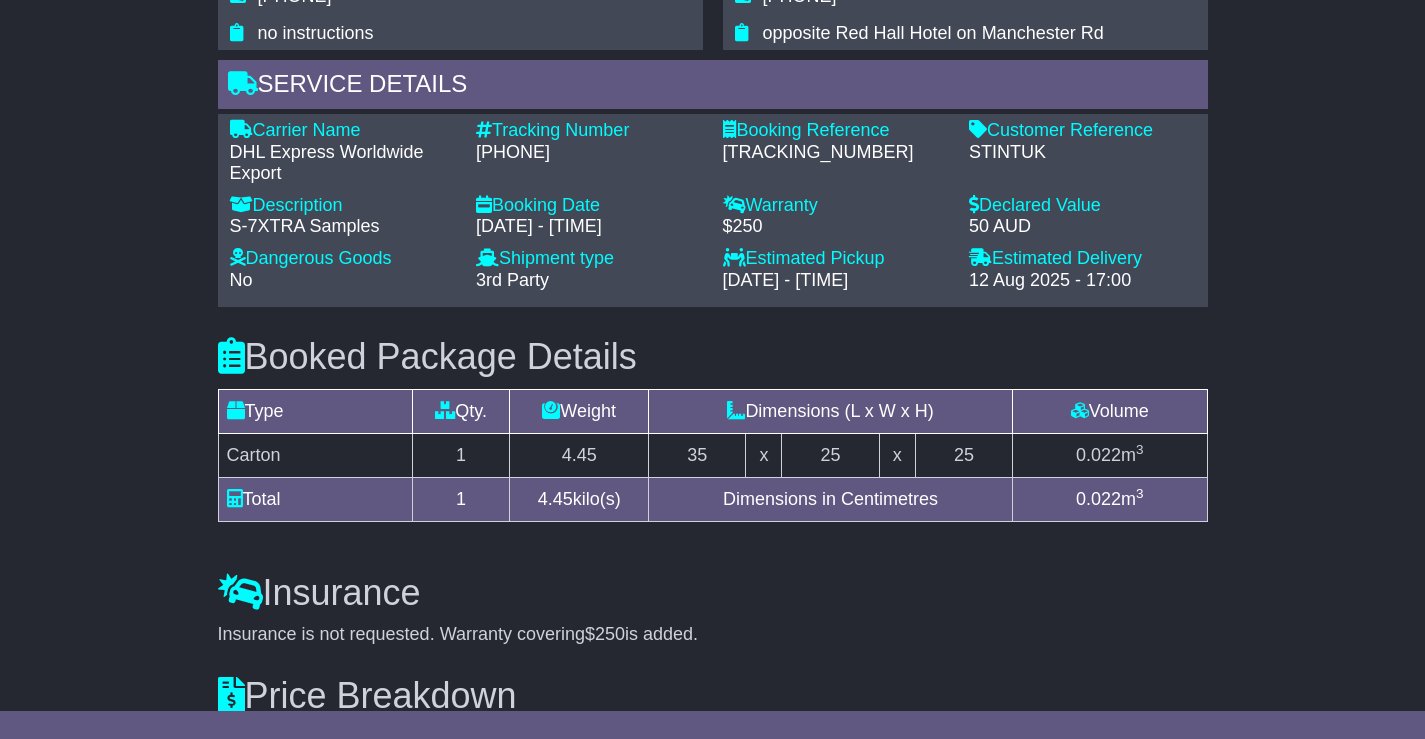 scroll, scrollTop: 900, scrollLeft: 0, axis: vertical 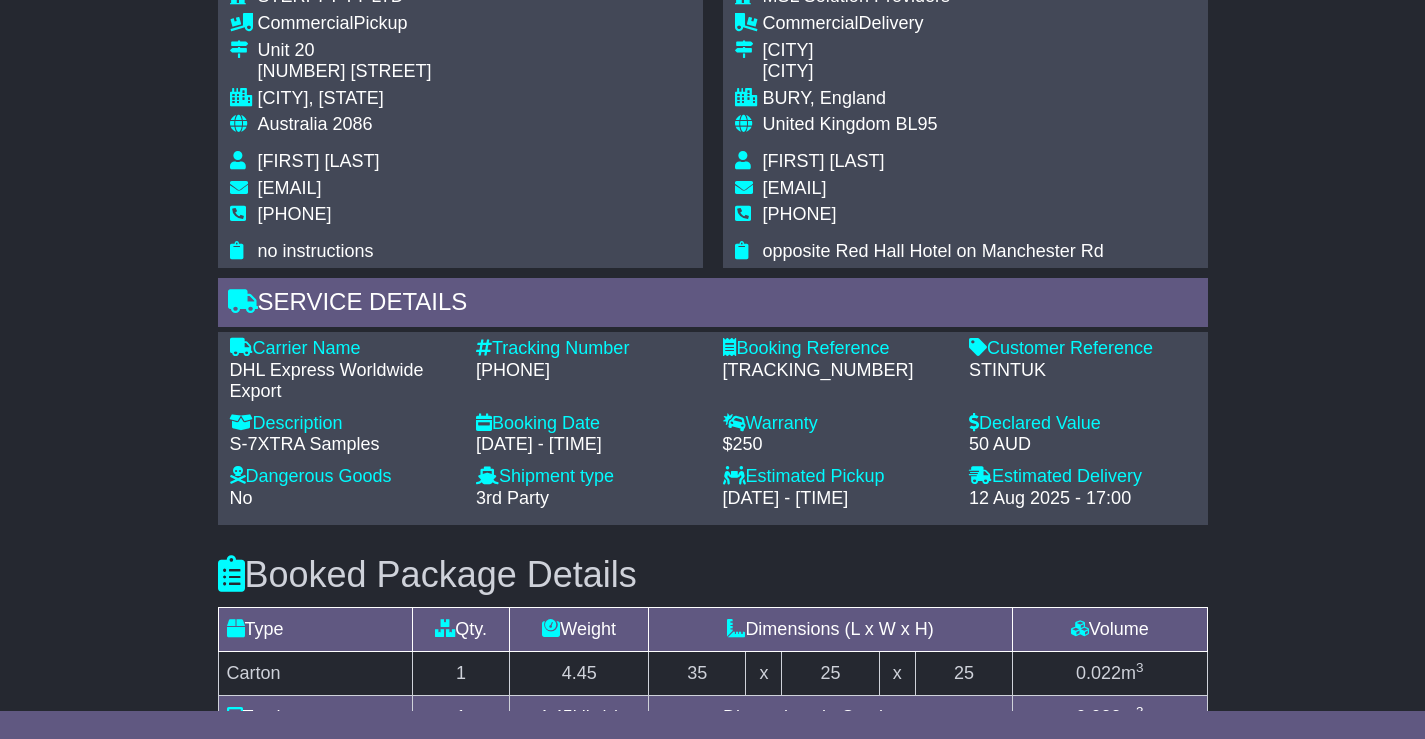 click on "5546977494" at bounding box center [589, 371] 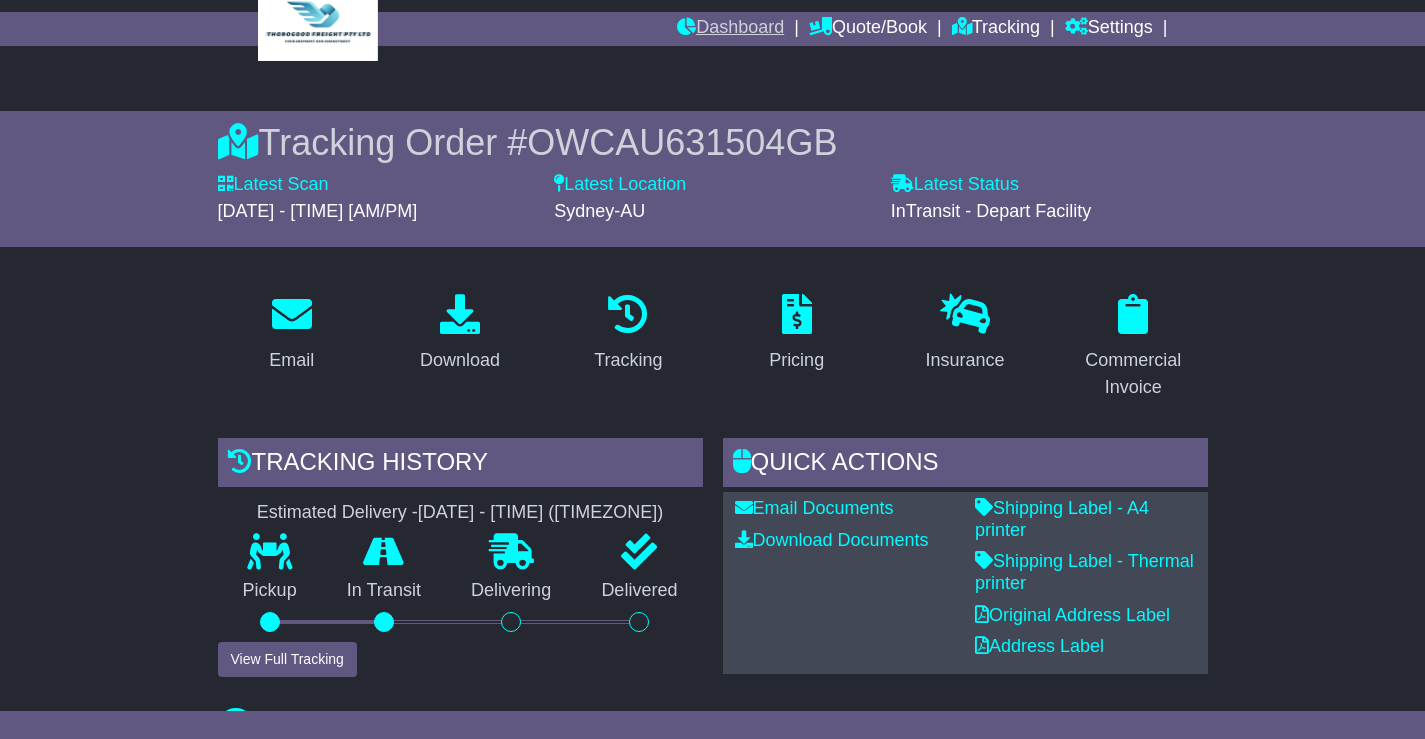 scroll, scrollTop: 0, scrollLeft: 0, axis: both 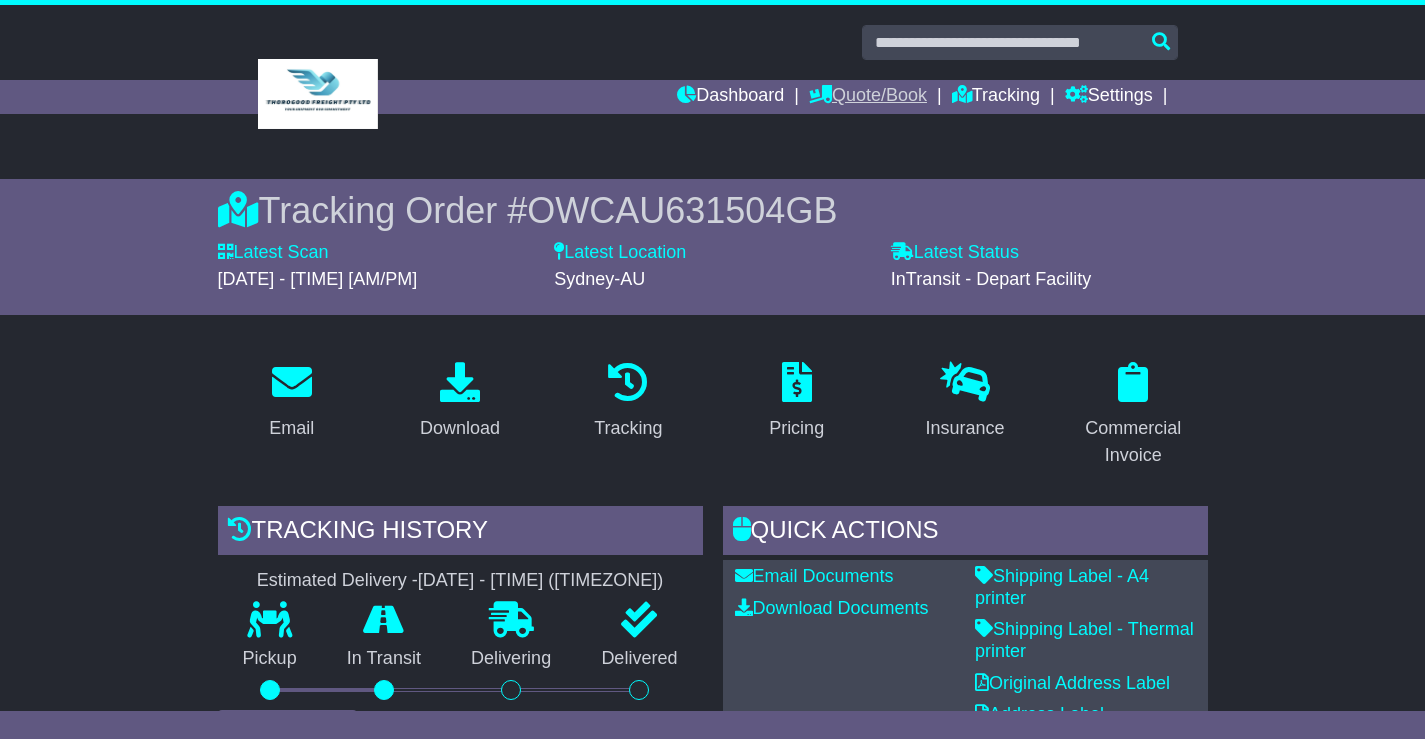 click on "Quote/Book" at bounding box center [868, 97] 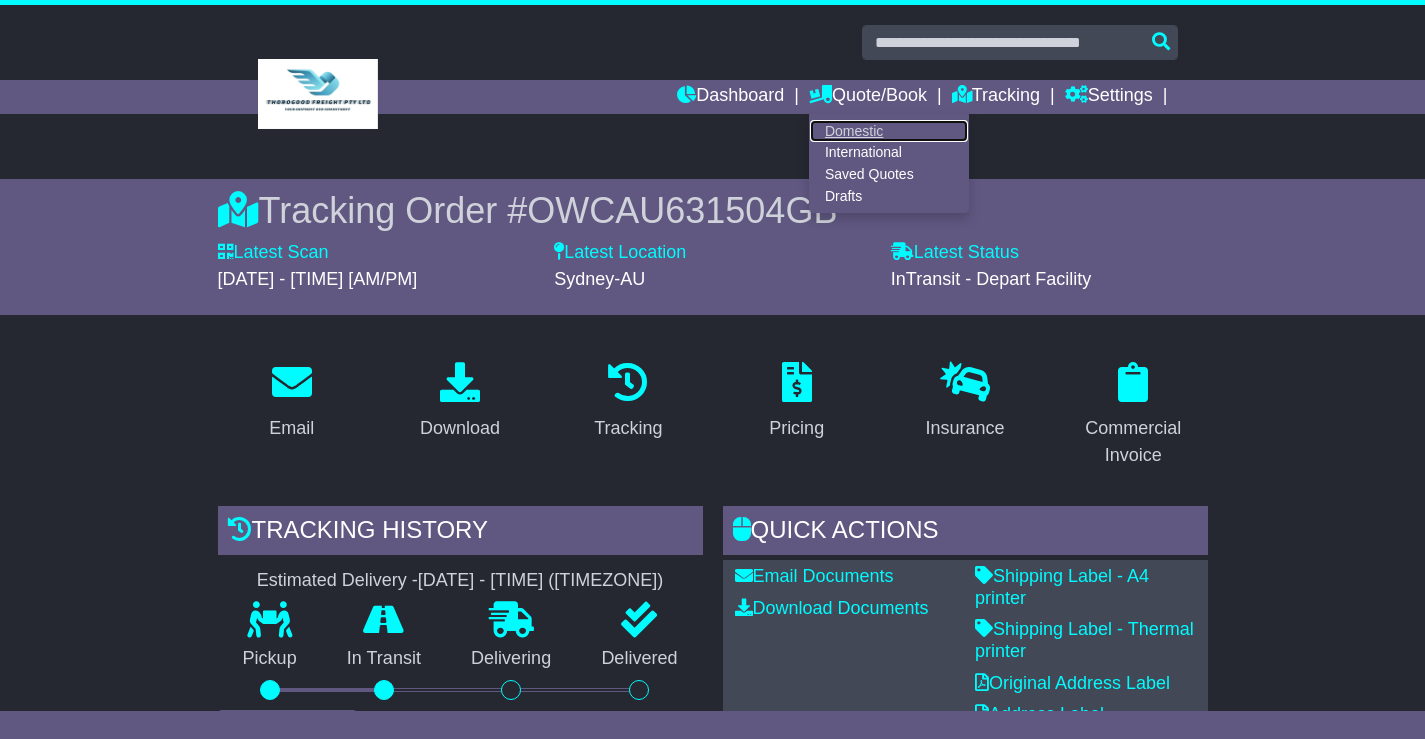 click on "Domestic" at bounding box center (889, 131) 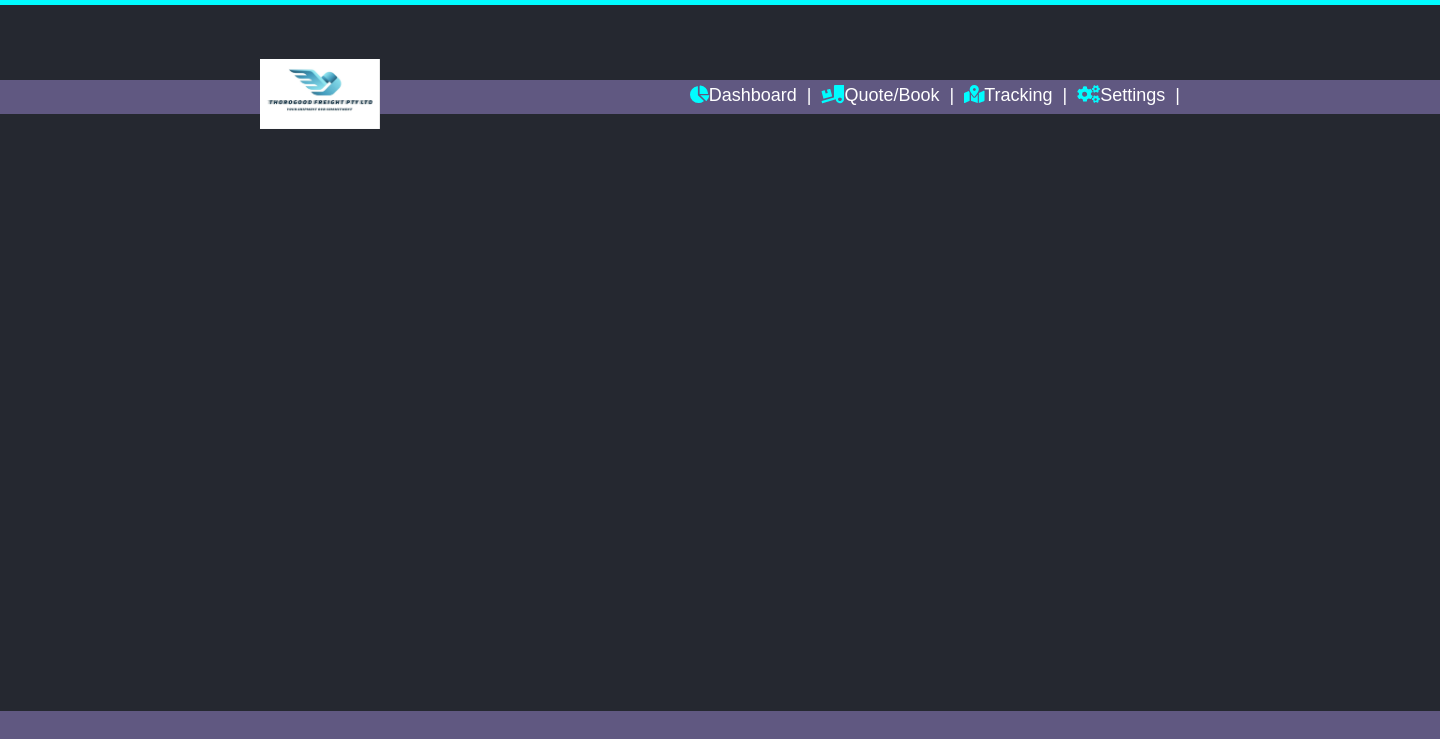 scroll, scrollTop: 0, scrollLeft: 0, axis: both 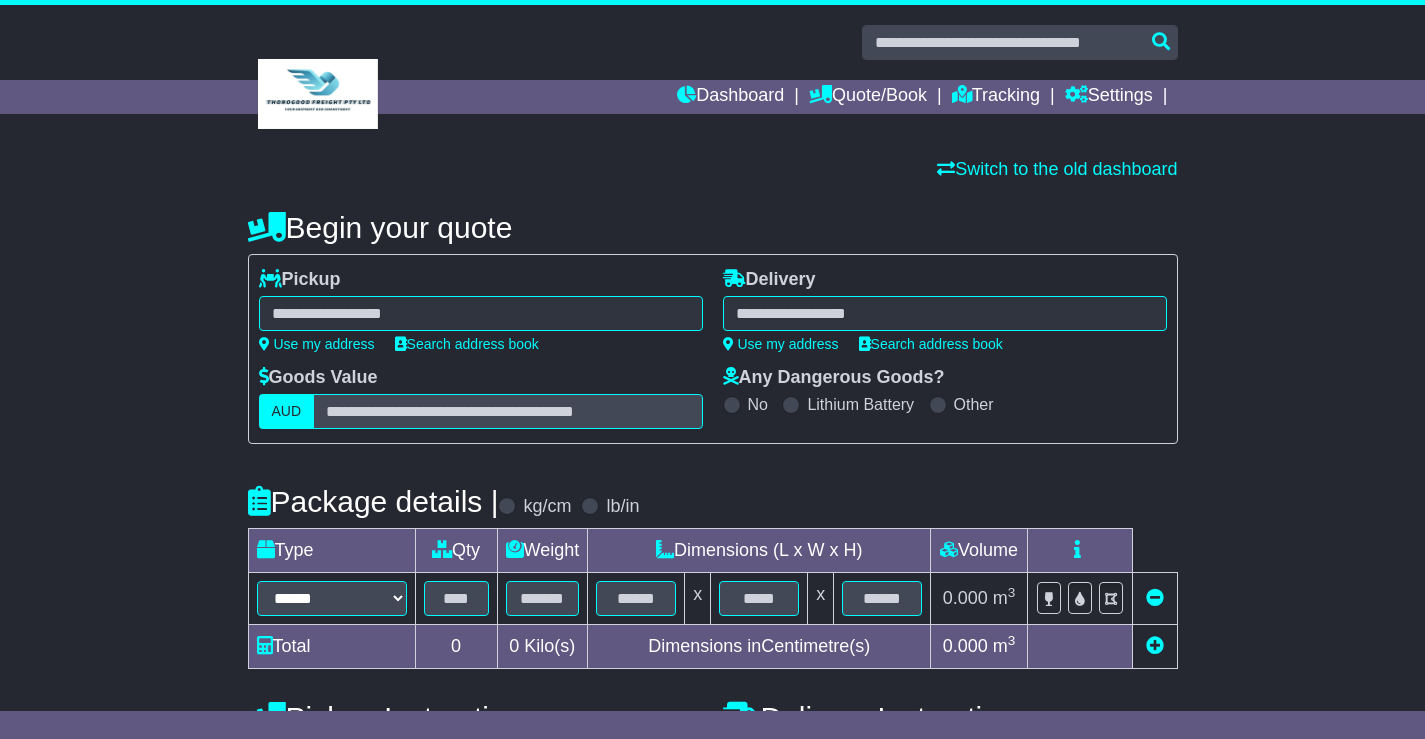 click on "Switch to the old dashboard" at bounding box center [713, 170] 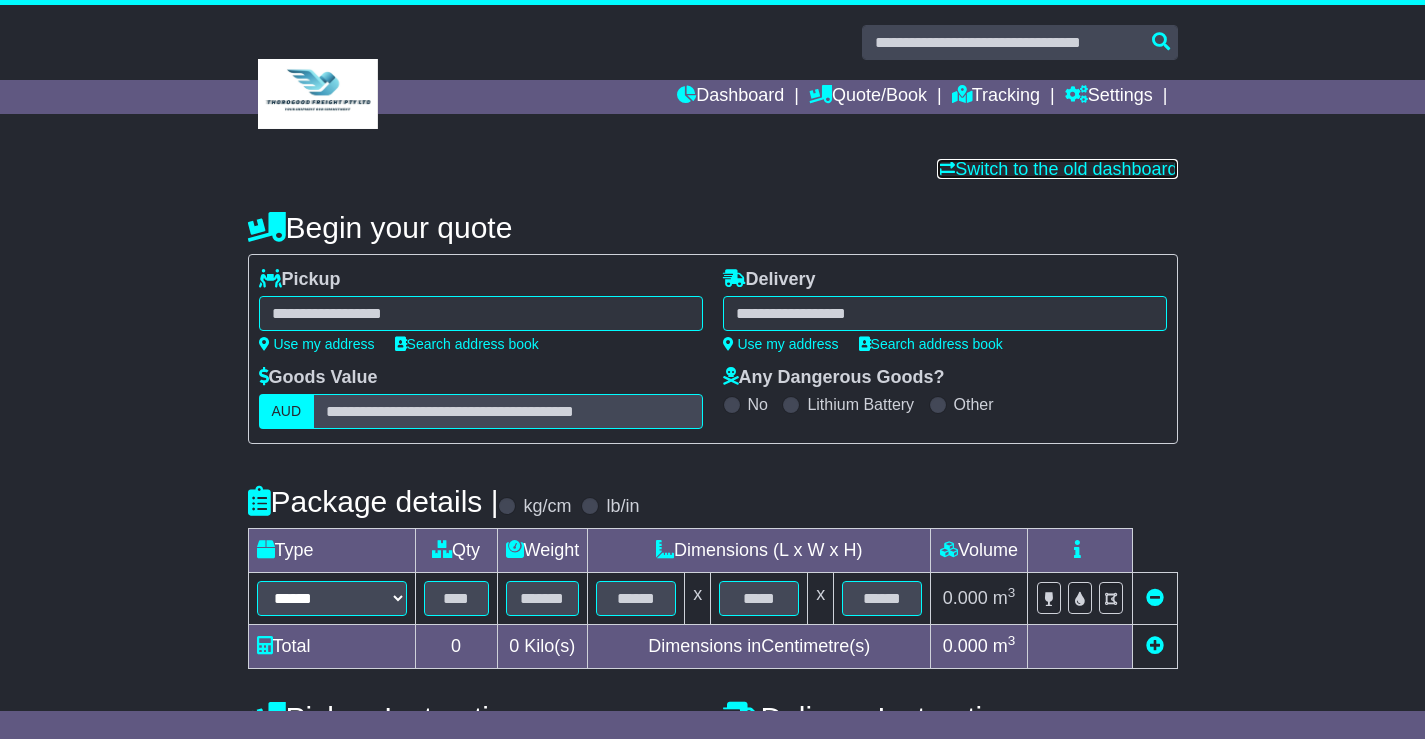 click on "Switch to the old dashboard" at bounding box center (1057, 169) 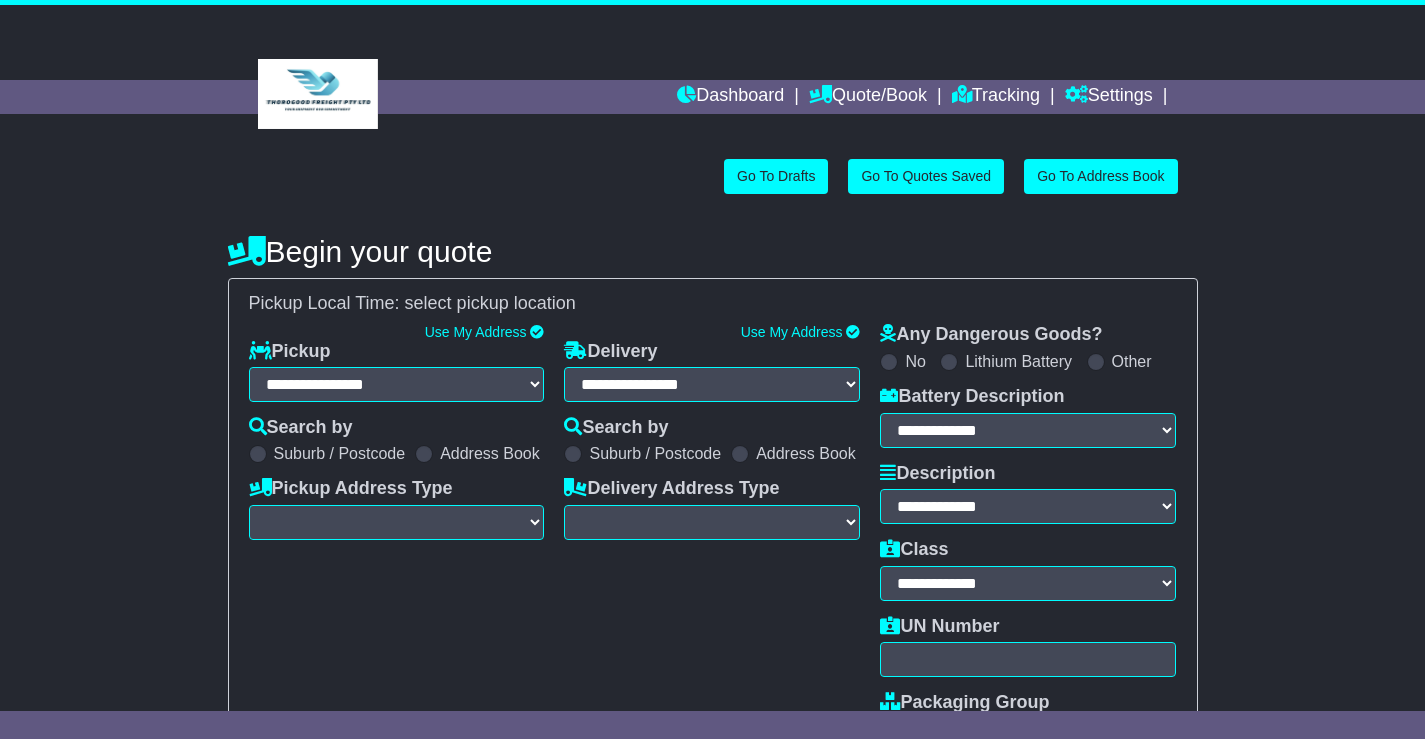 scroll, scrollTop: 0, scrollLeft: 0, axis: both 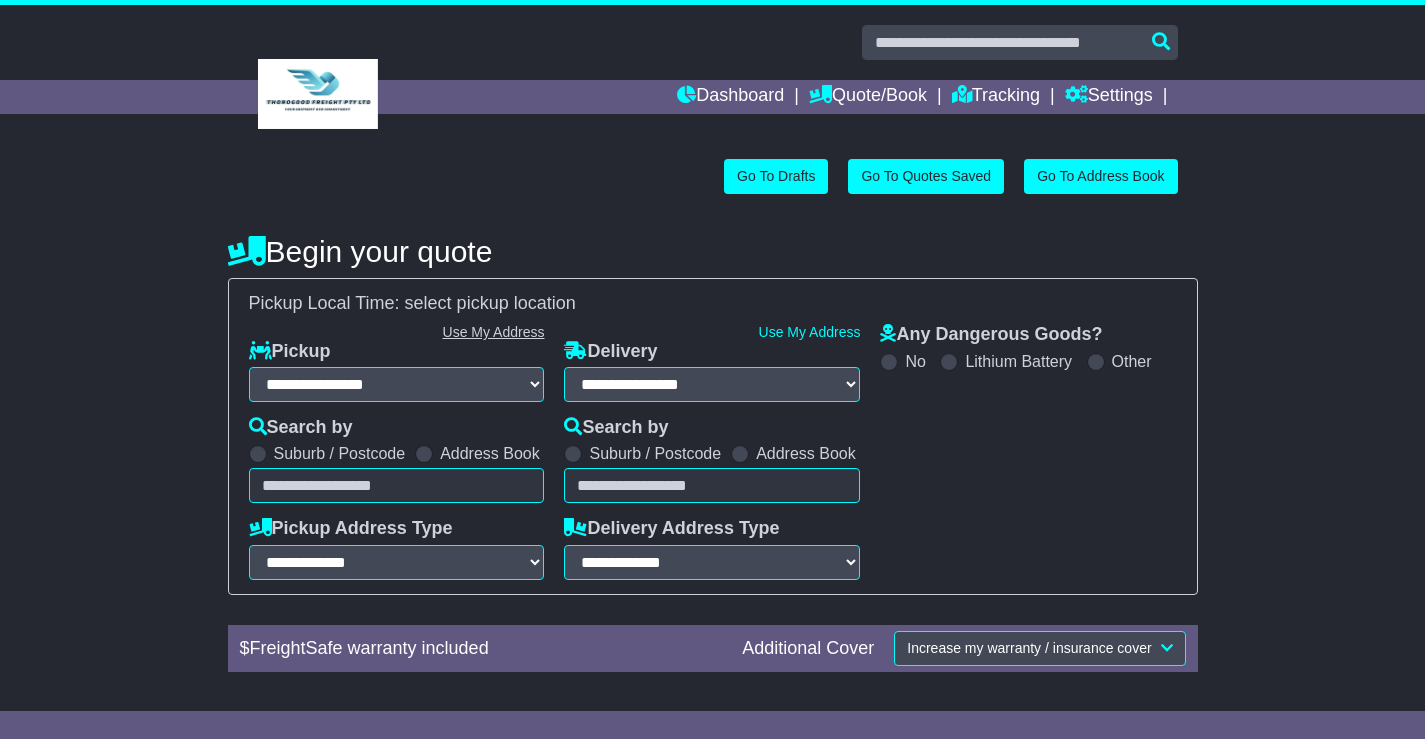 select on "**" 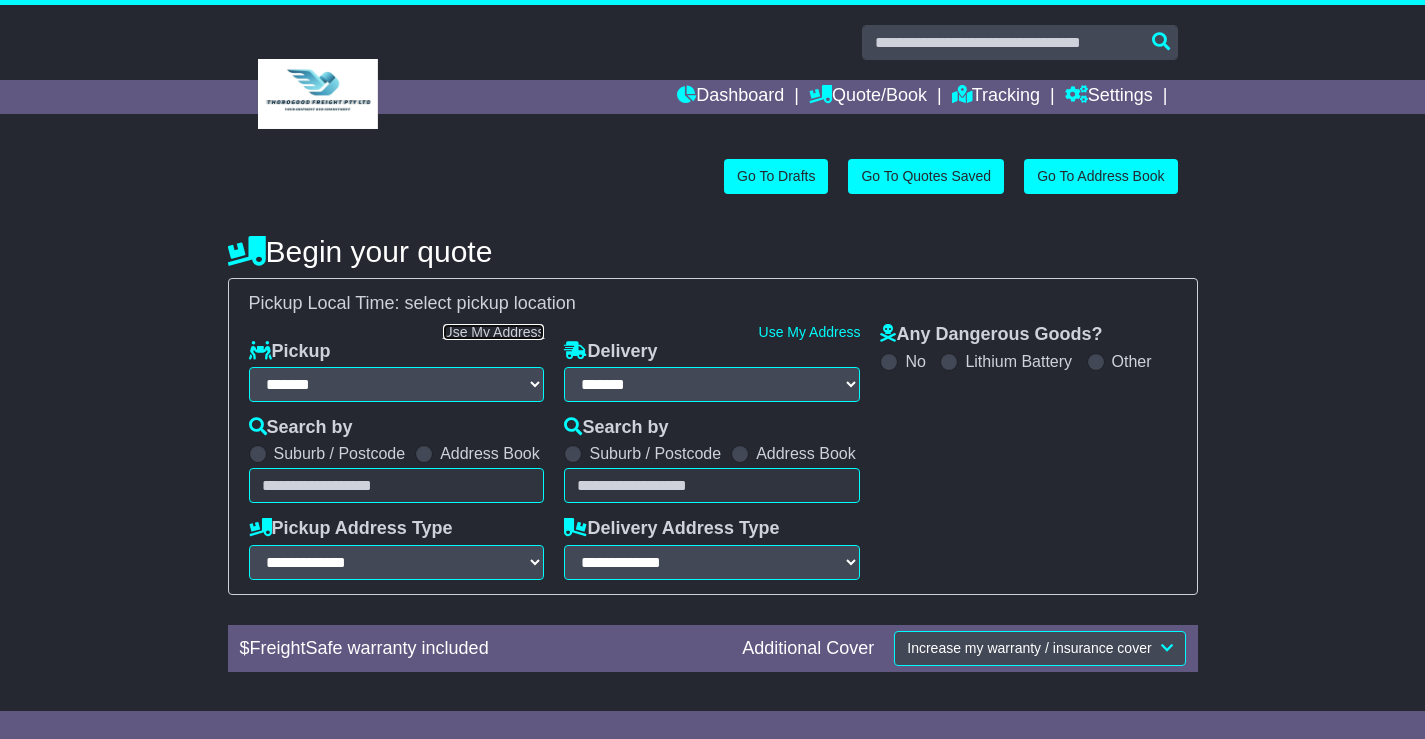 click on "Use My Address" at bounding box center (494, 332) 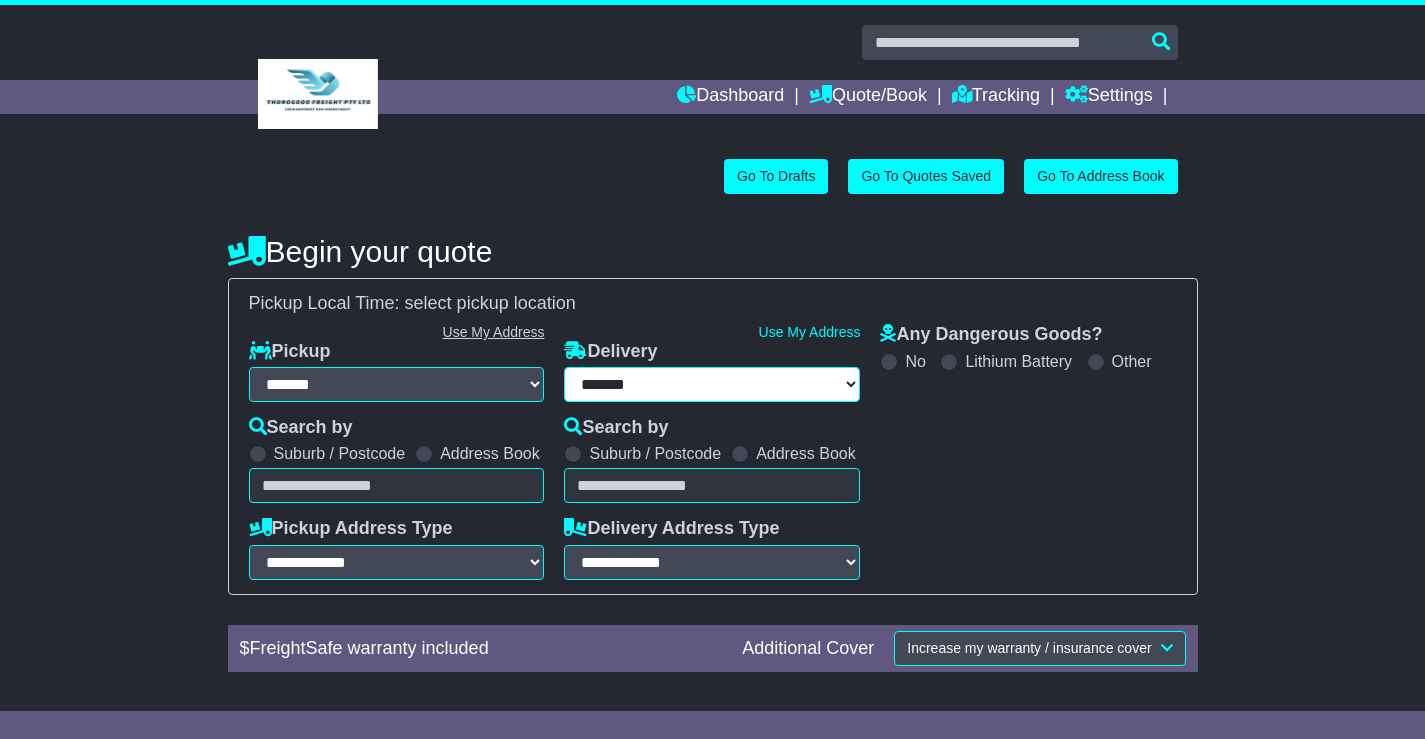 select on "**********" 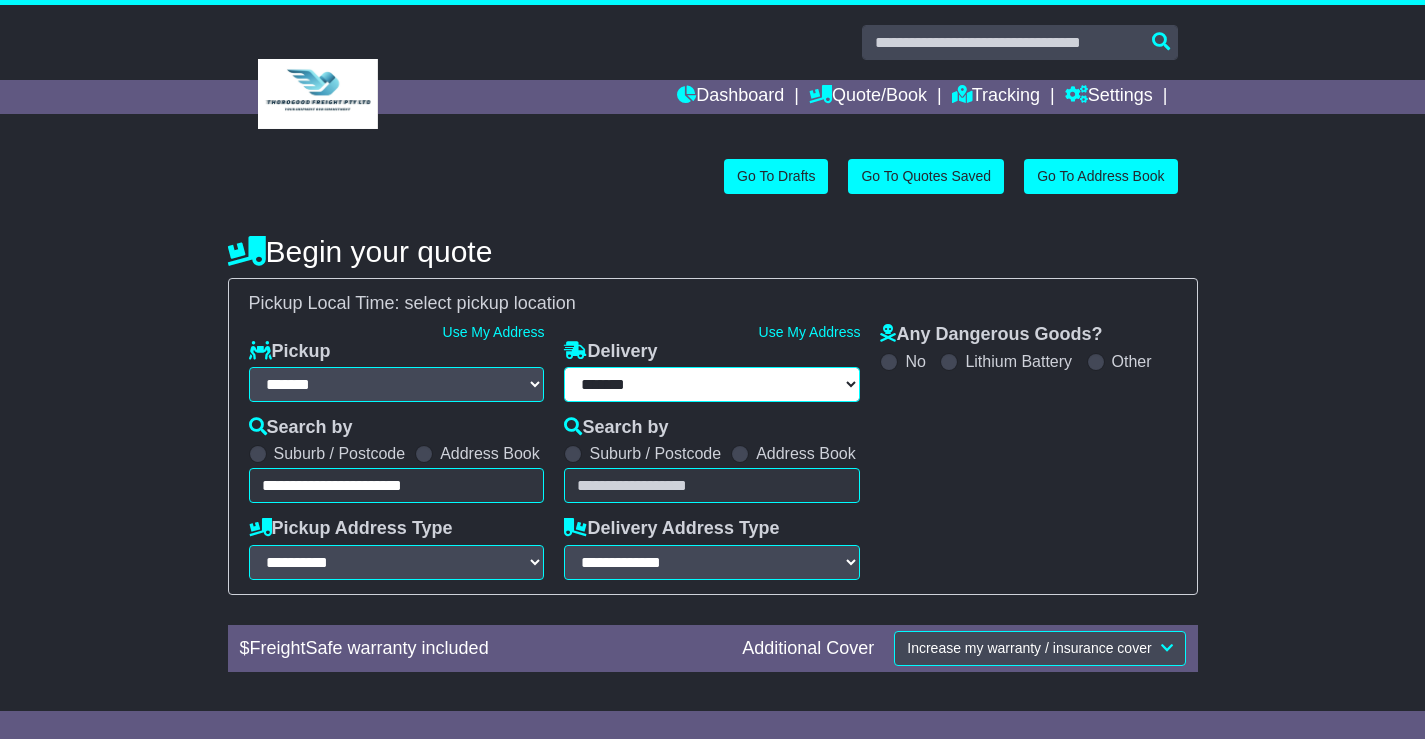 scroll, scrollTop: 0, scrollLeft: 0, axis: both 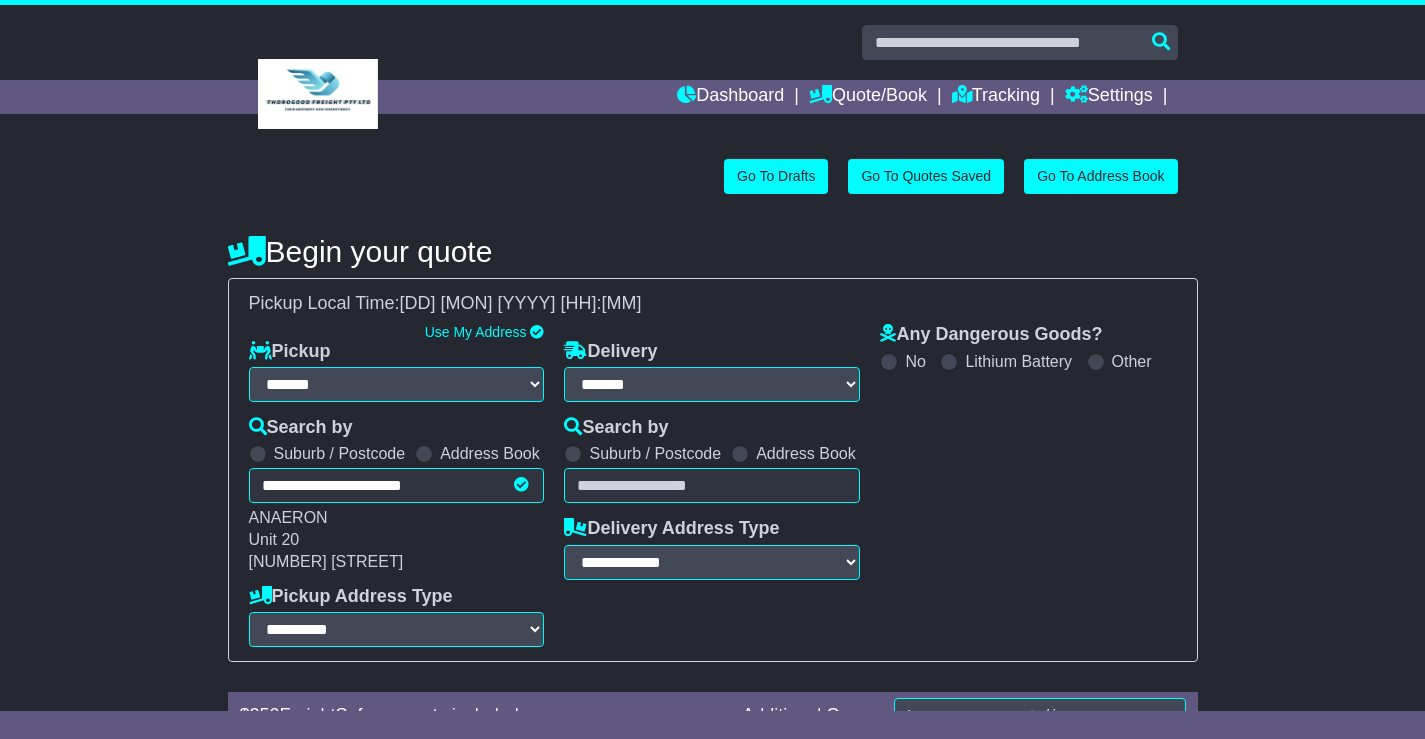 click at bounding box center [424, 454] 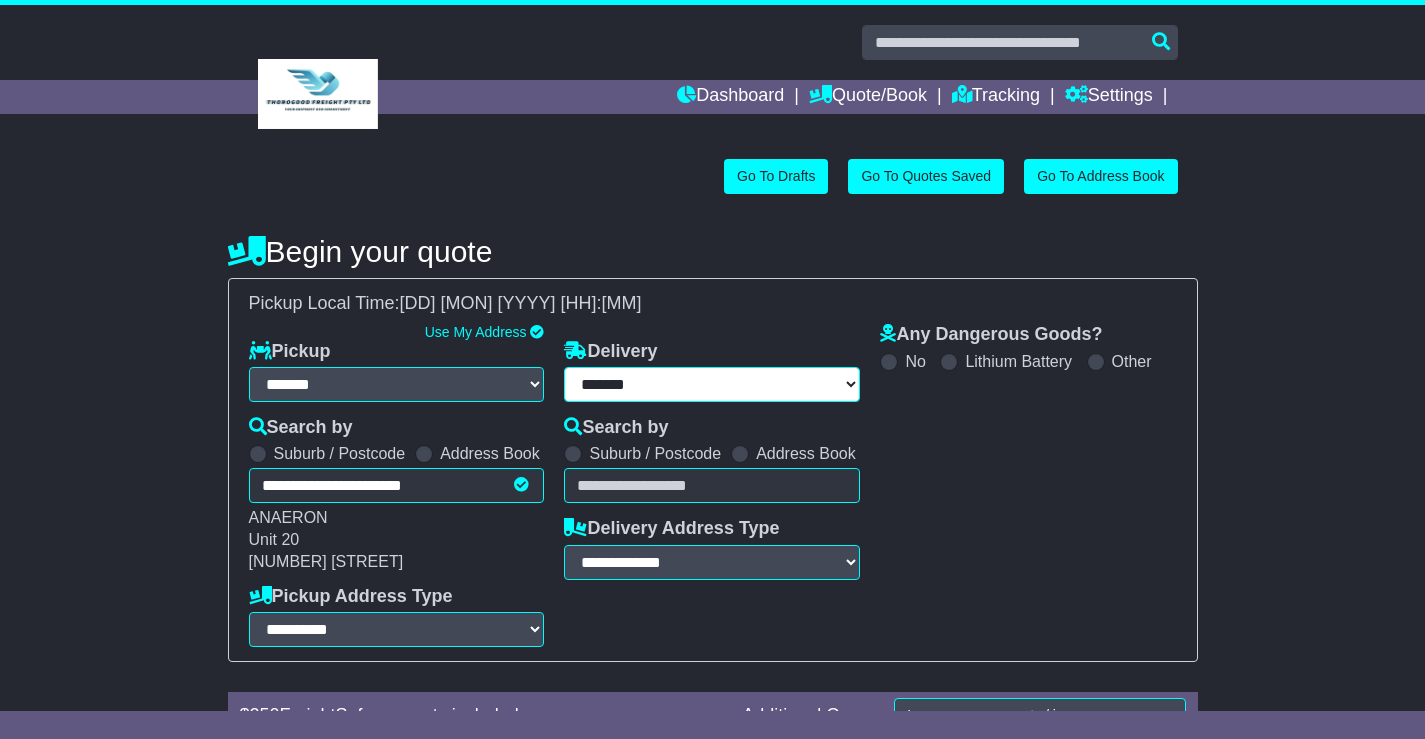 select 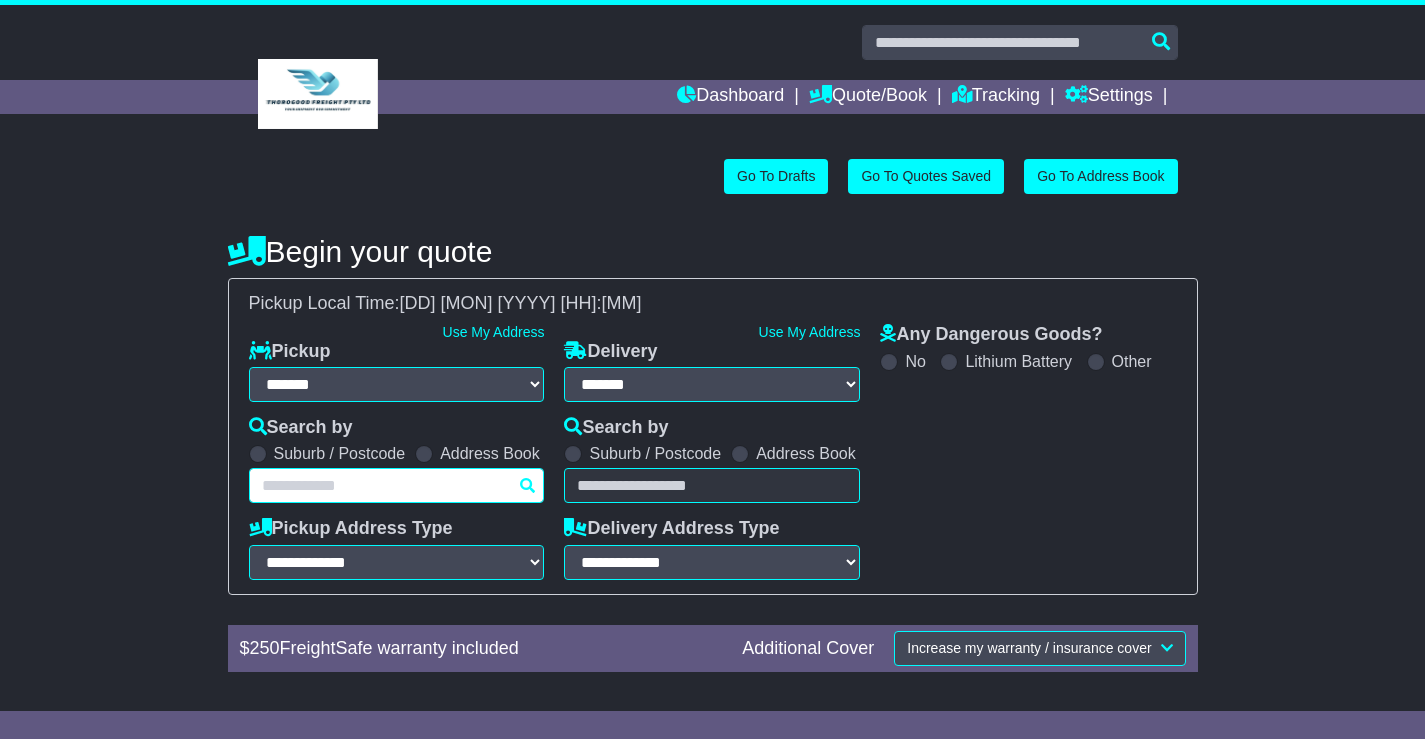 click on "Unknown City / Postcode Pair
×
You have entered     address.
Our database shows the postcode and suburb don't match. Please make sure location exists otherwise you might not receive all quotes available.
Maybe you meant to use some of the next:
Ok" at bounding box center (397, 485) 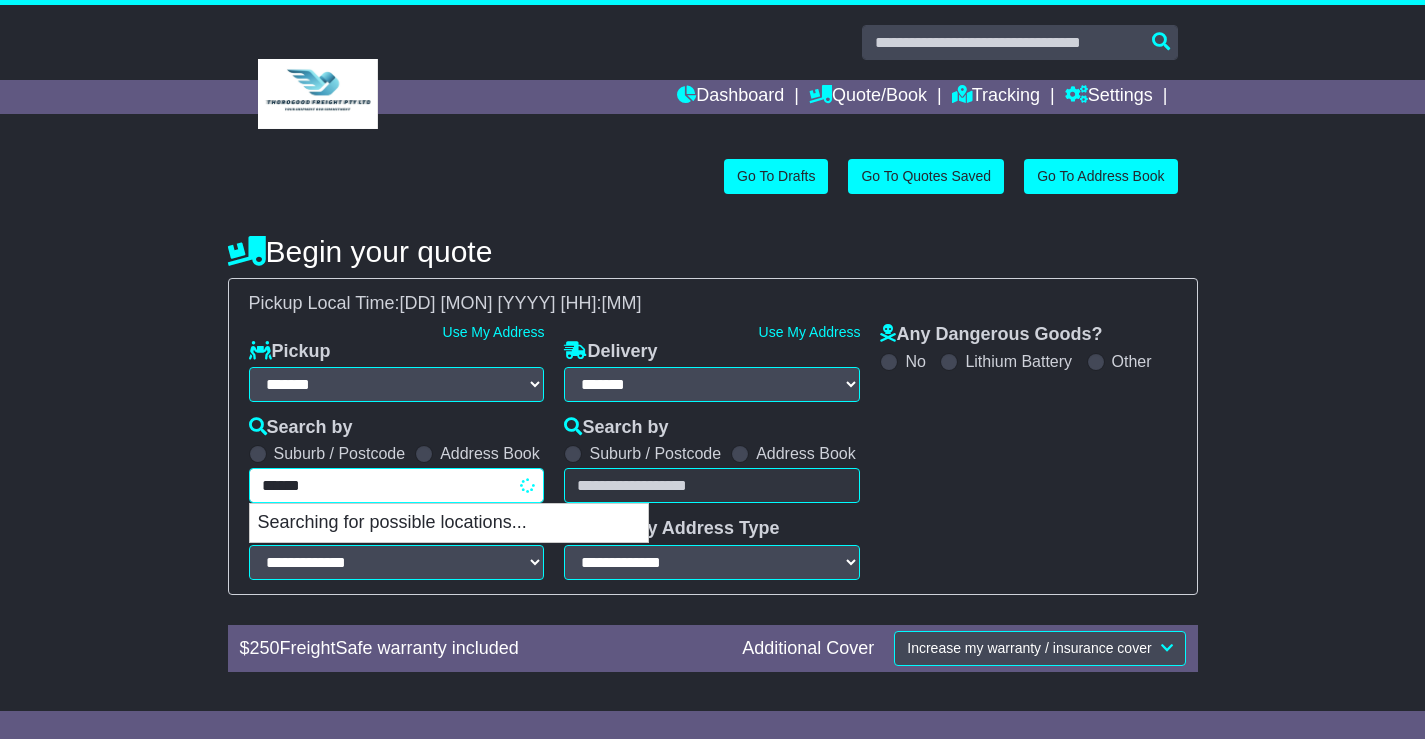 type on "*******" 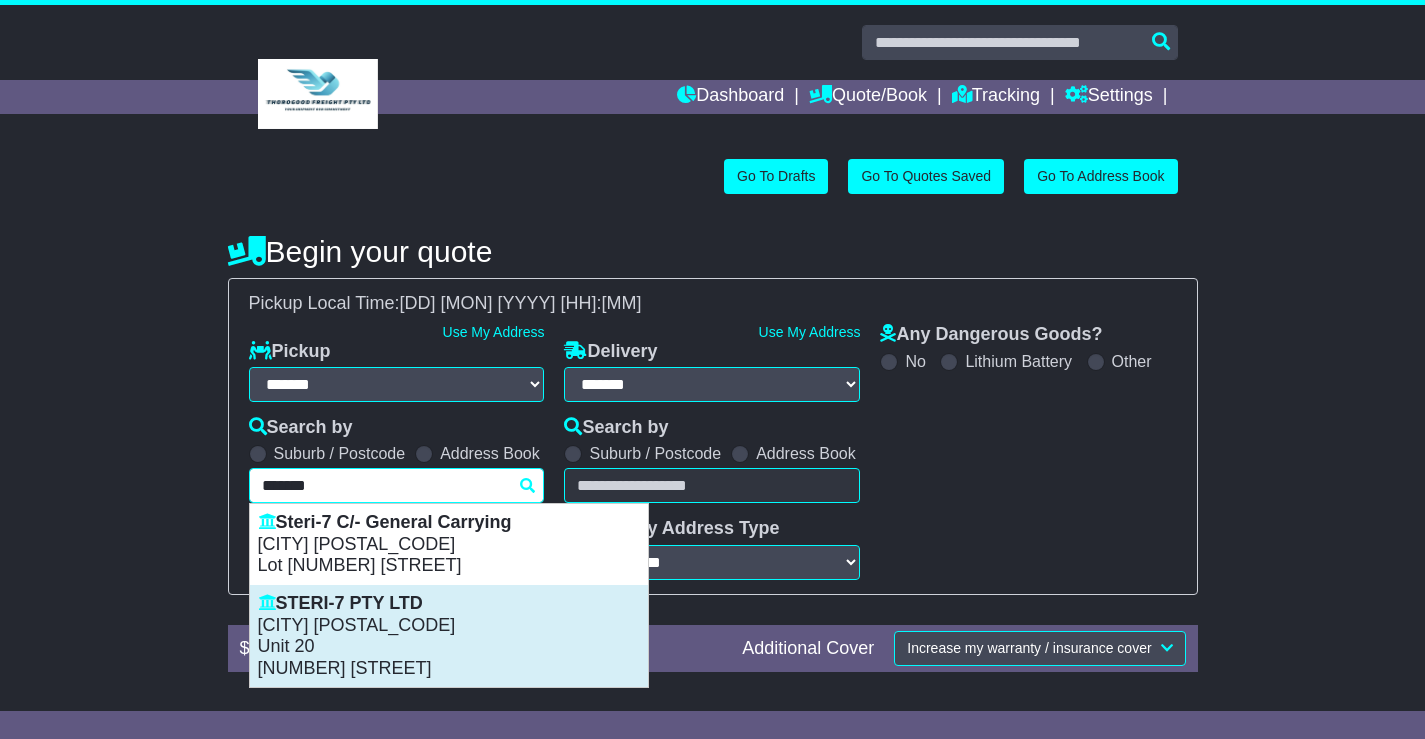 click on "Unit 20" at bounding box center (449, 647) 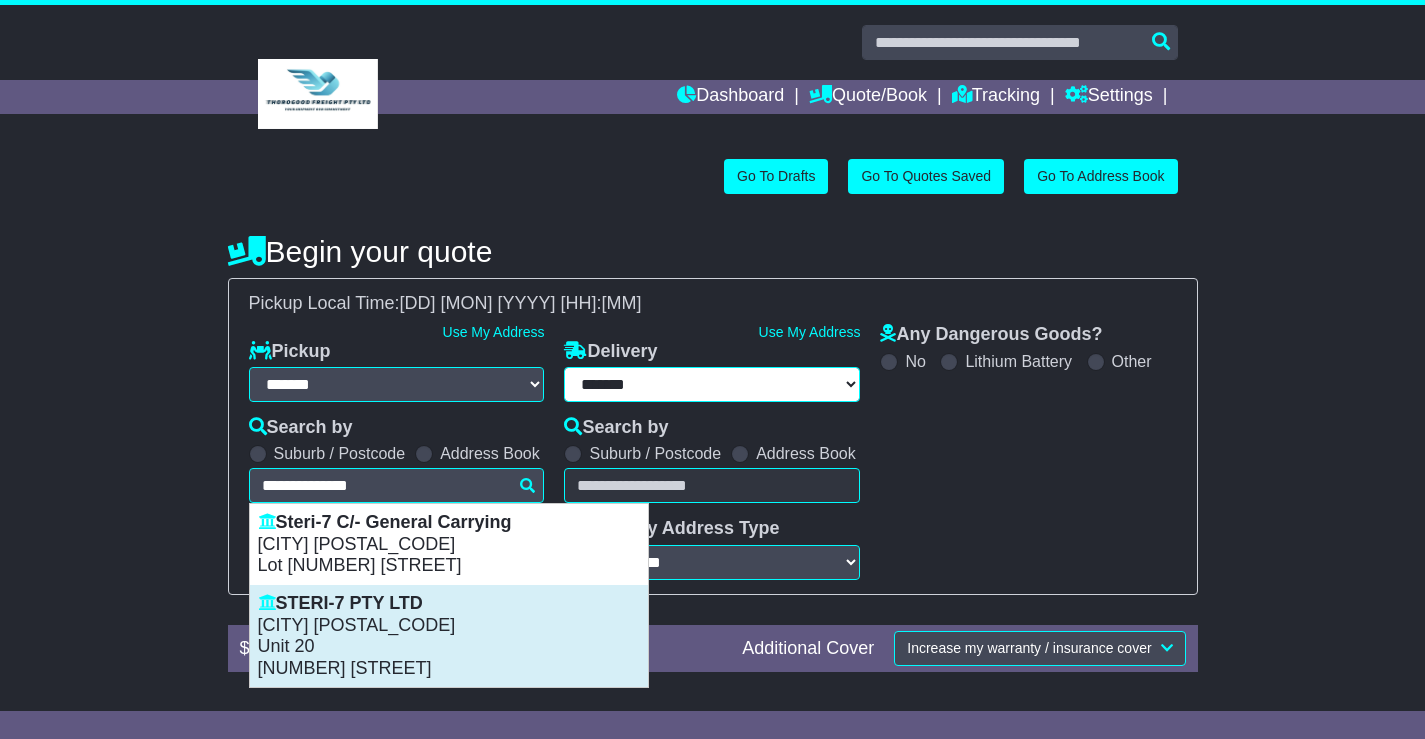 select on "**********" 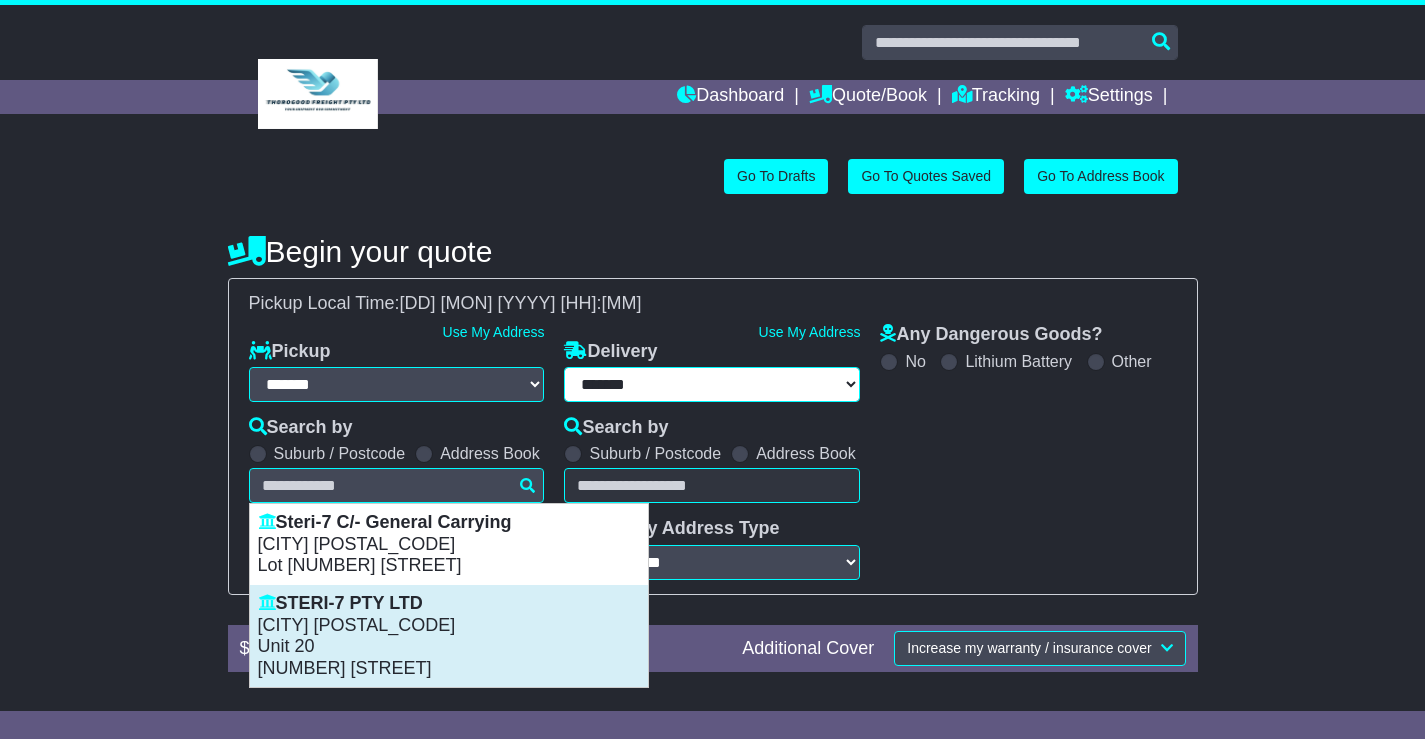 type on "**********" 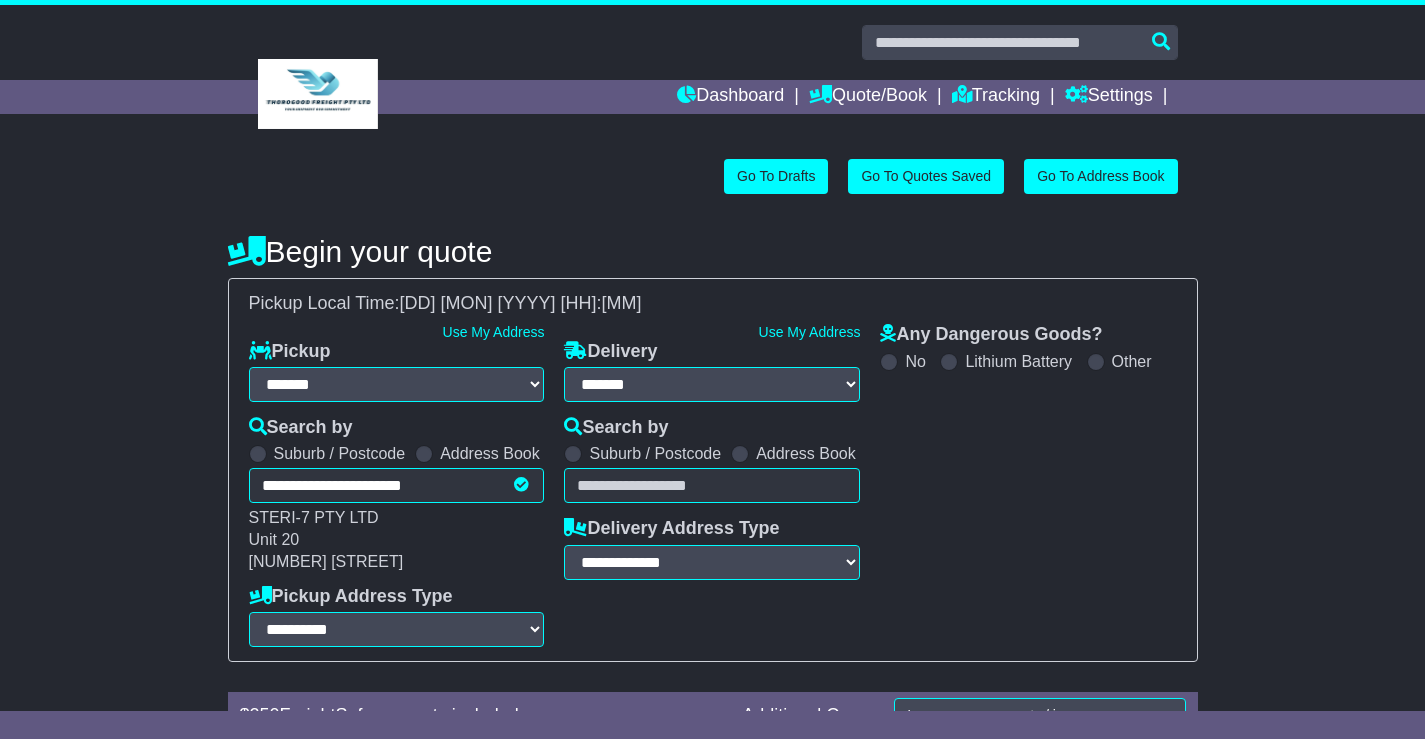 drag, startPoint x: 735, startPoint y: 455, endPoint x: 732, endPoint y: 467, distance: 12.369317 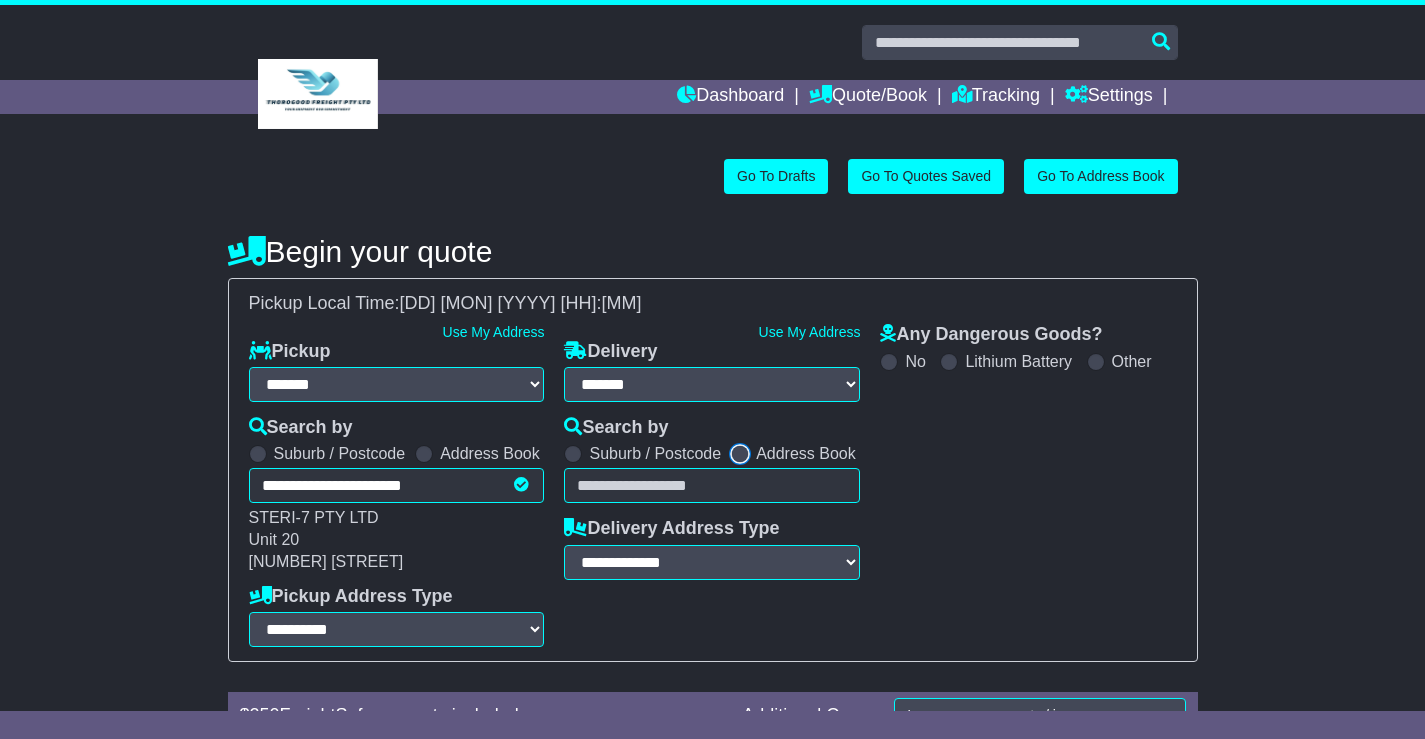 select 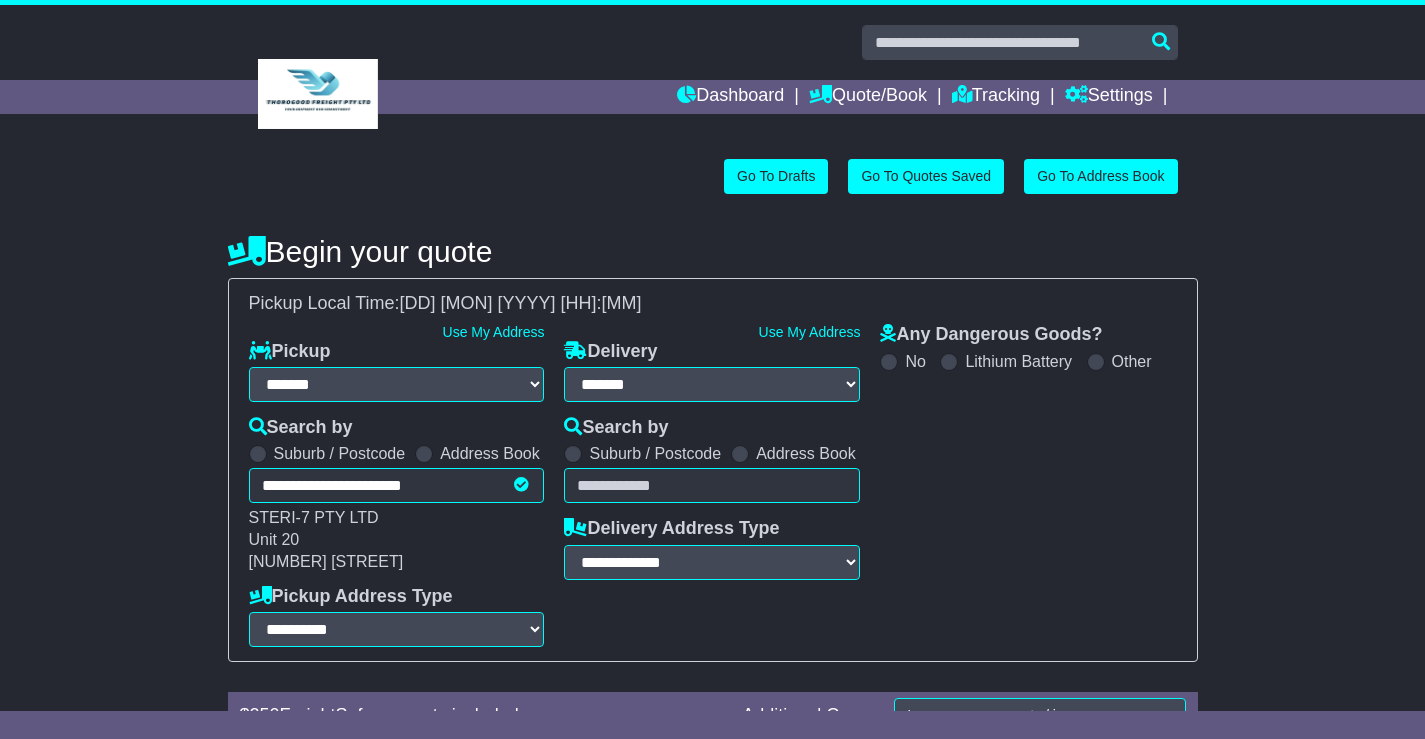 click on "Unknown City / Postcode Pair
×
You have entered     address.
Our database shows the postcode and suburb don't match. Please make sure location exists otherwise you might not receive all quotes available.
Maybe you meant to use some of the next:
Ok" at bounding box center [712, 485] 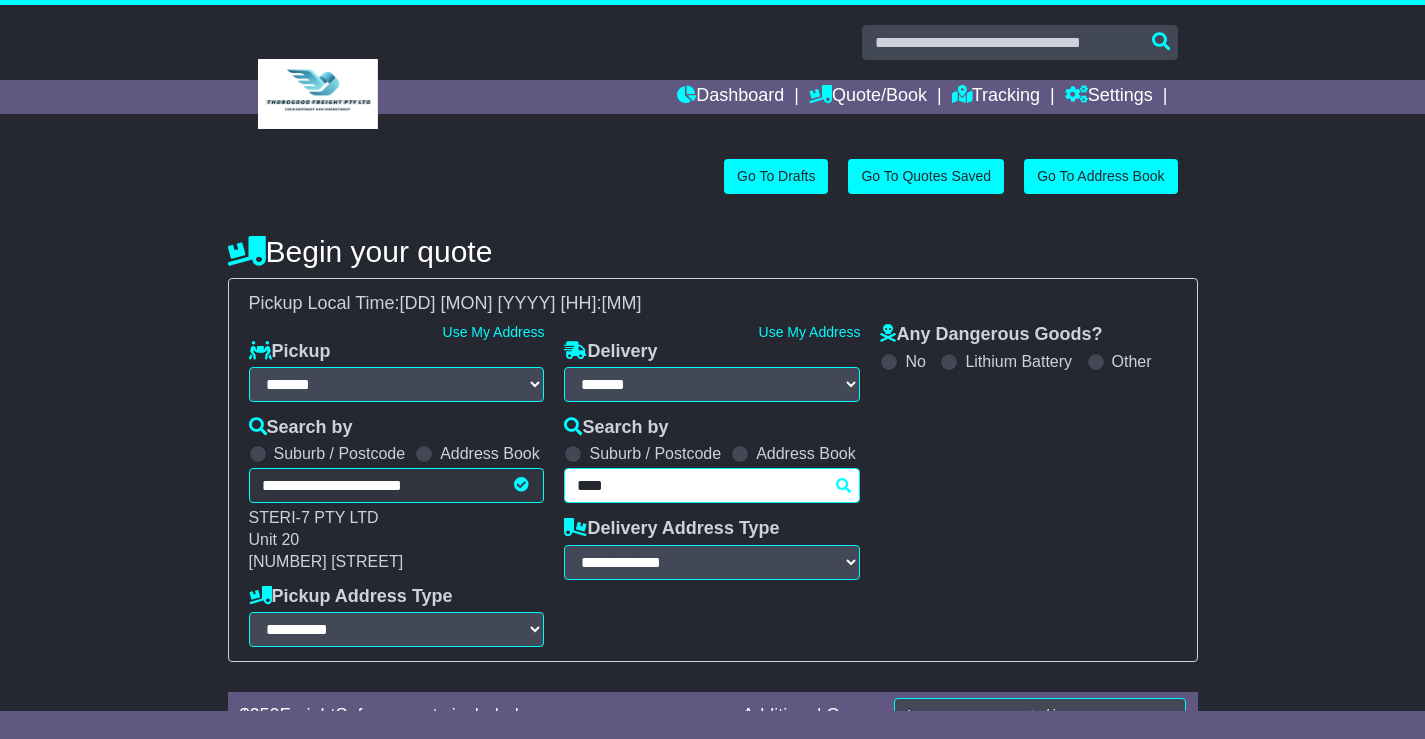type on "*****" 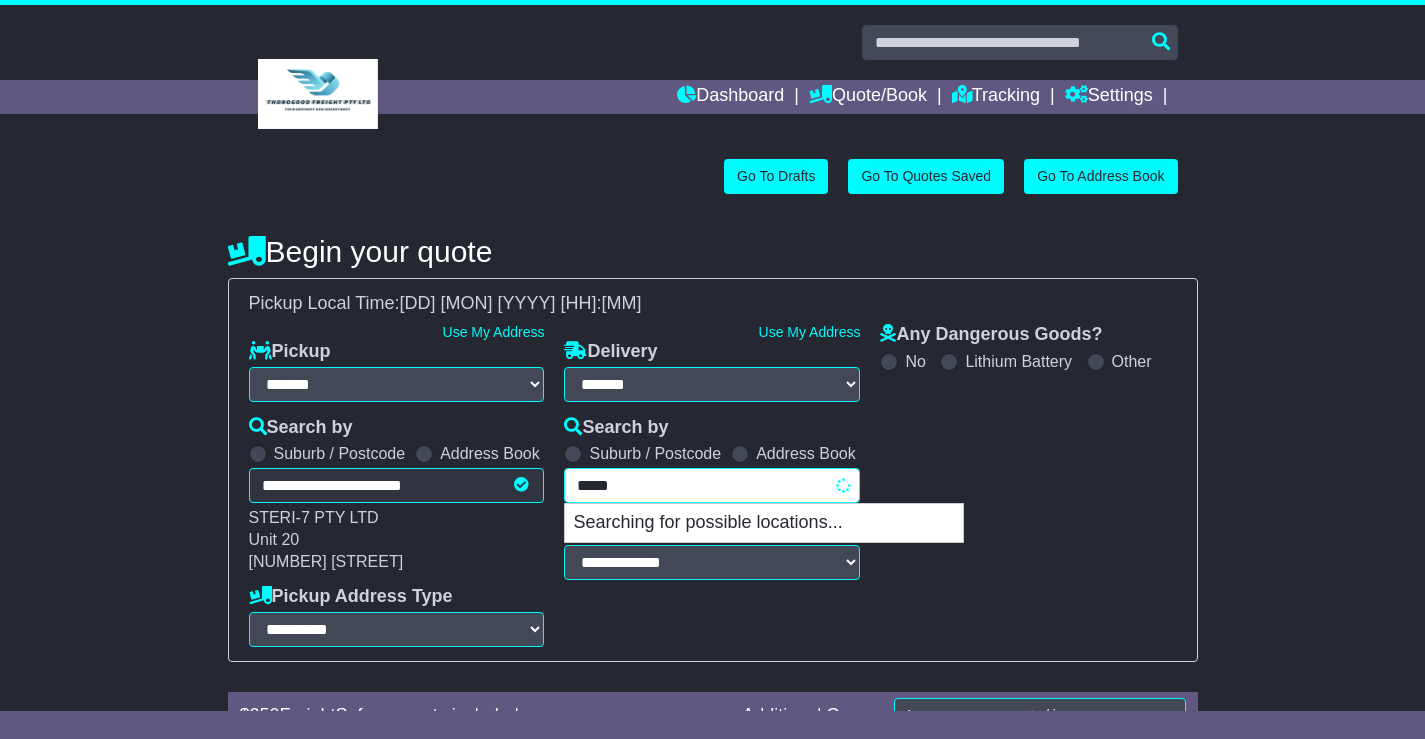 type on "******" 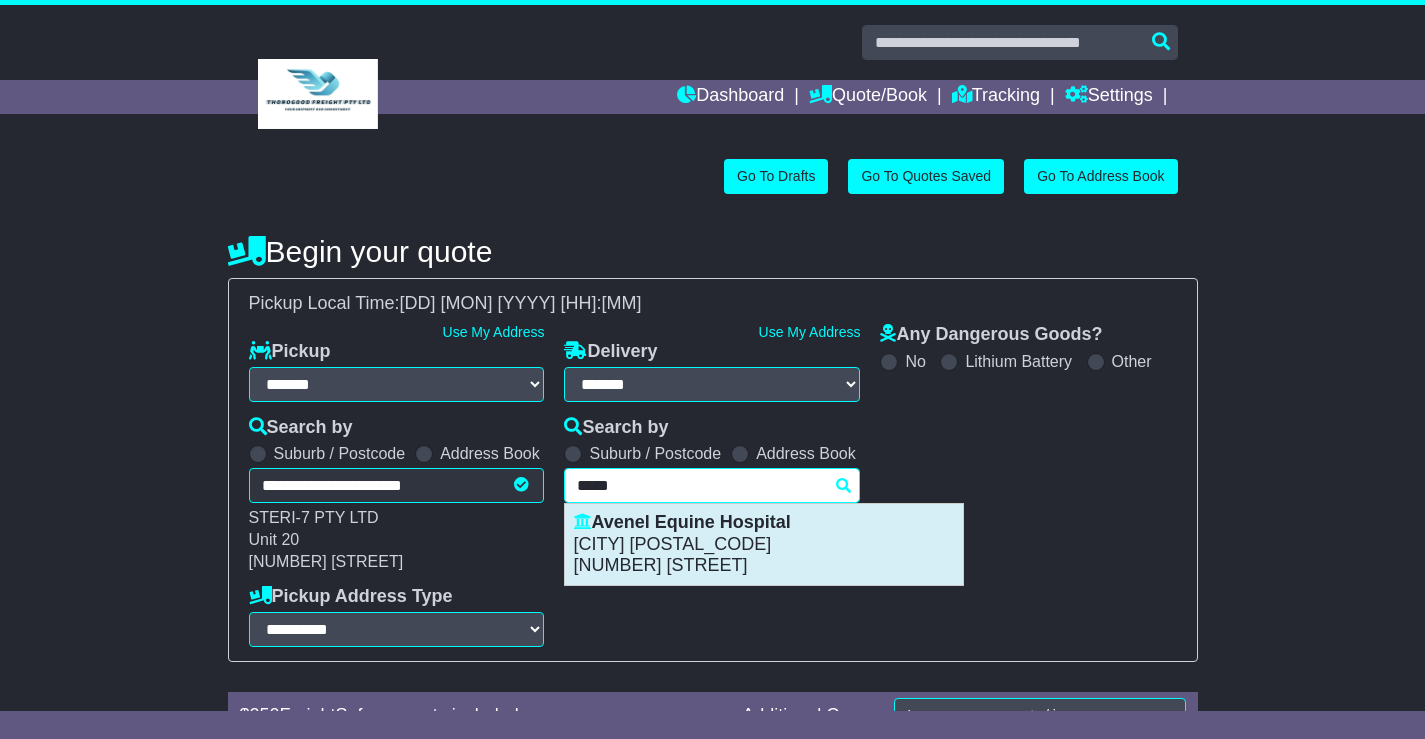 click on "AVENEL 3664" at bounding box center (764, 545) 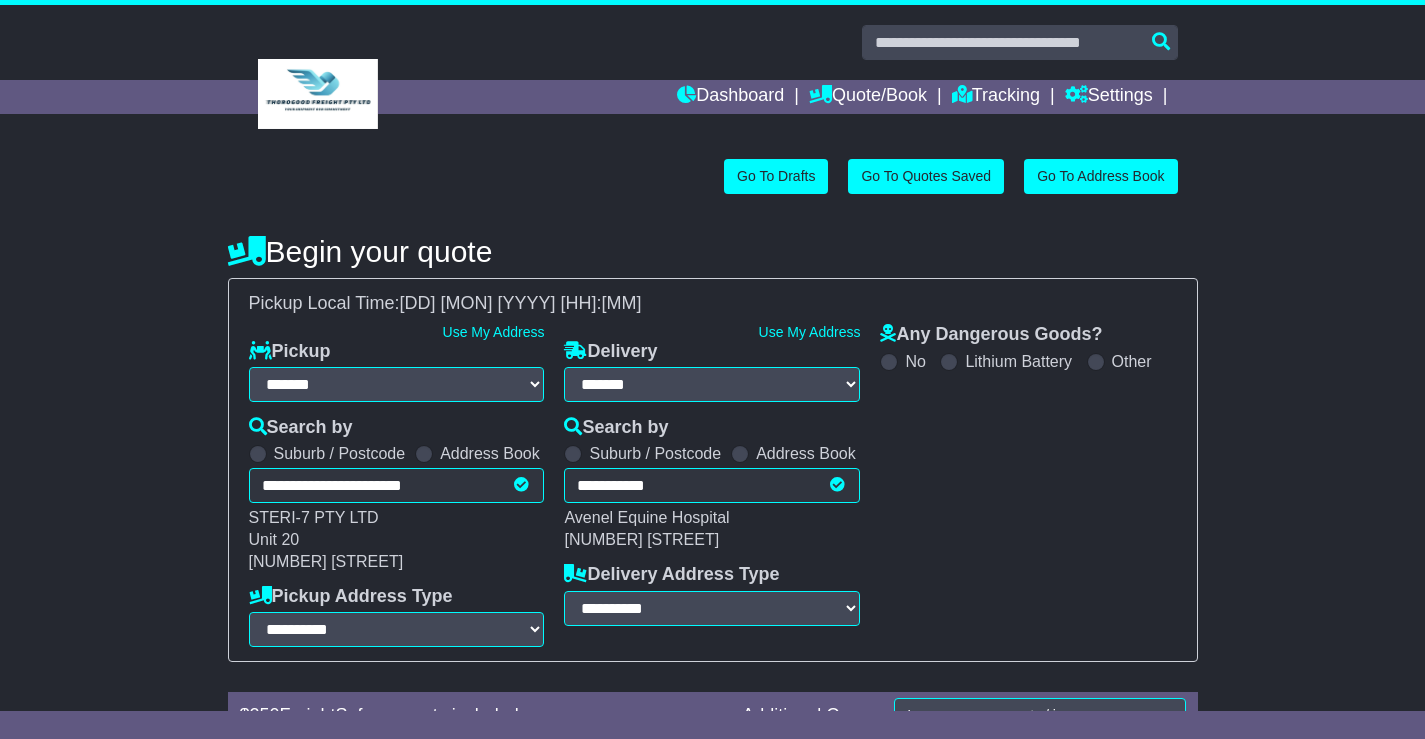type on "**********" 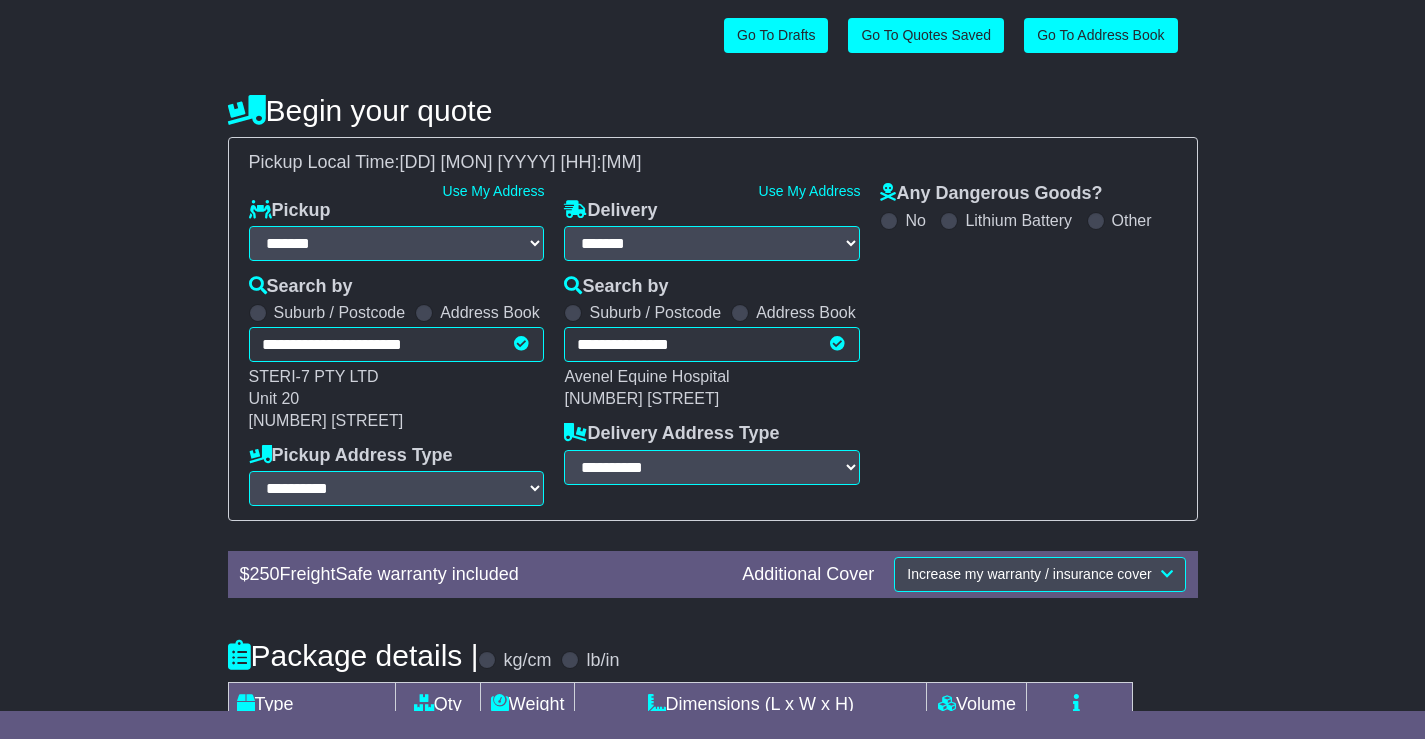 scroll, scrollTop: 300, scrollLeft: 0, axis: vertical 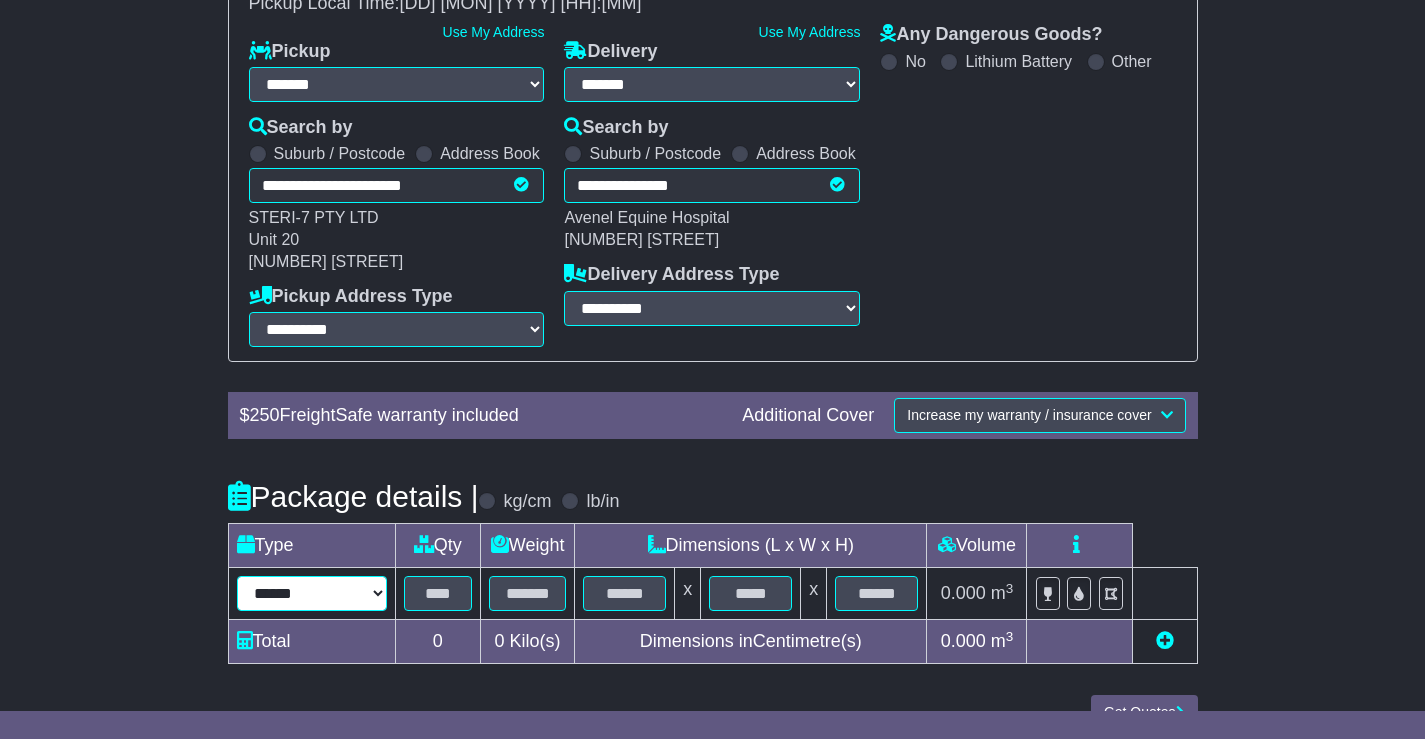 click on "****** ****** *** ******** ***** **** **** ****** *** *******" at bounding box center [312, 593] 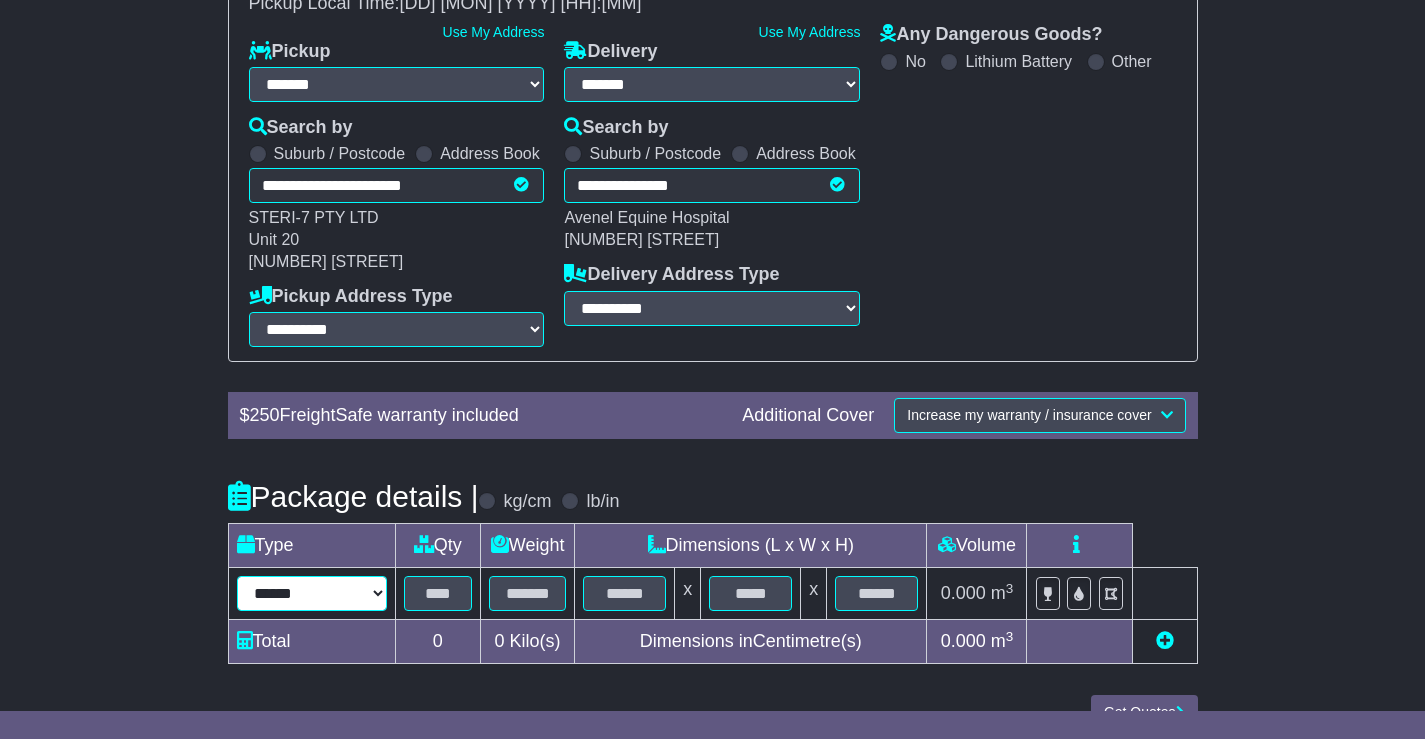select on "***" 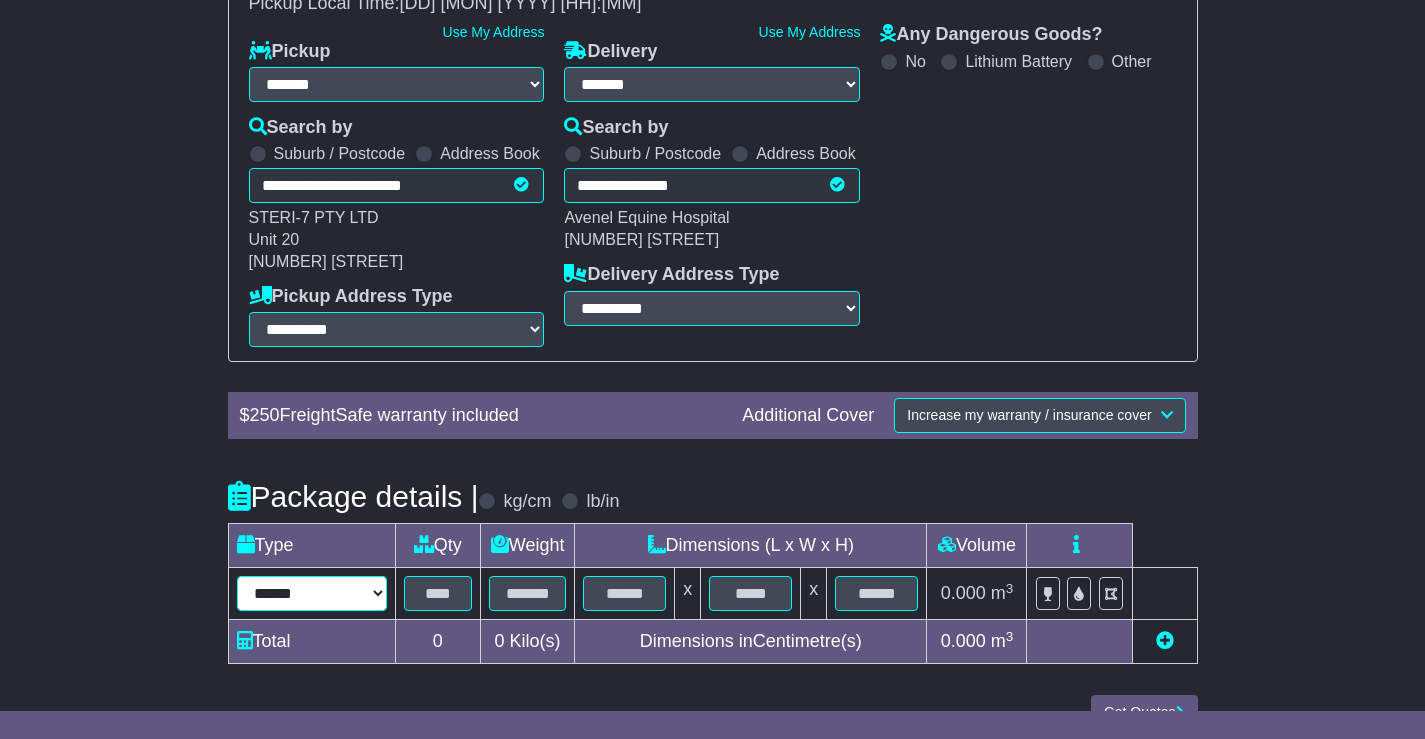 click on "****** ****** *** ******** ***** **** **** ****** *** *******" at bounding box center [312, 593] 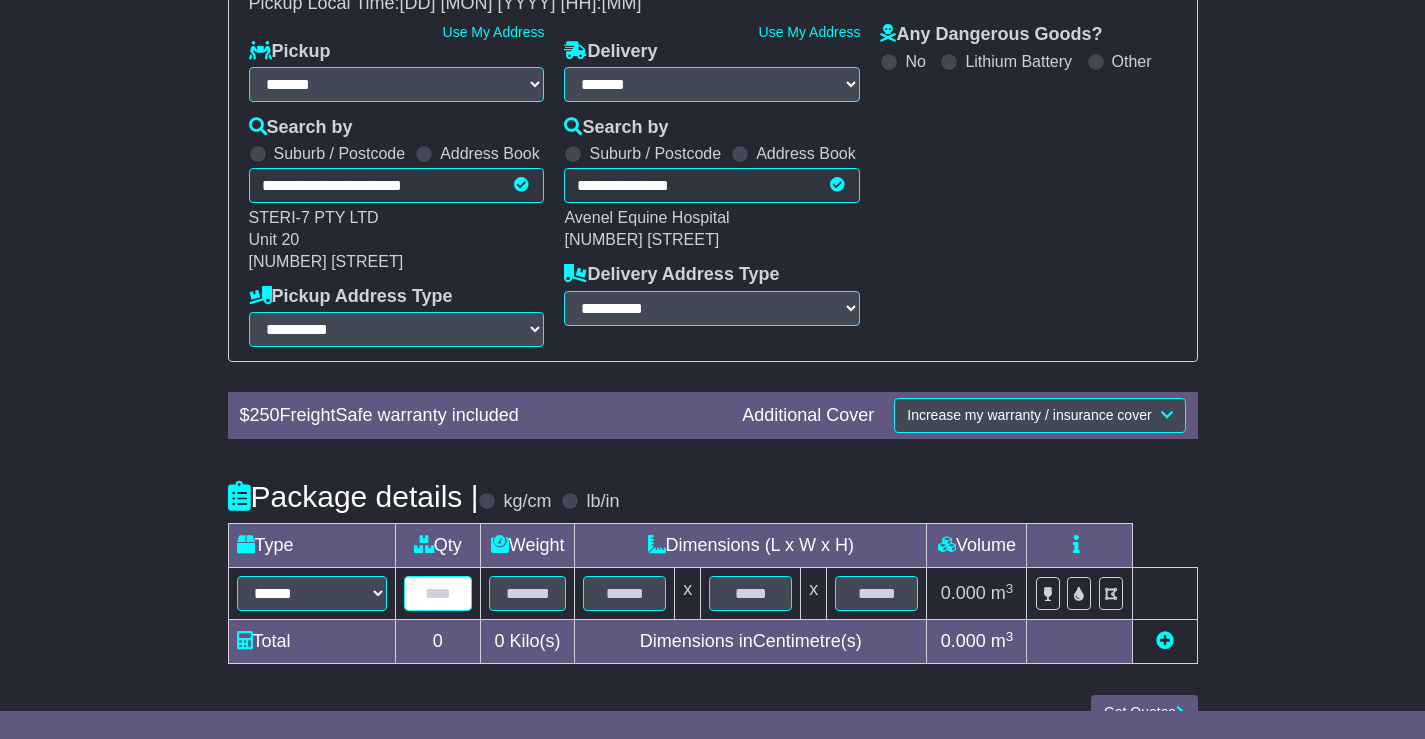 click at bounding box center [438, 593] 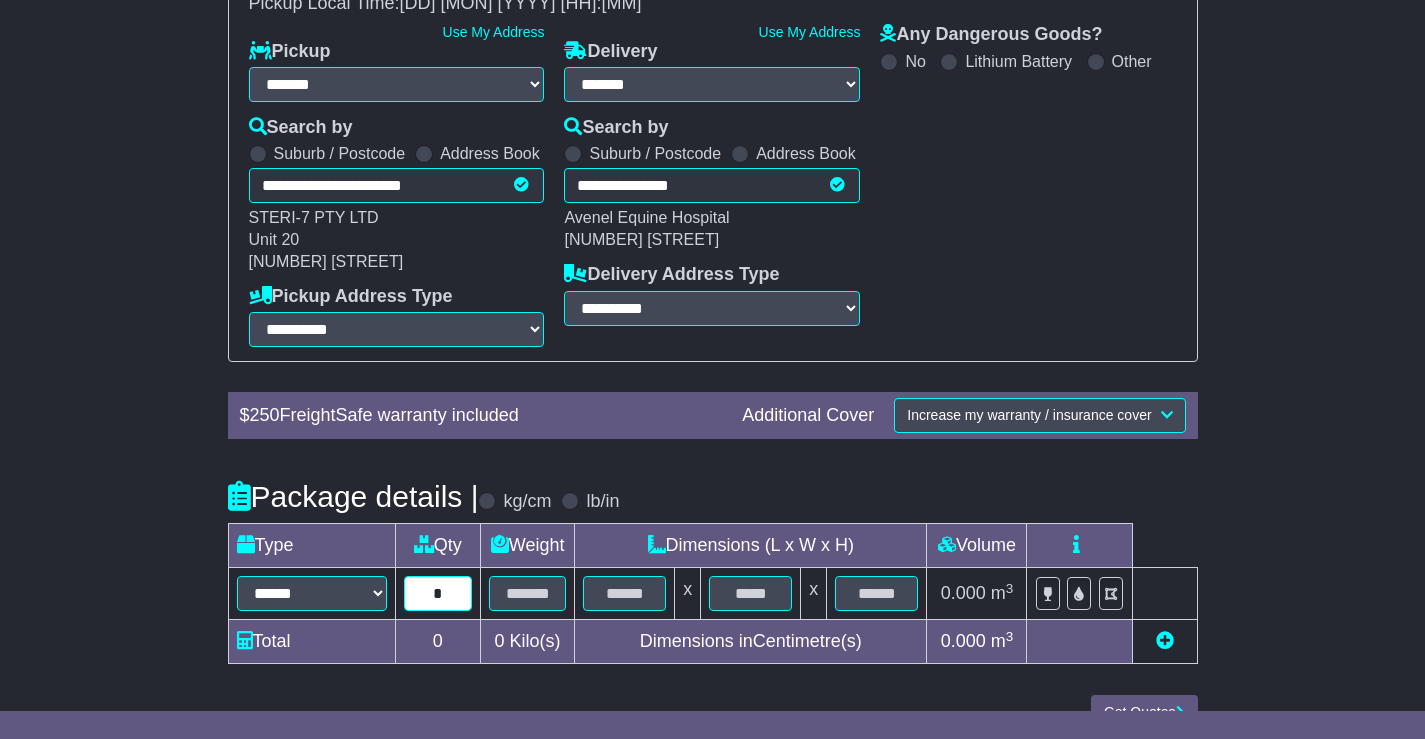 type on "*" 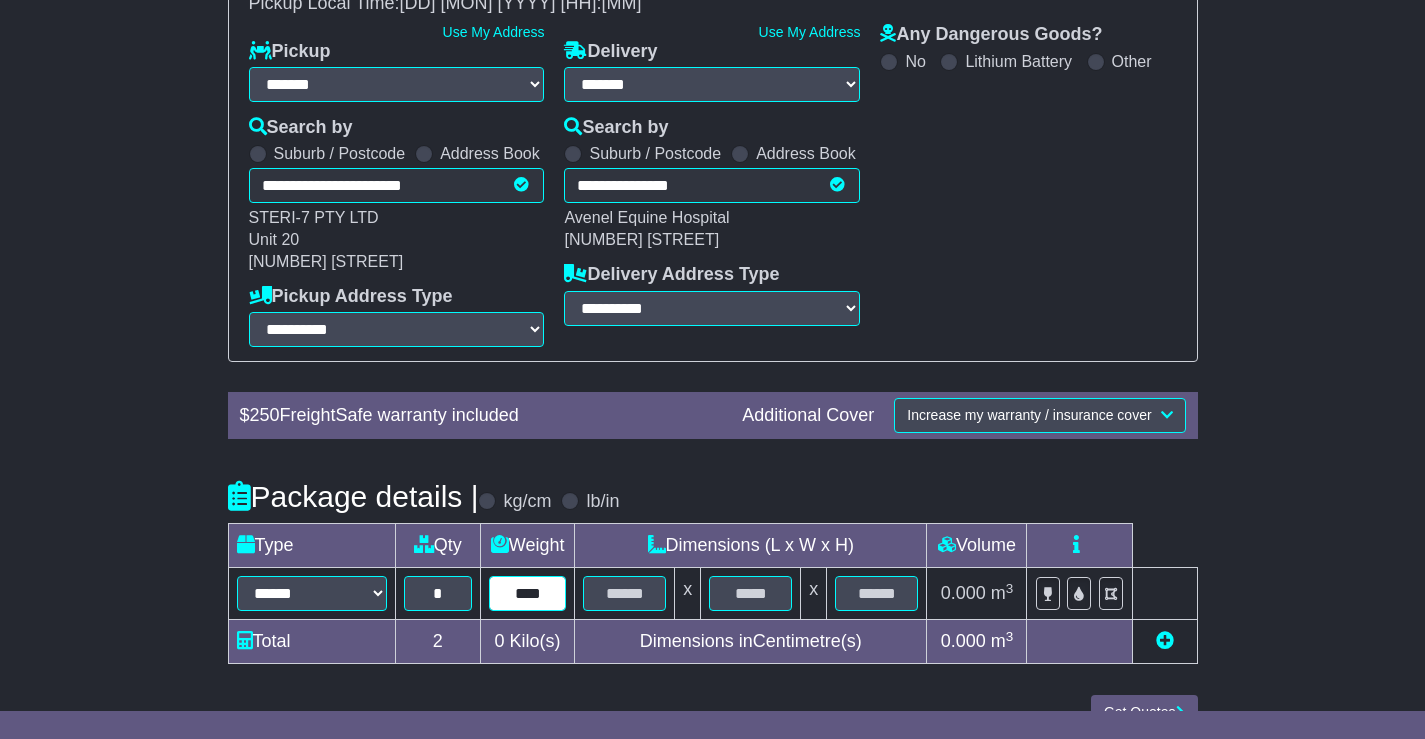 type on "****" 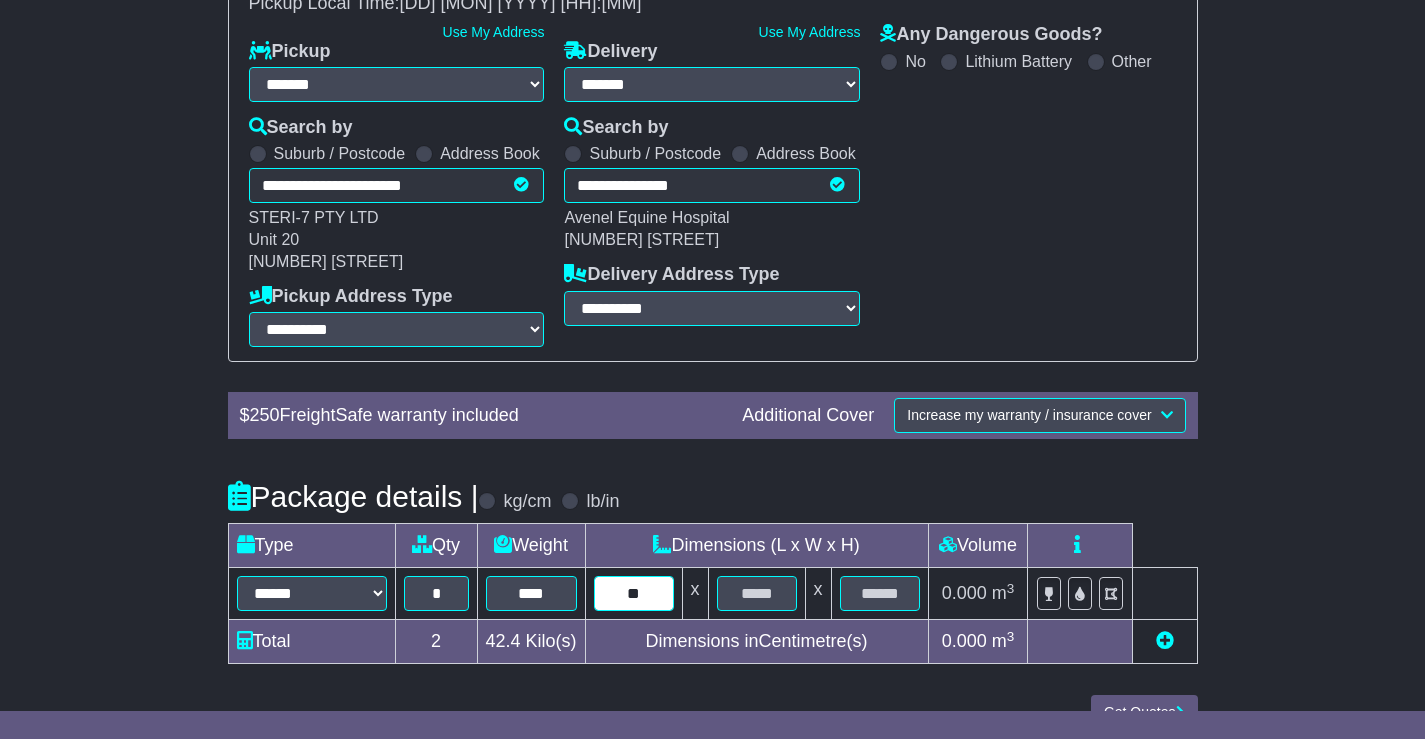 type on "**" 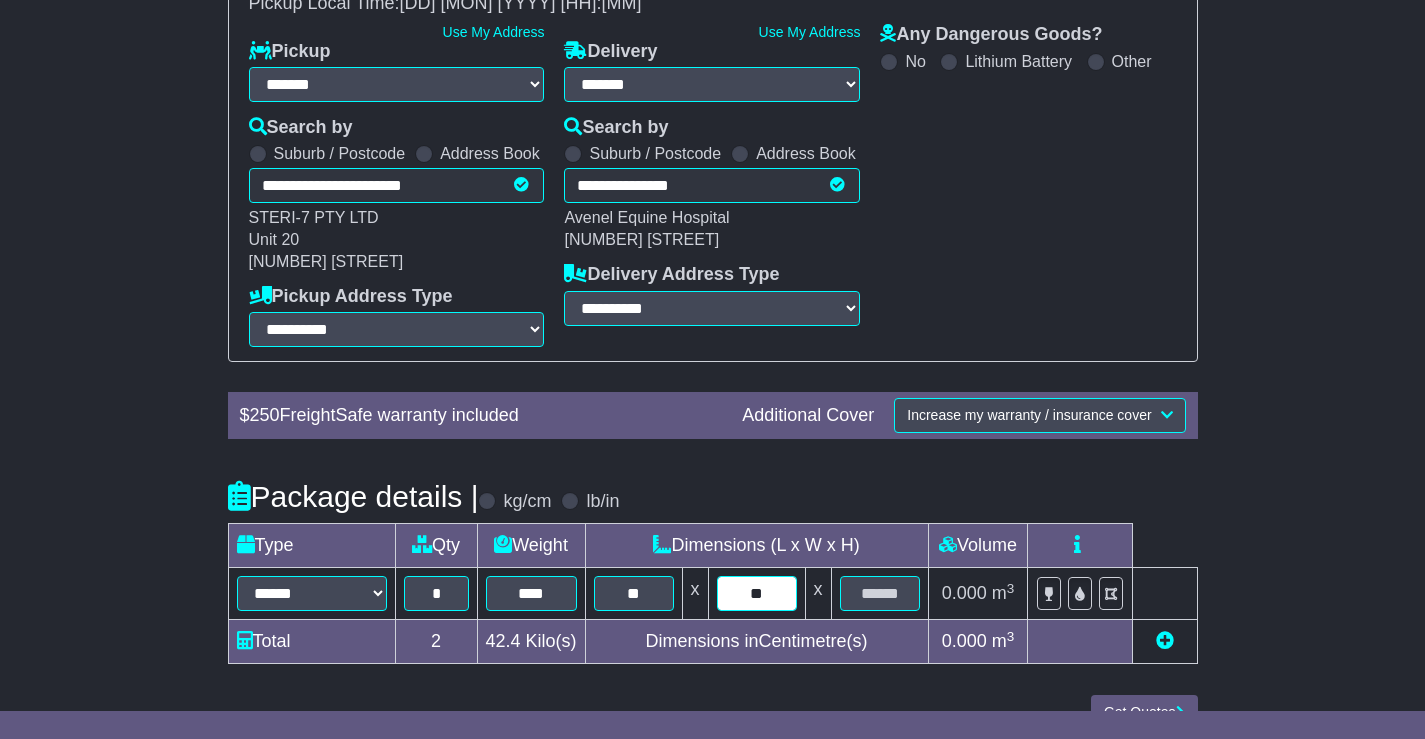 type on "**" 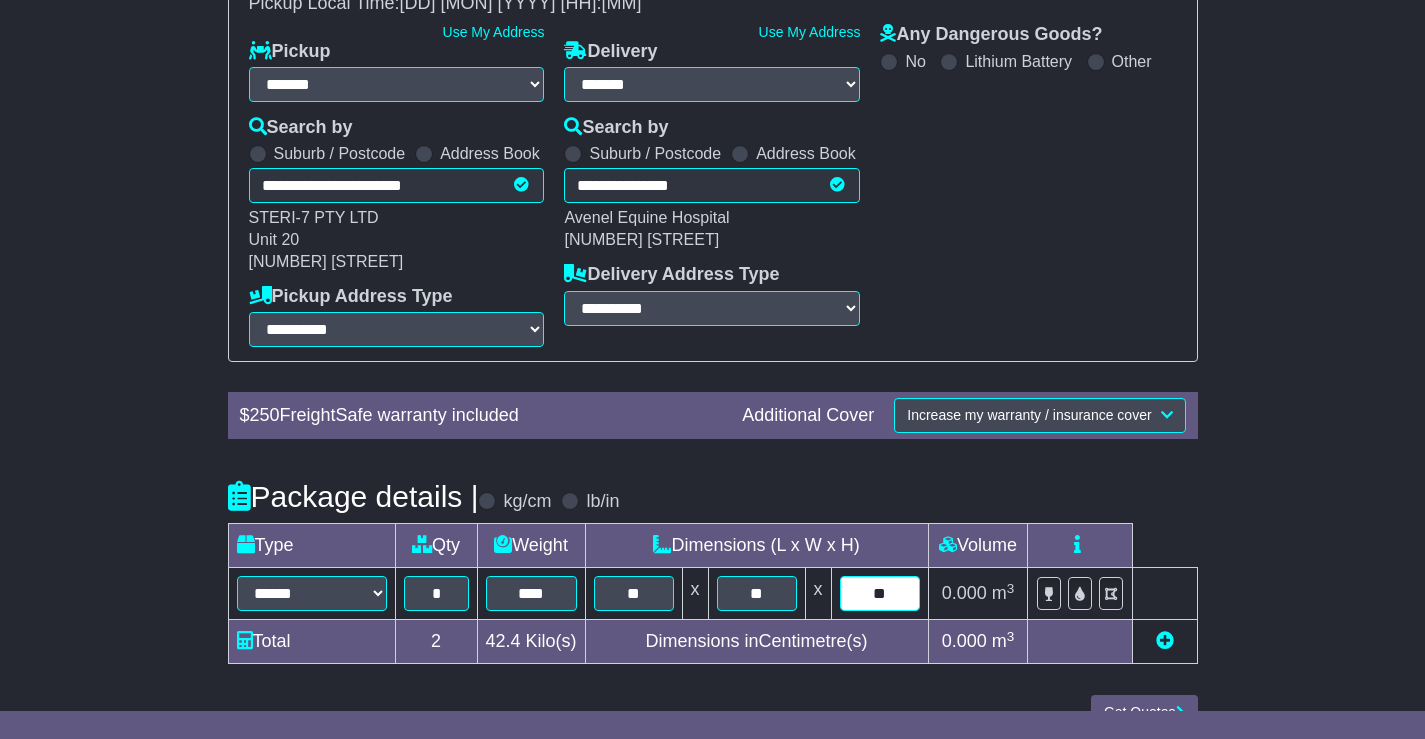 type on "**" 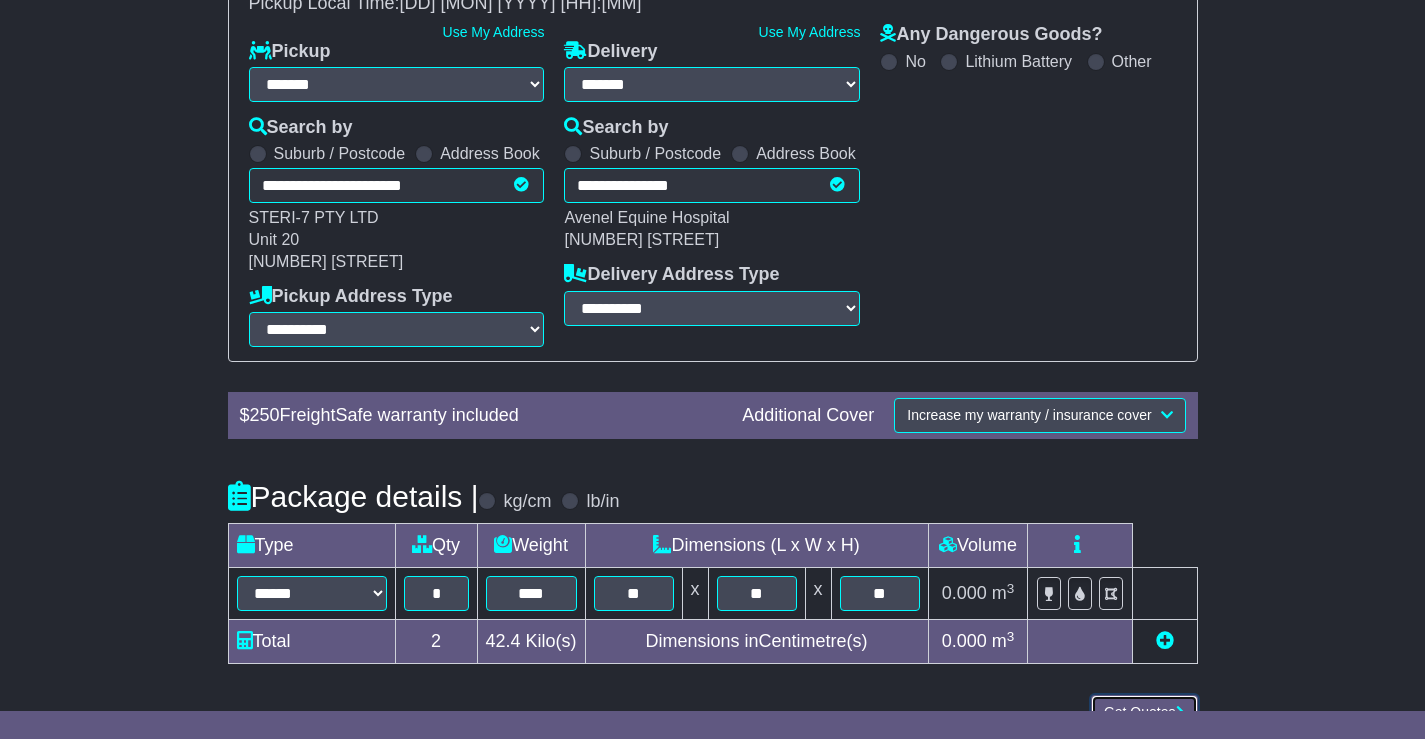 type 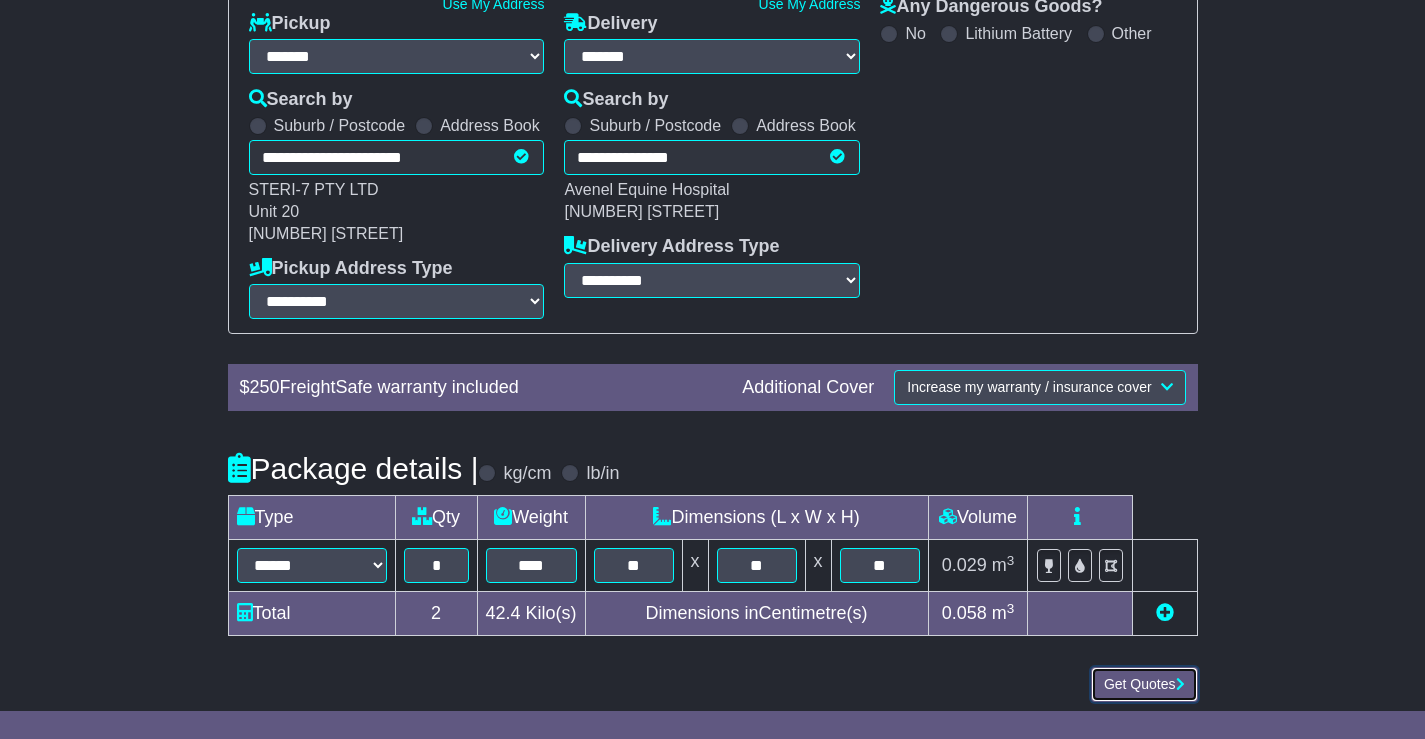 scroll, scrollTop: 341, scrollLeft: 0, axis: vertical 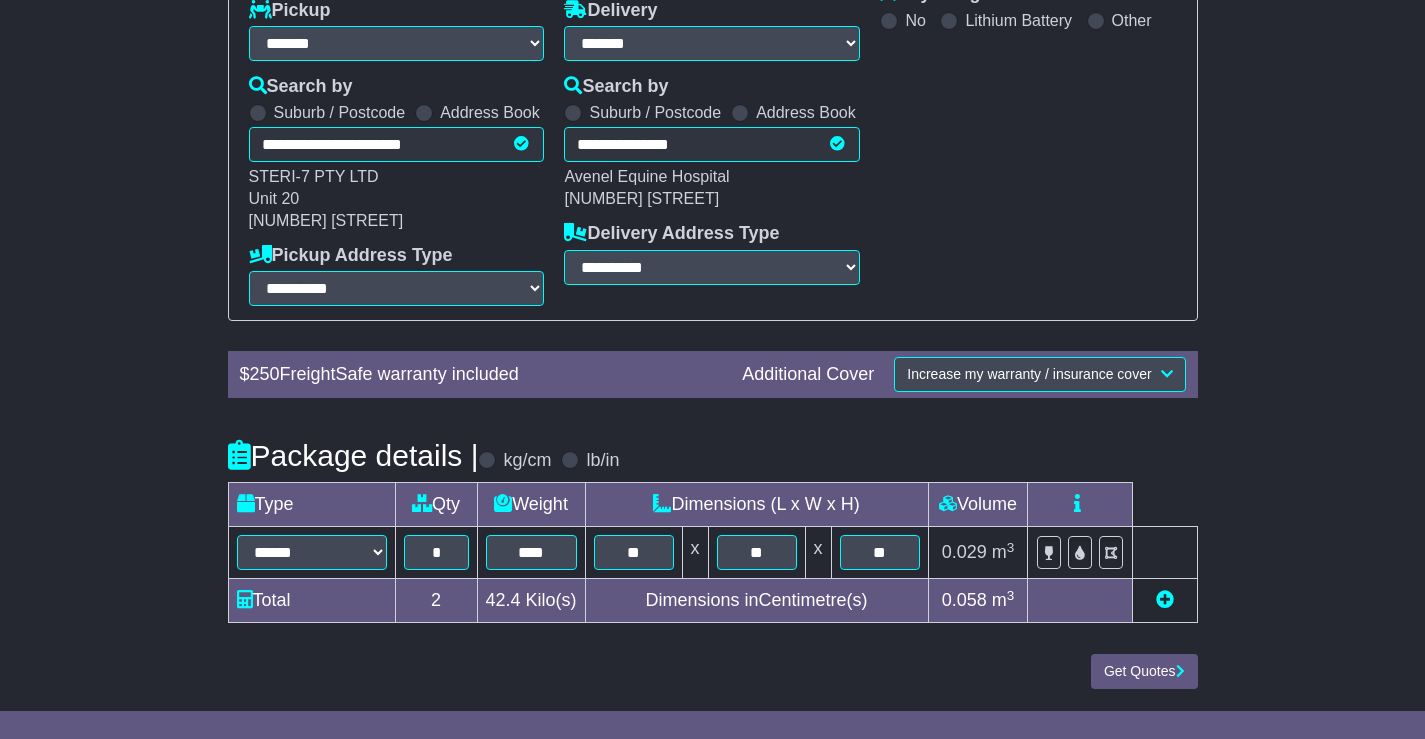 click at bounding box center [1165, 599] 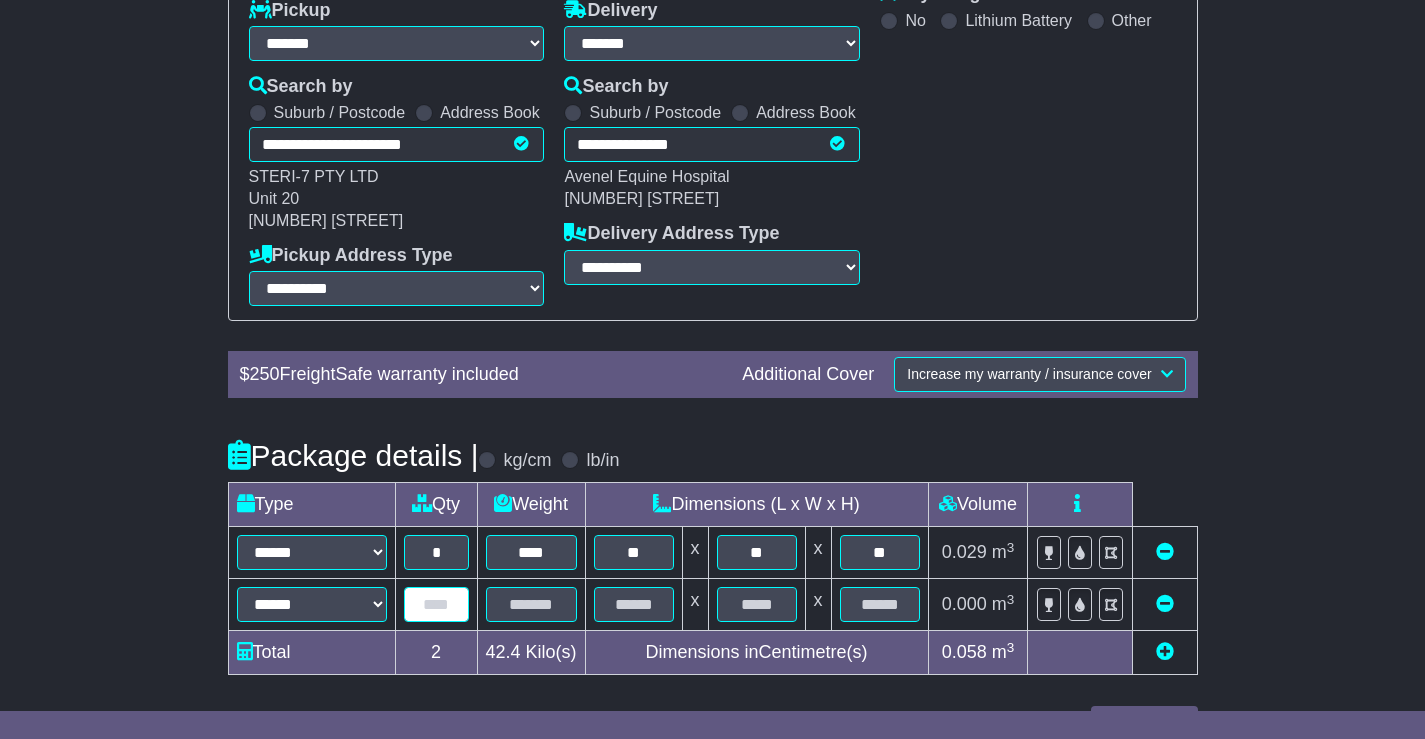 click at bounding box center (436, 604) 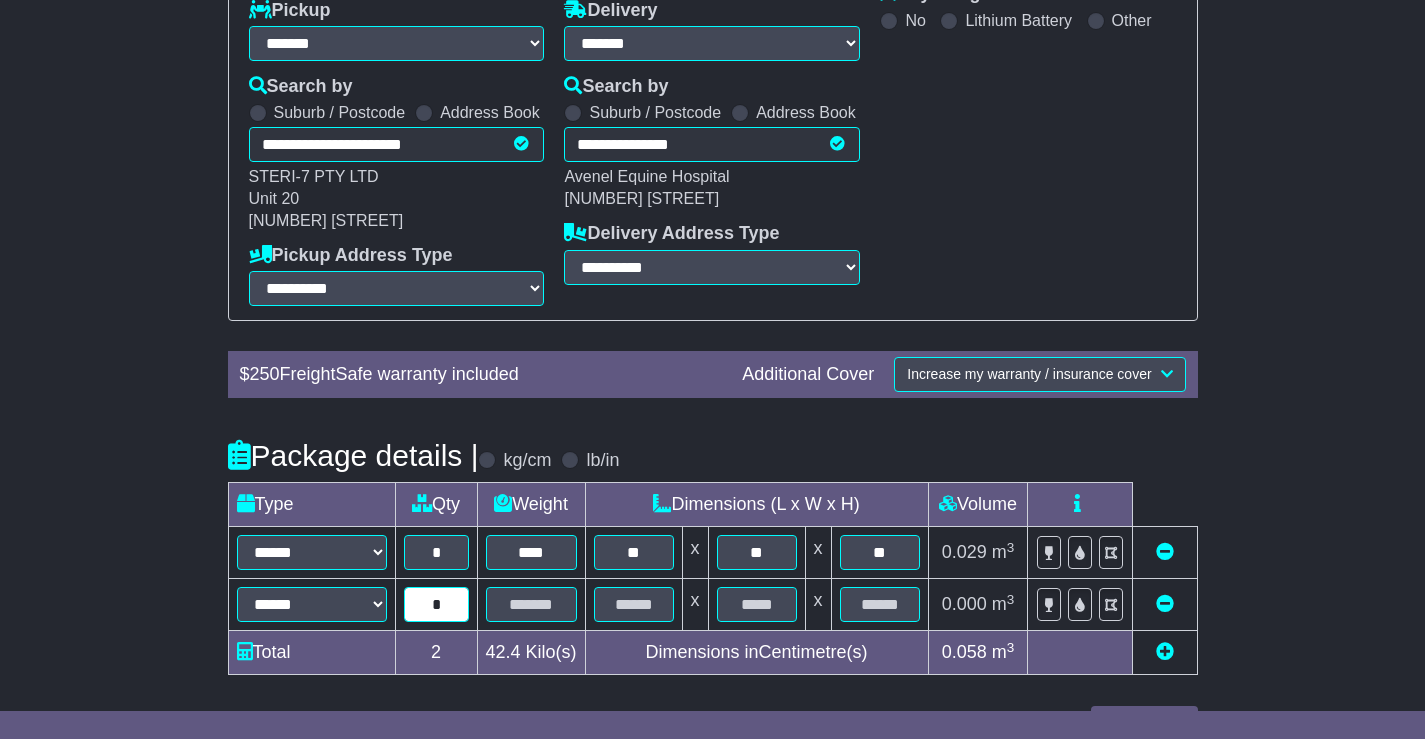 type on "*" 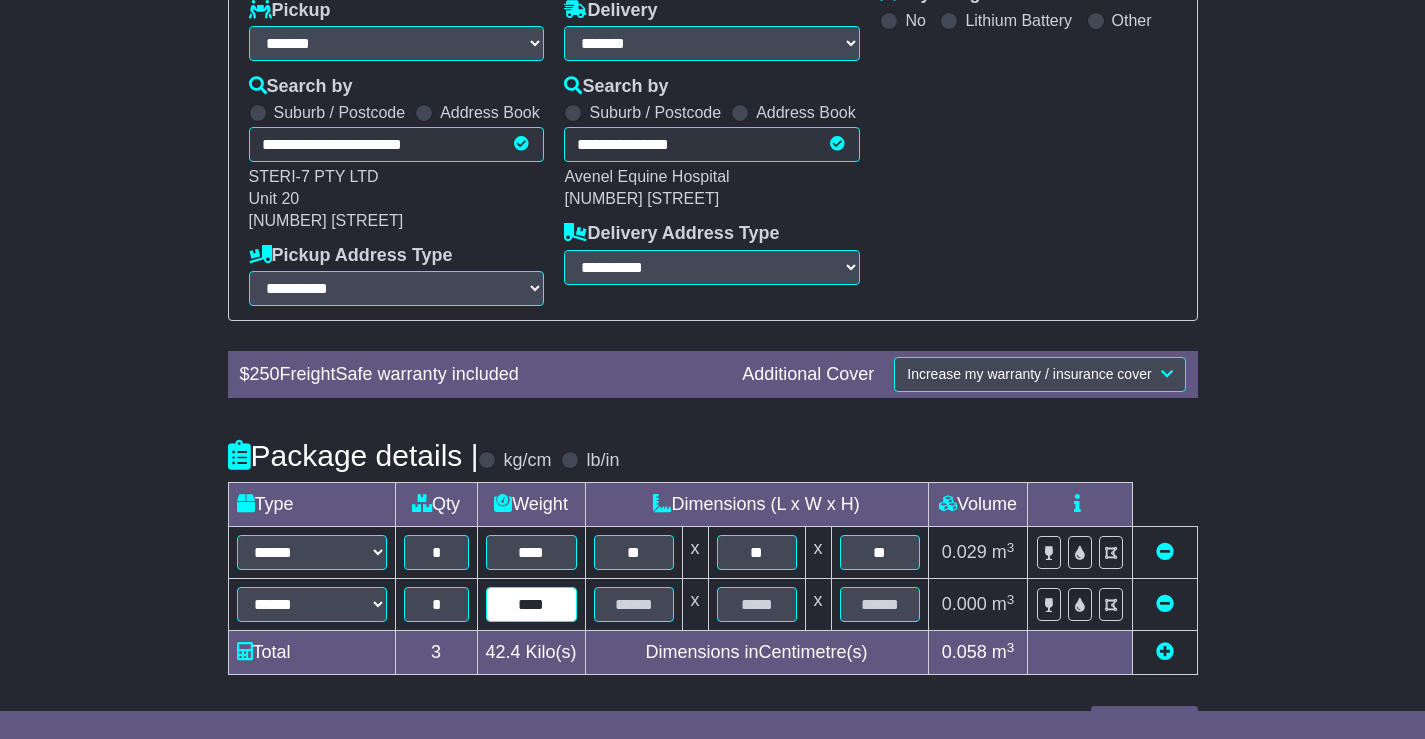 type on "****" 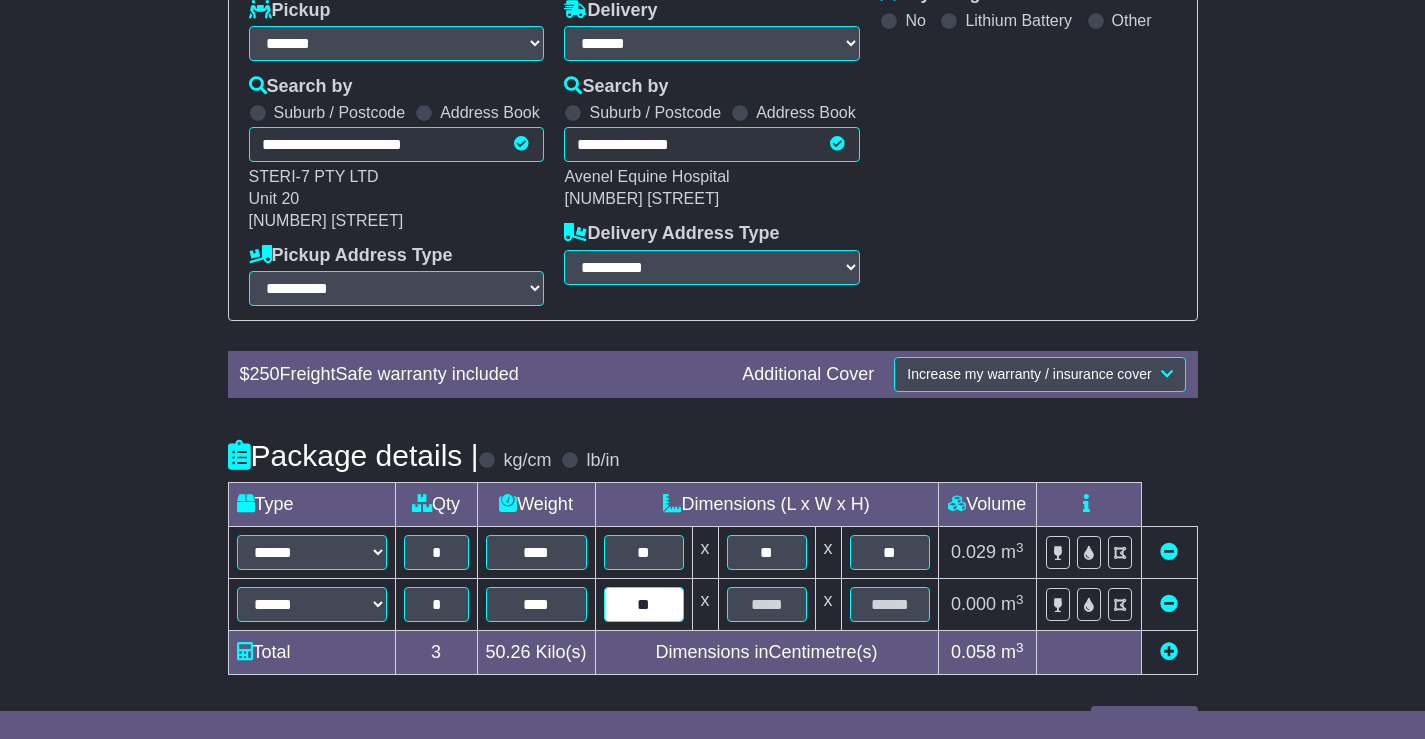 type on "**" 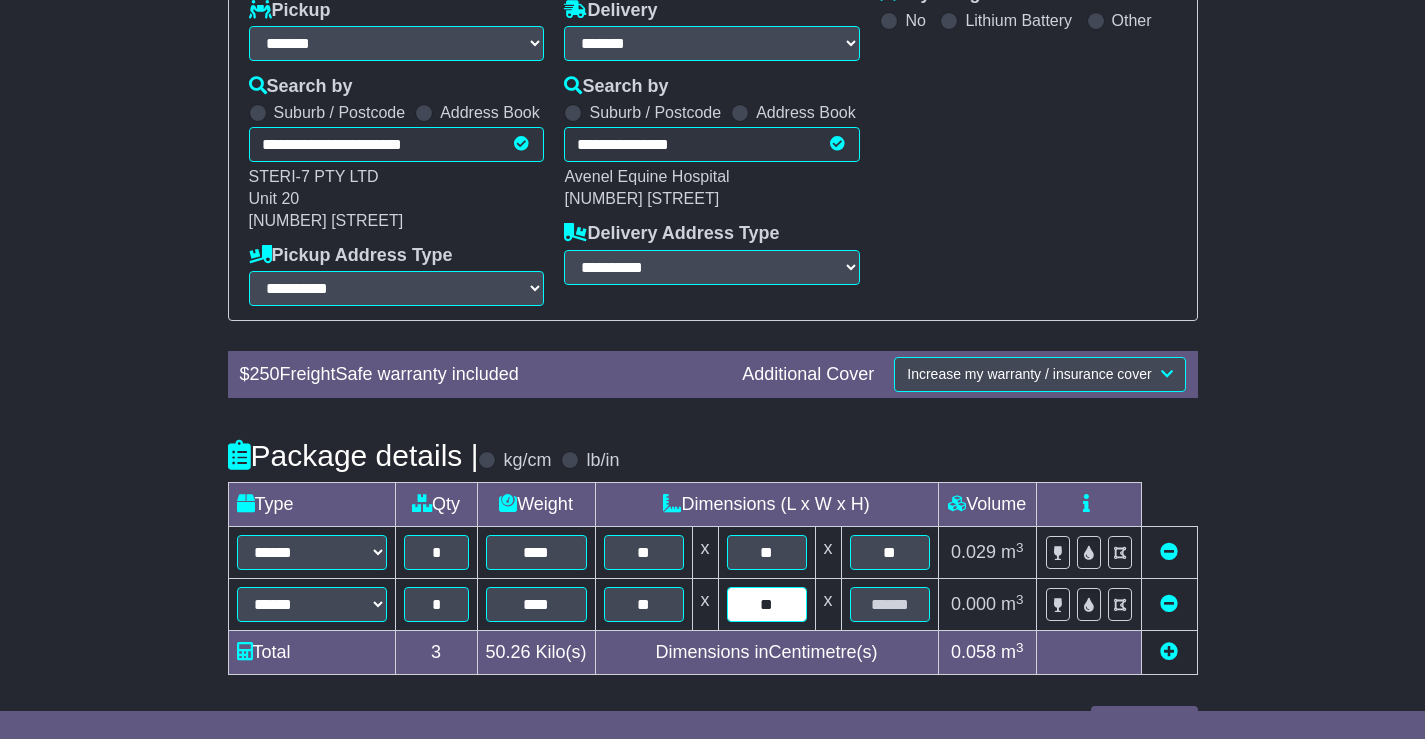type on "**" 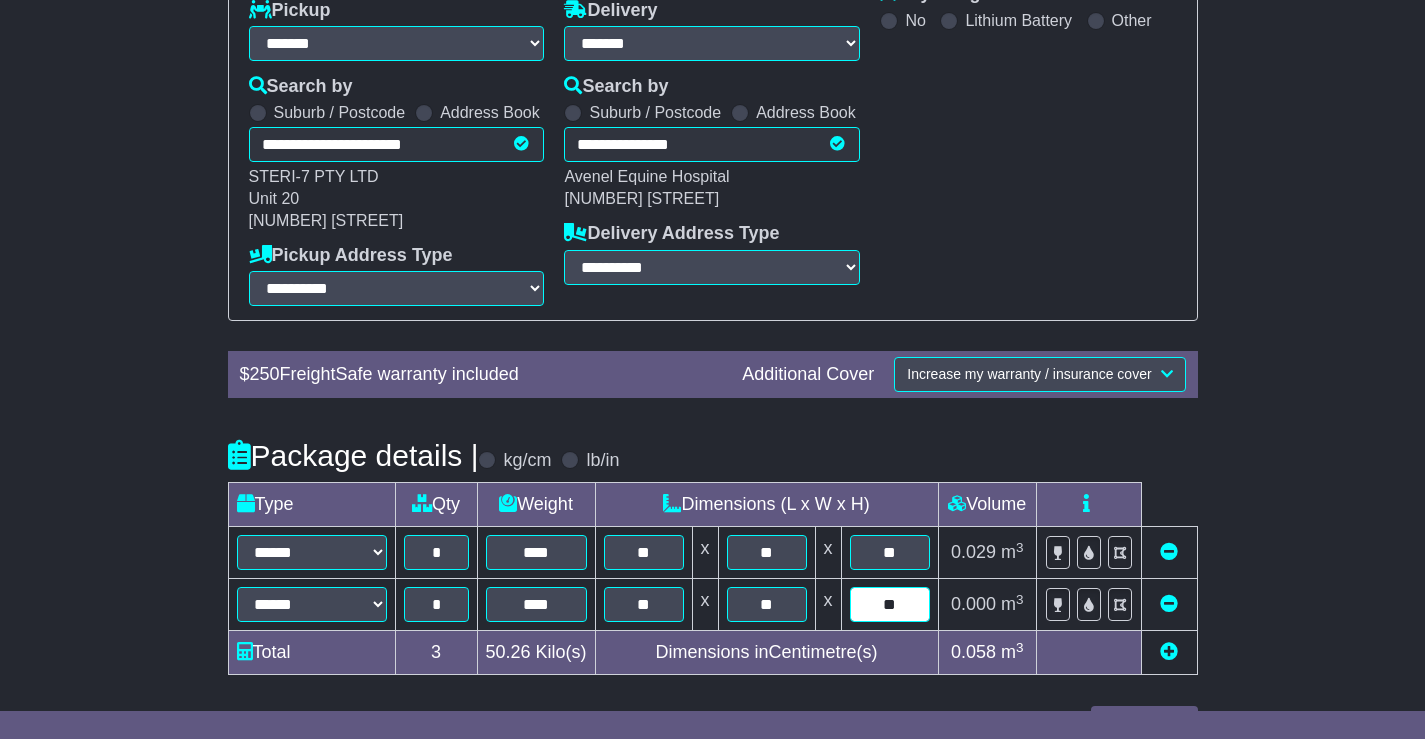 type on "**" 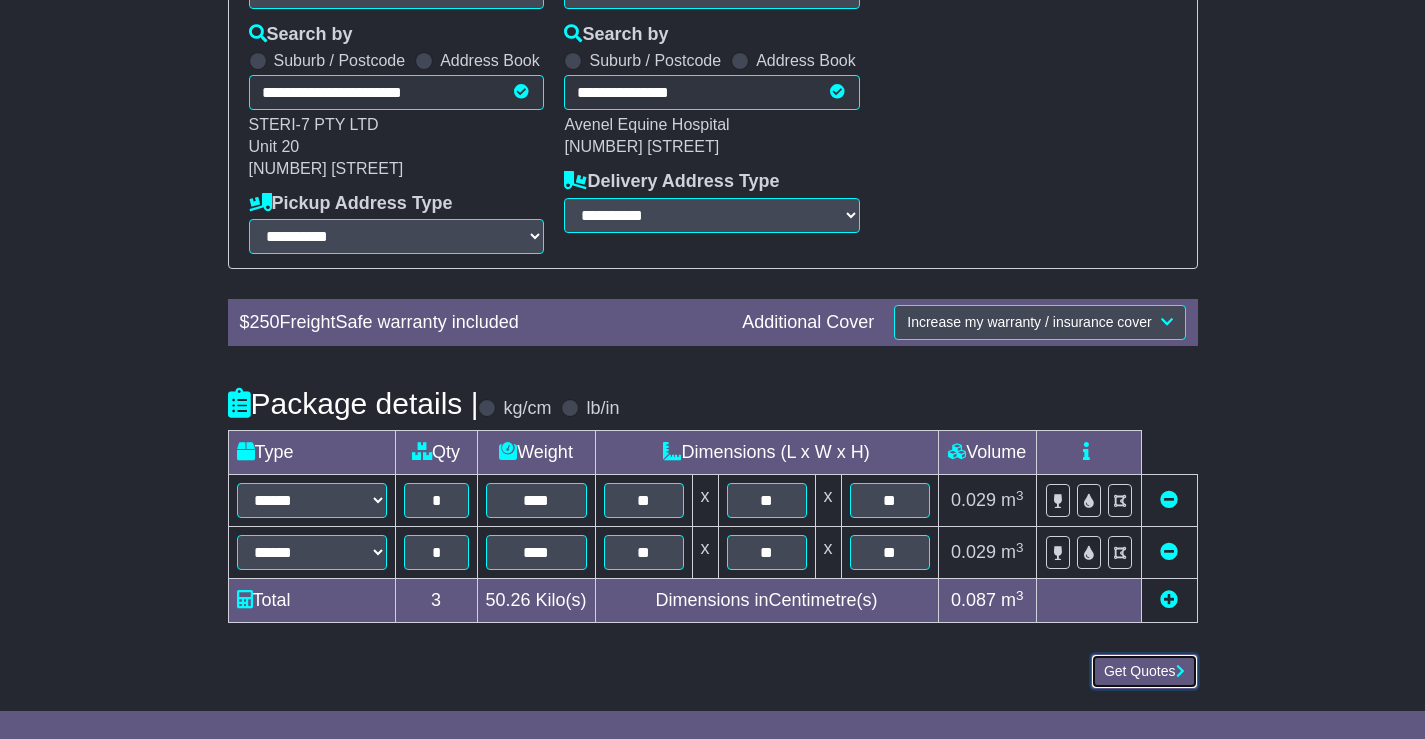 click on "Get Quotes" at bounding box center [1144, 671] 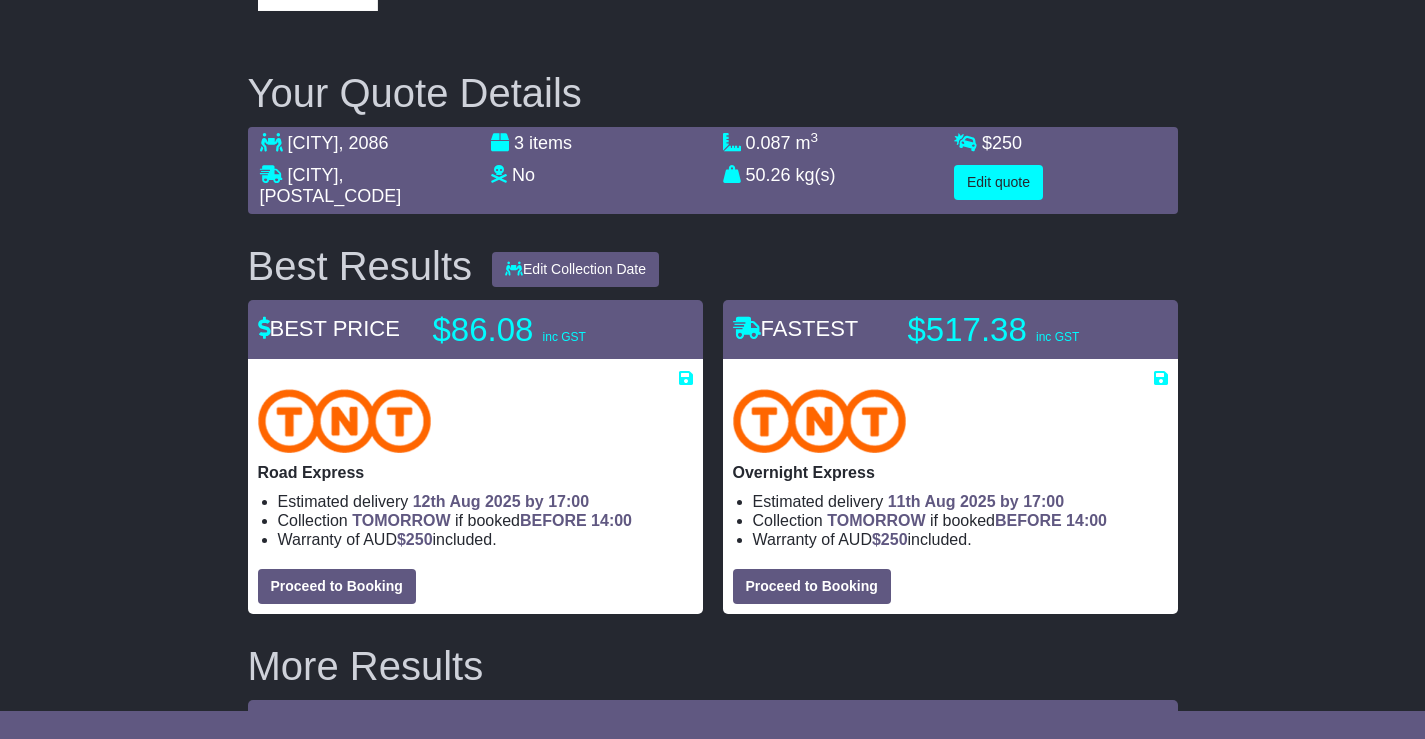 scroll, scrollTop: 300, scrollLeft: 0, axis: vertical 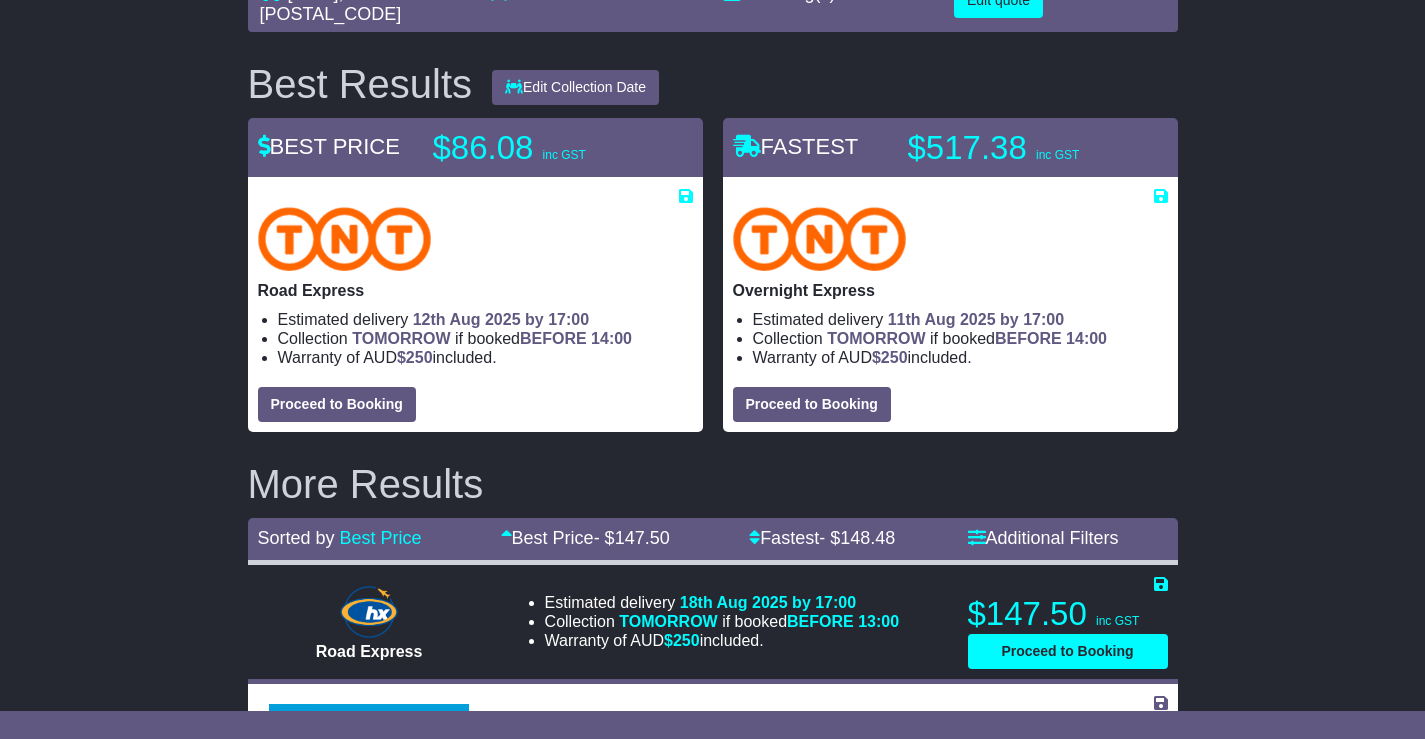 drag, startPoint x: 362, startPoint y: 341, endPoint x: 451, endPoint y: 366, distance: 92.44458 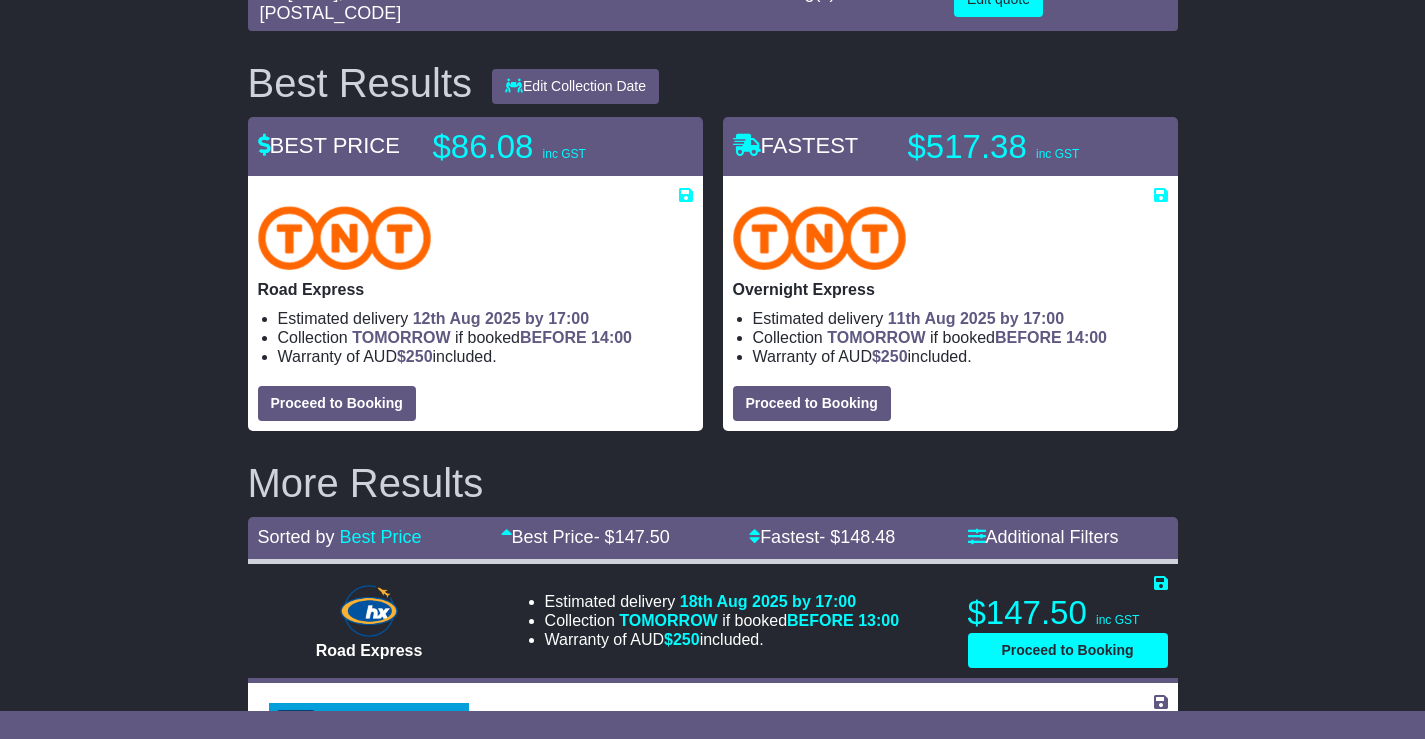 scroll, scrollTop: 300, scrollLeft: 0, axis: vertical 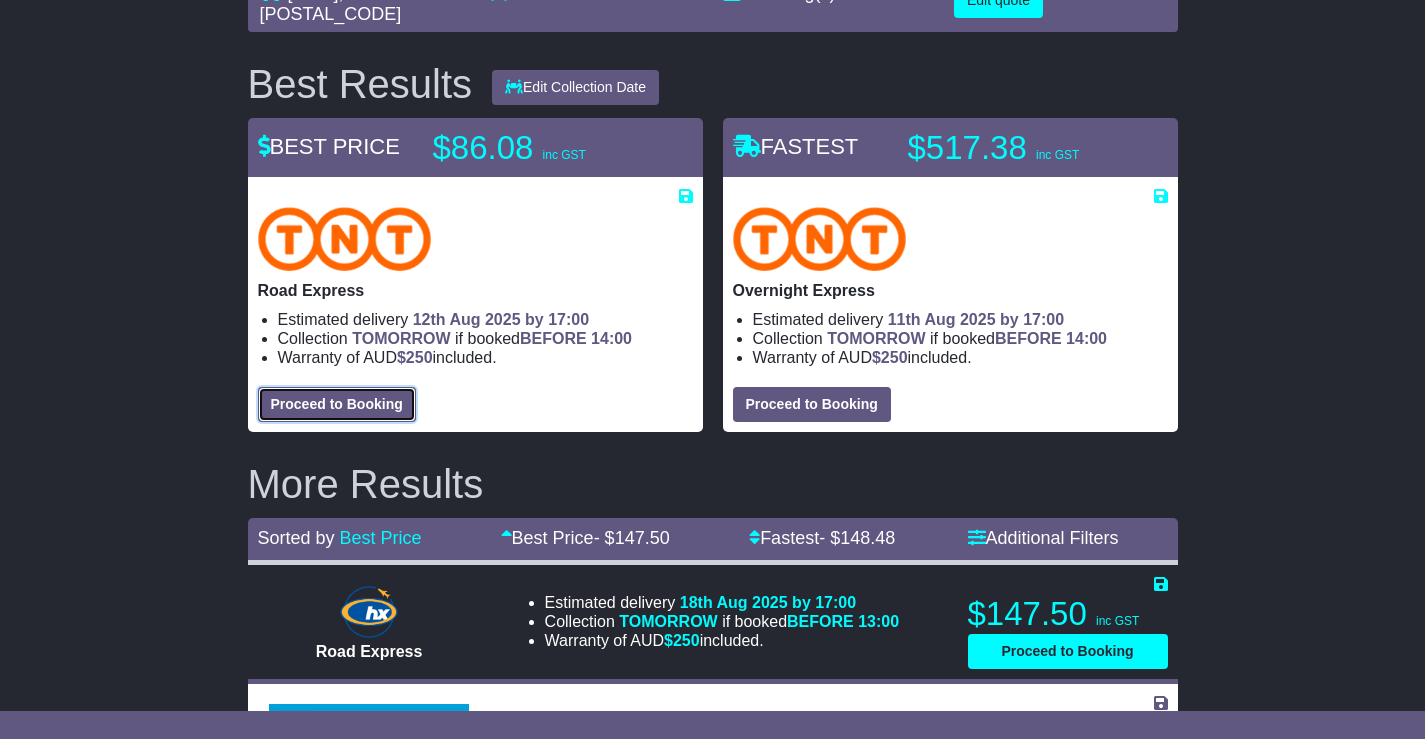 click on "Proceed to Booking" at bounding box center [337, 404] 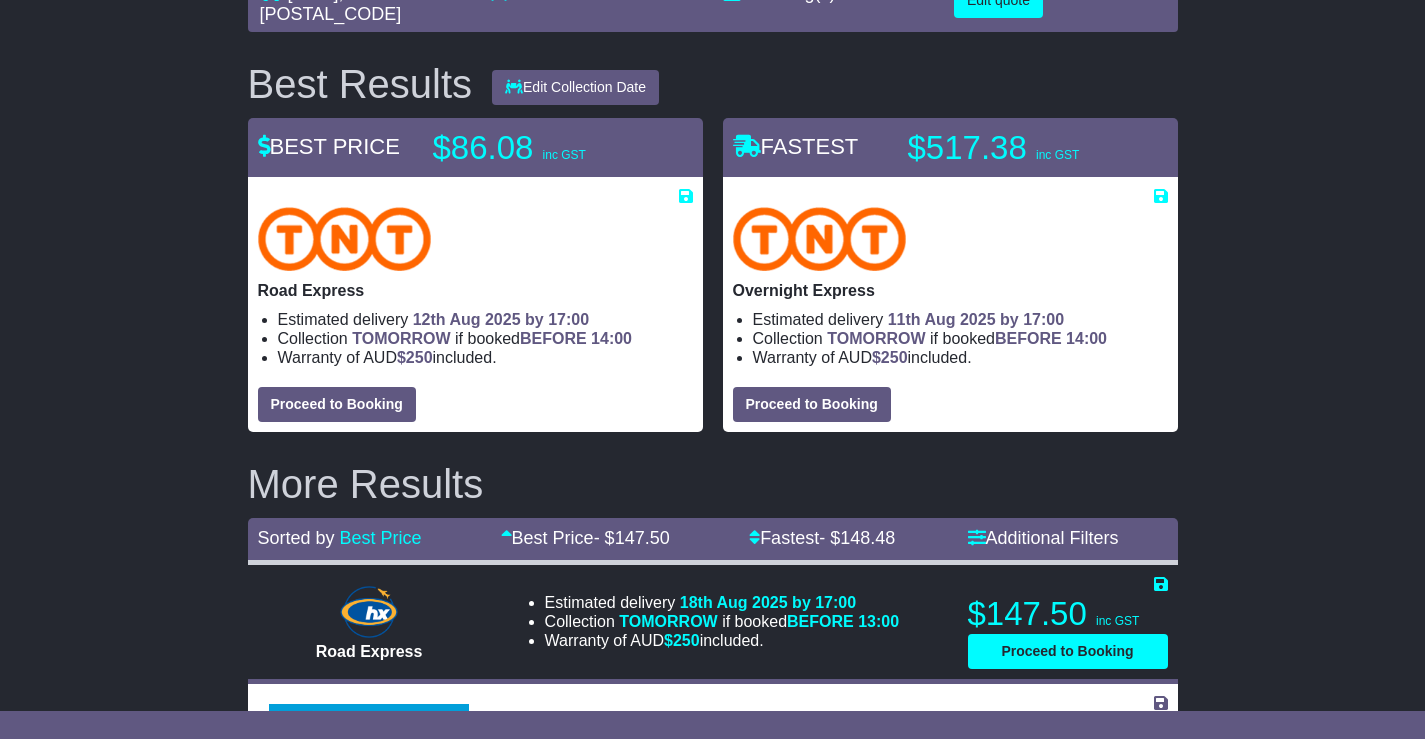 scroll, scrollTop: 0, scrollLeft: 0, axis: both 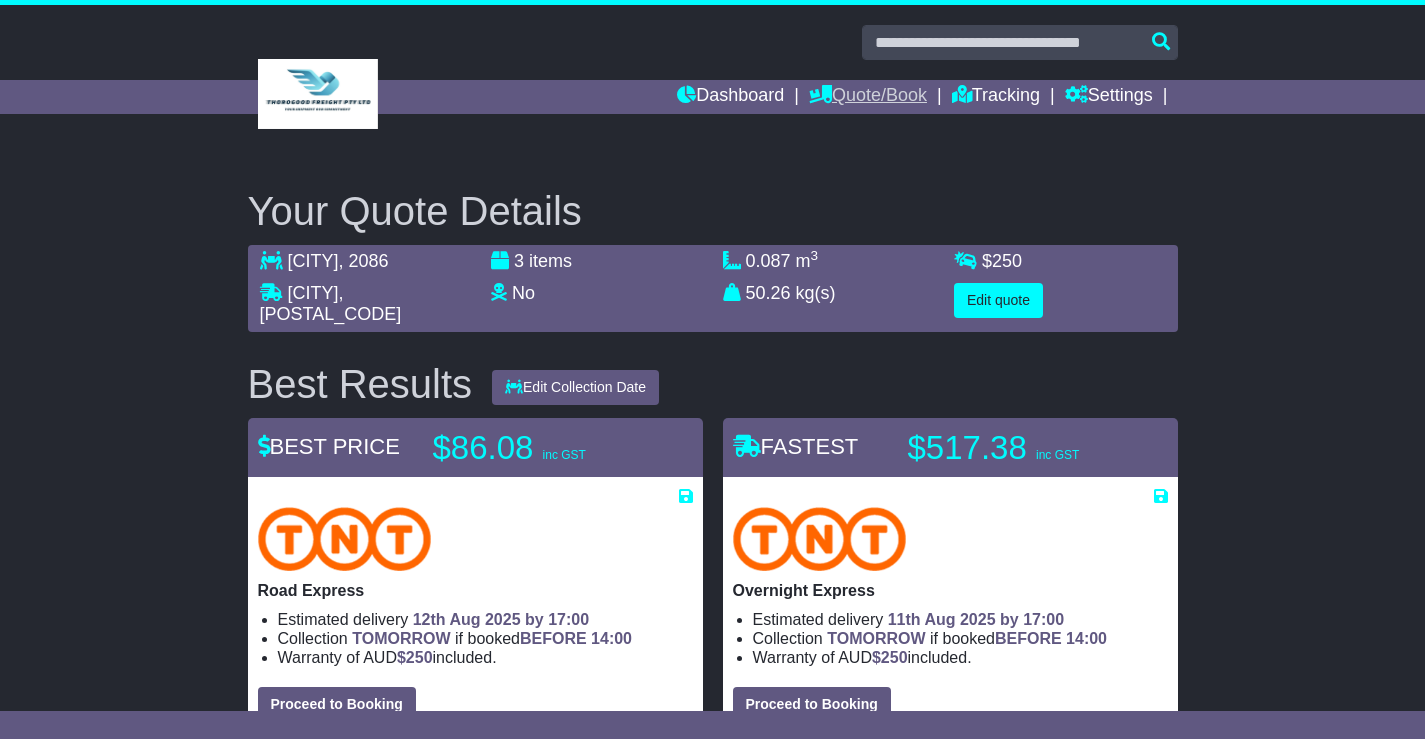 click on "Quote/Book" at bounding box center (868, 97) 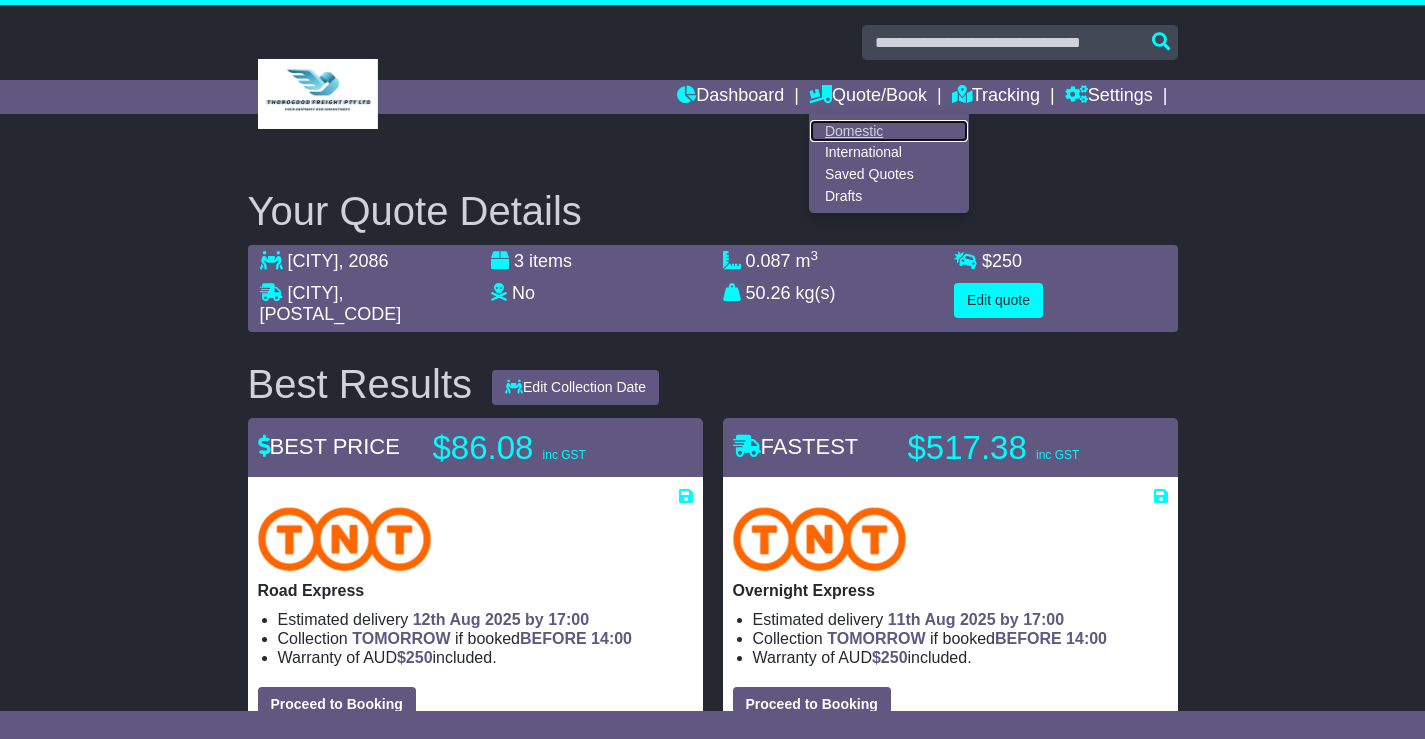 click on "Domestic" at bounding box center (889, 131) 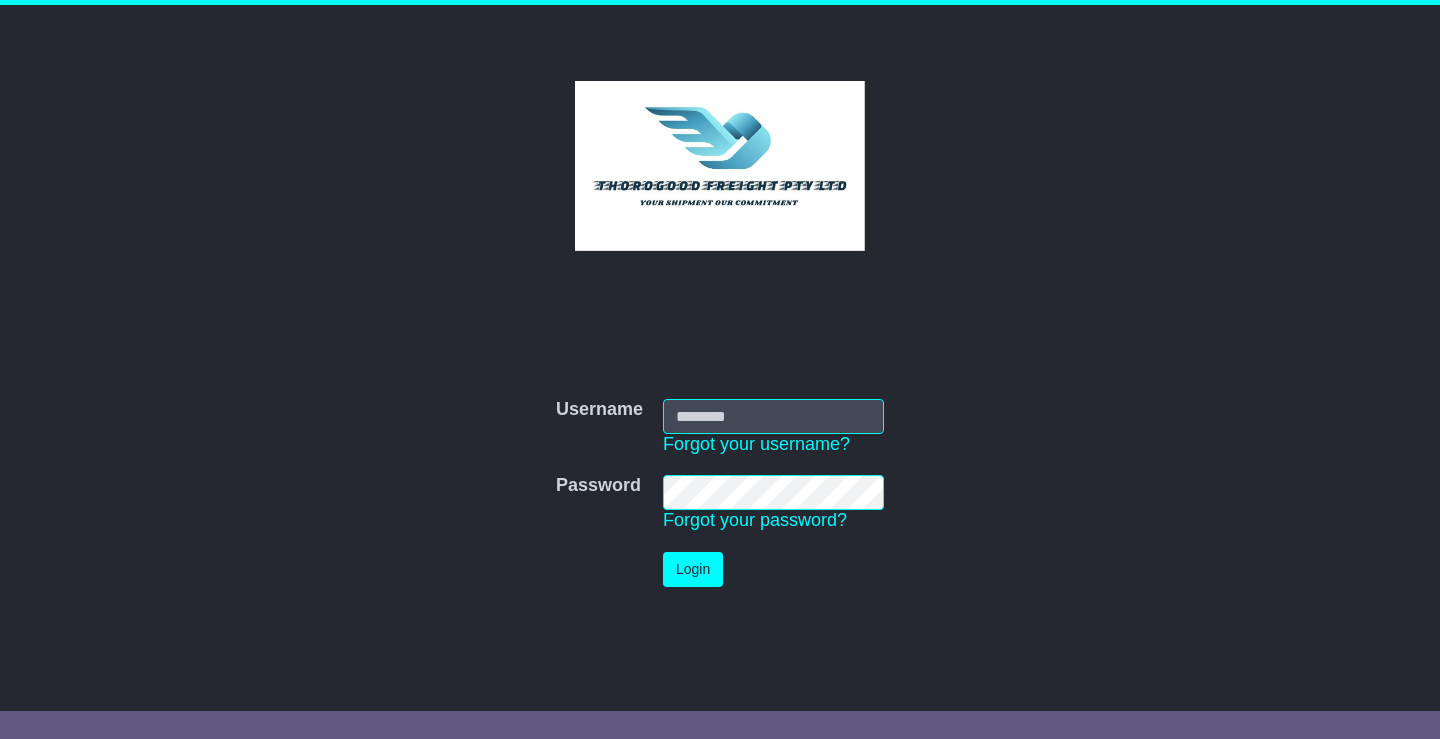 scroll, scrollTop: 0, scrollLeft: 0, axis: both 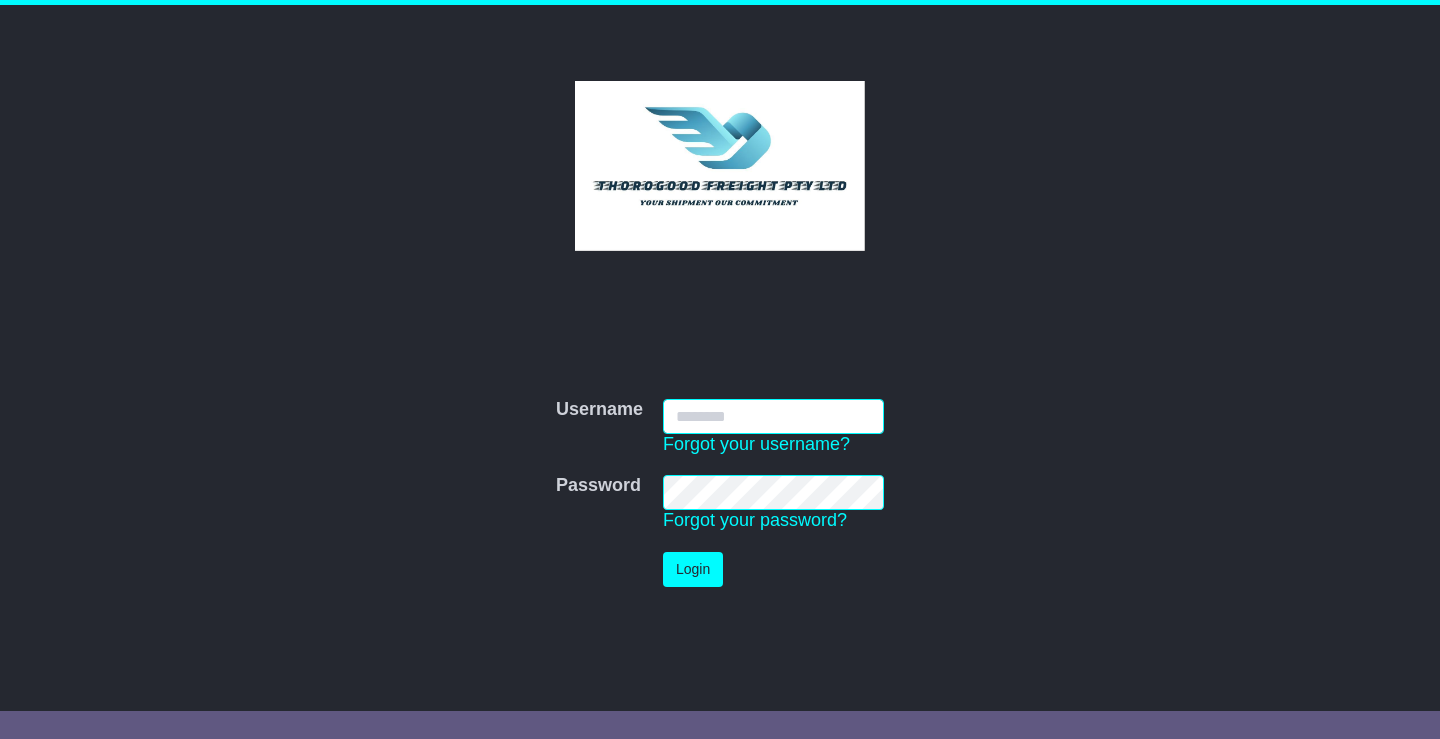 drag, startPoint x: 739, startPoint y: 410, endPoint x: 739, endPoint y: 425, distance: 15 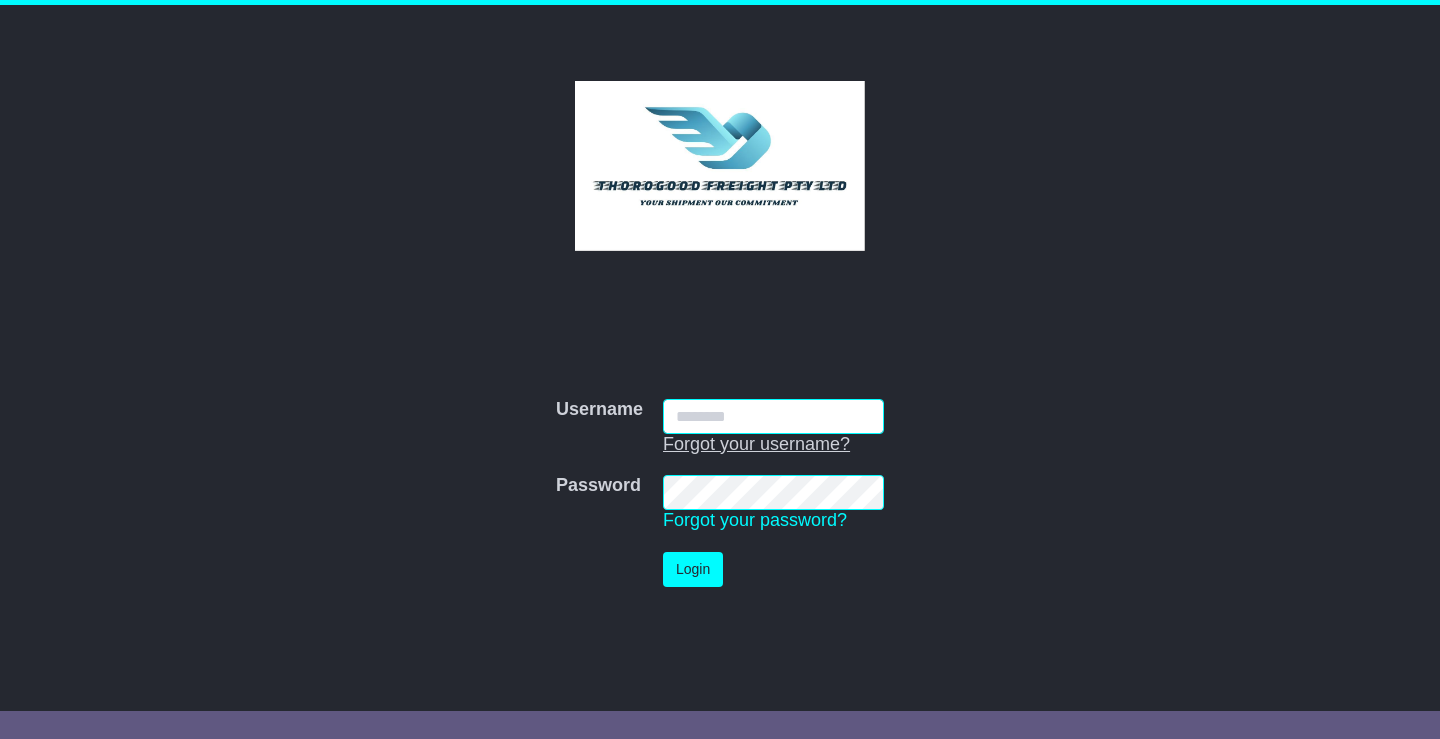 type on "**********" 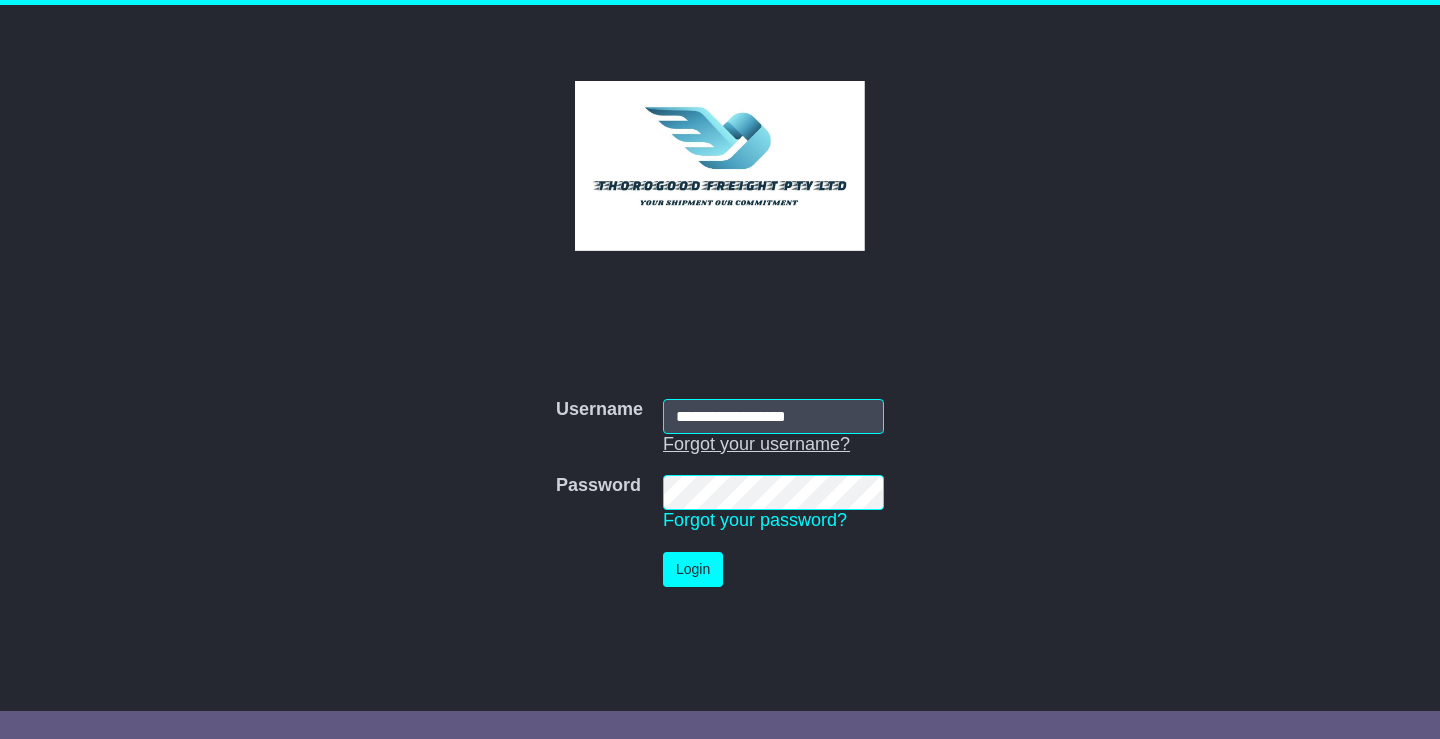 click on "Login" at bounding box center [693, 569] 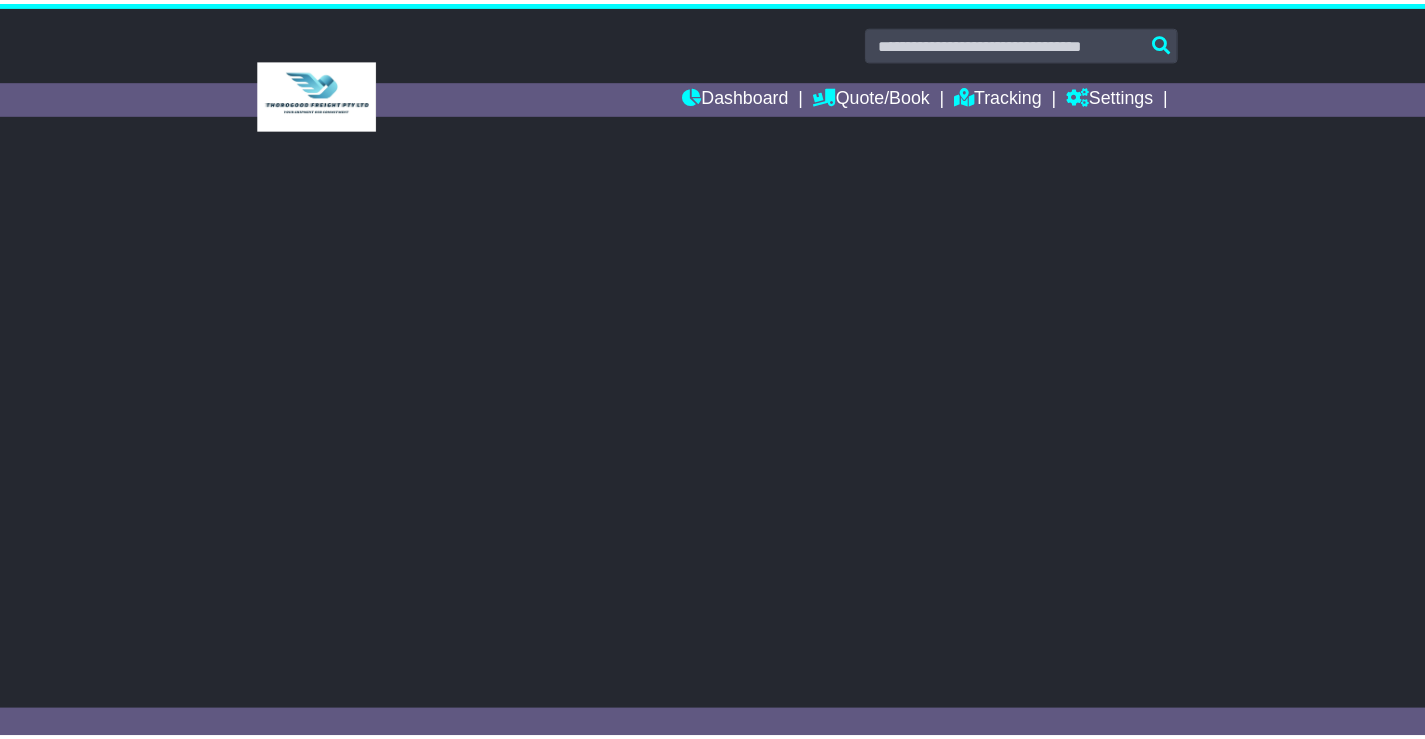 scroll, scrollTop: 0, scrollLeft: 0, axis: both 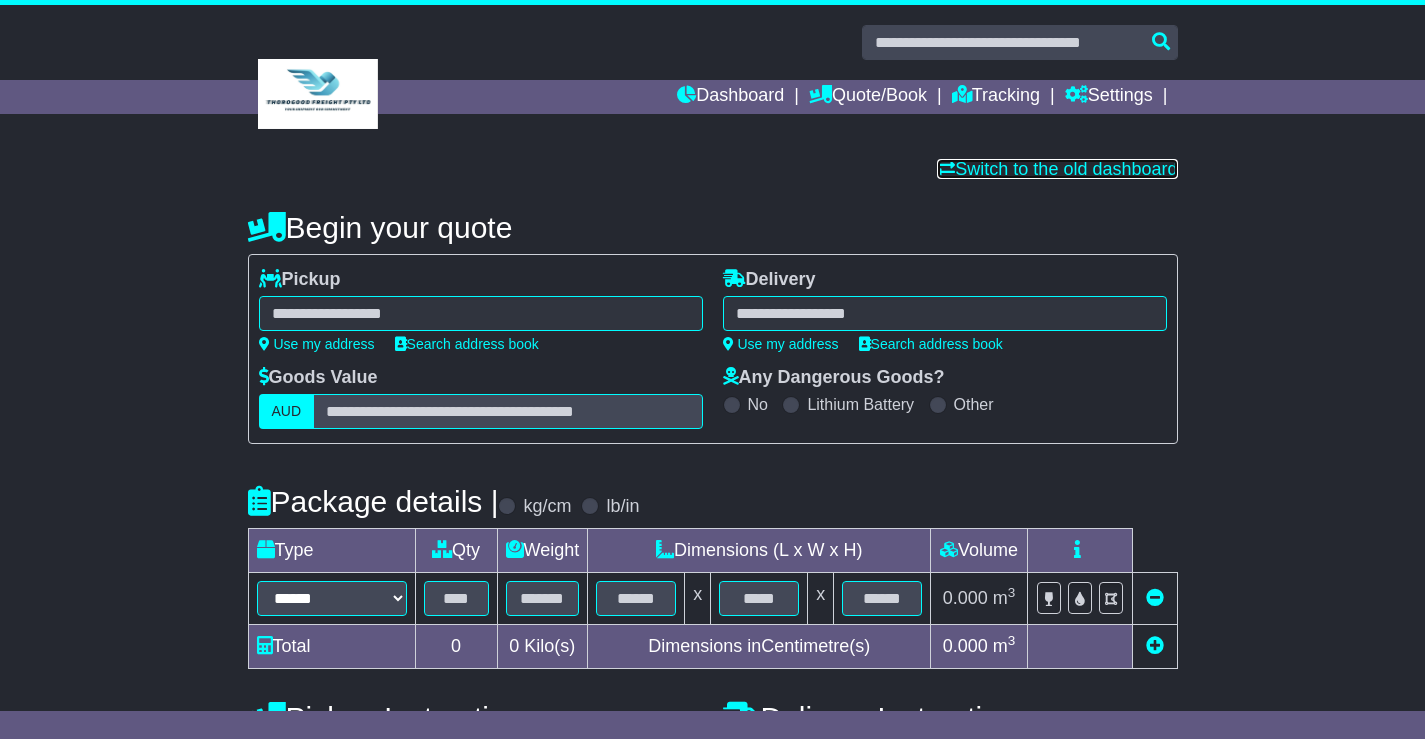 click on "Switch to the old dashboard" at bounding box center [1057, 169] 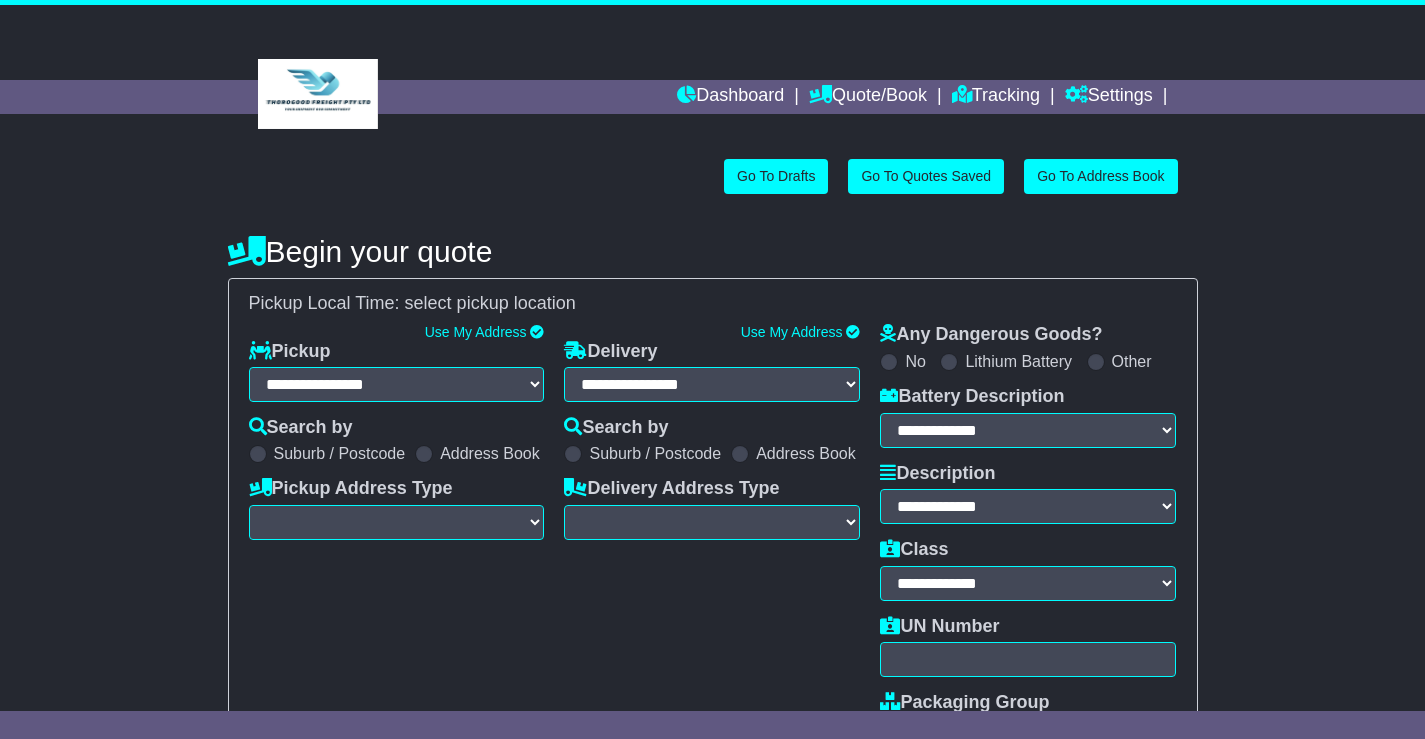 scroll, scrollTop: 0, scrollLeft: 0, axis: both 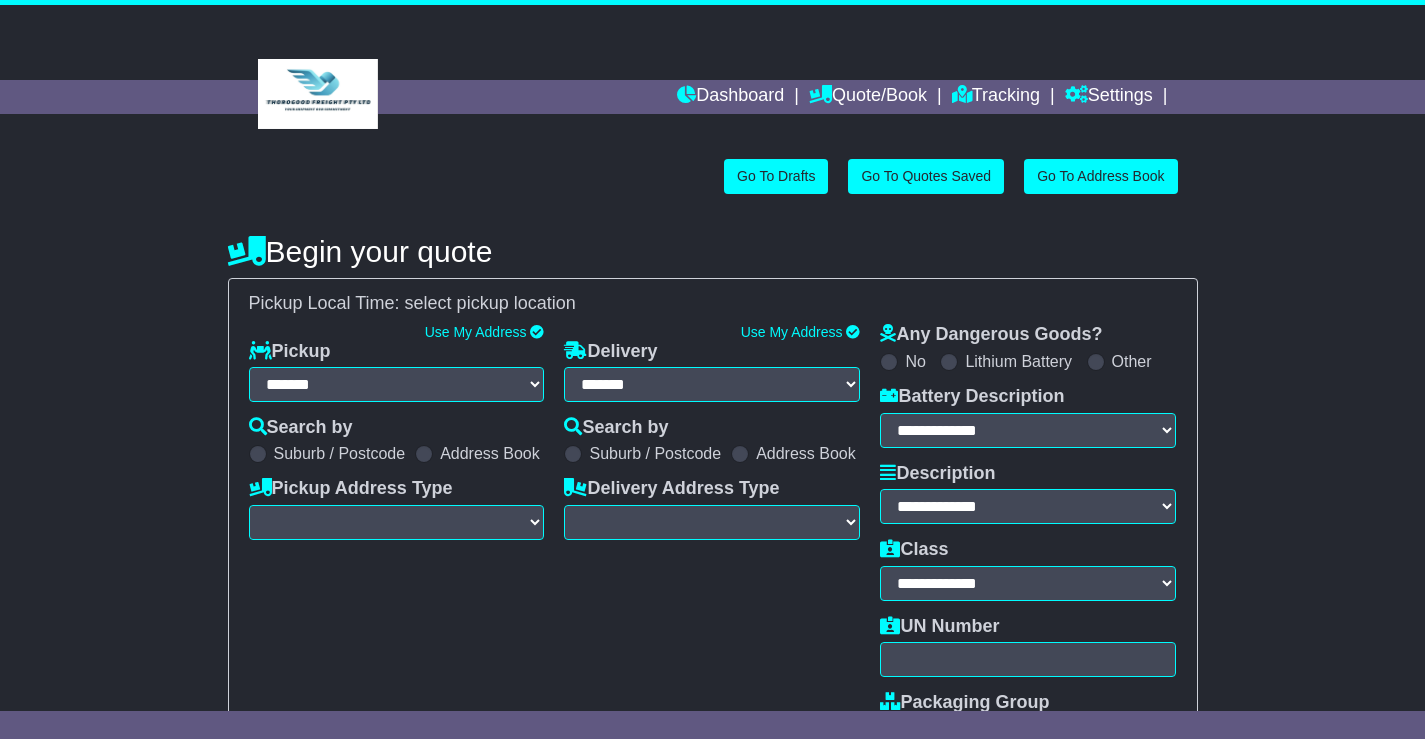 select 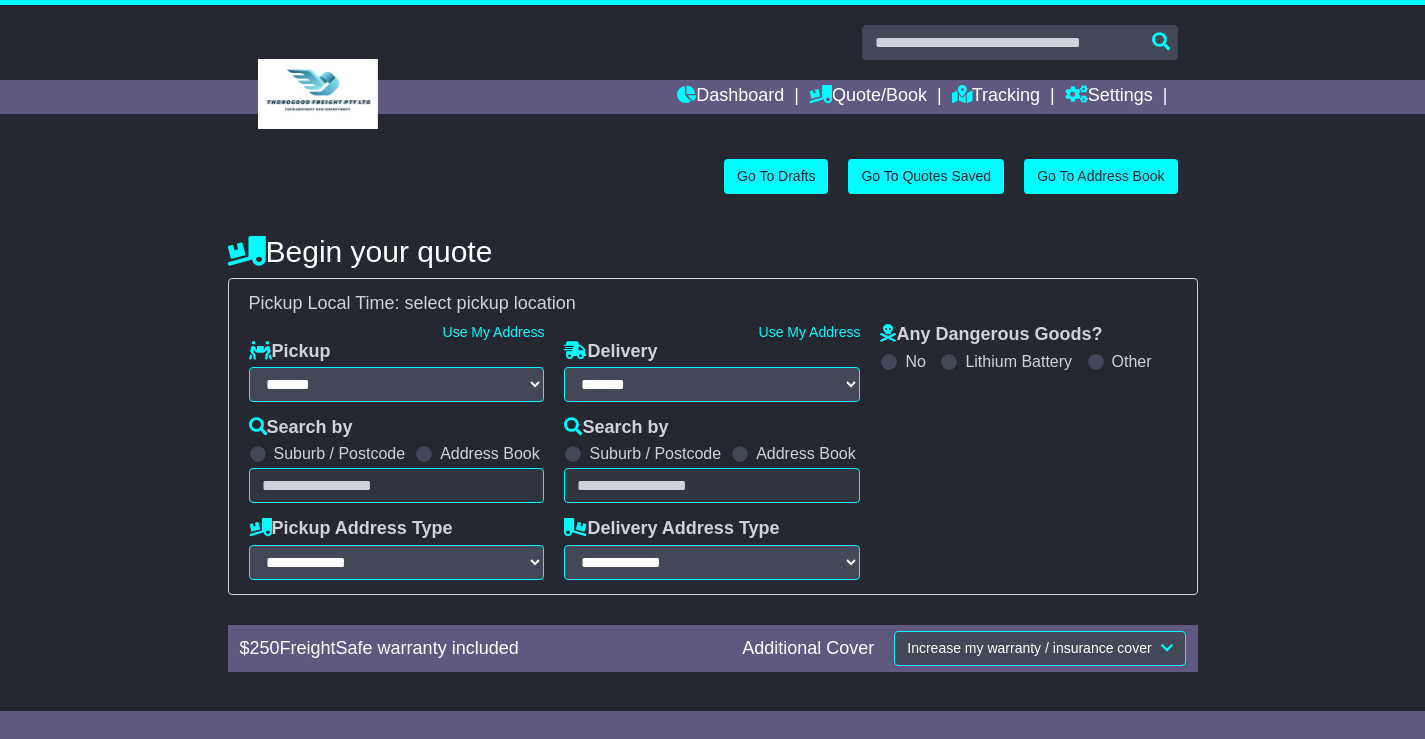 scroll, scrollTop: 0, scrollLeft: 0, axis: both 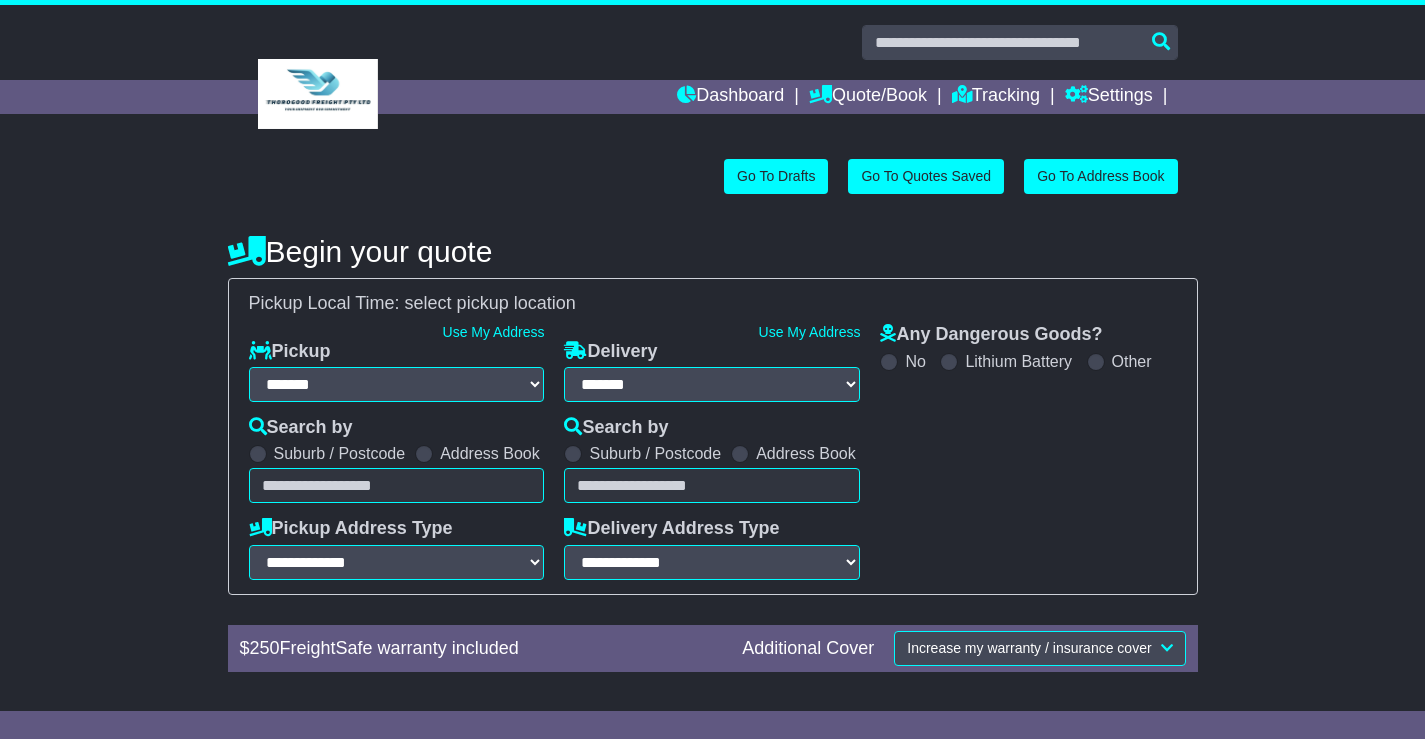 click at bounding box center [424, 454] 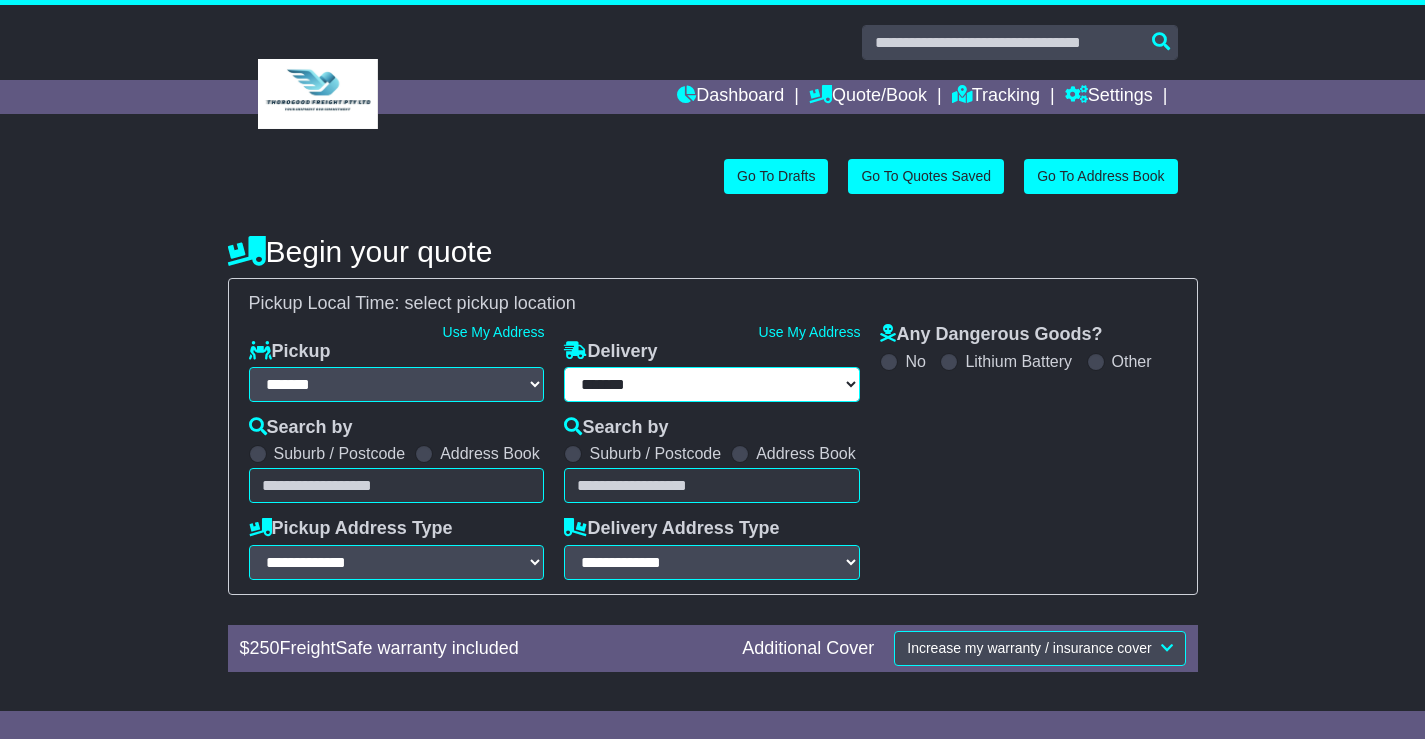 select 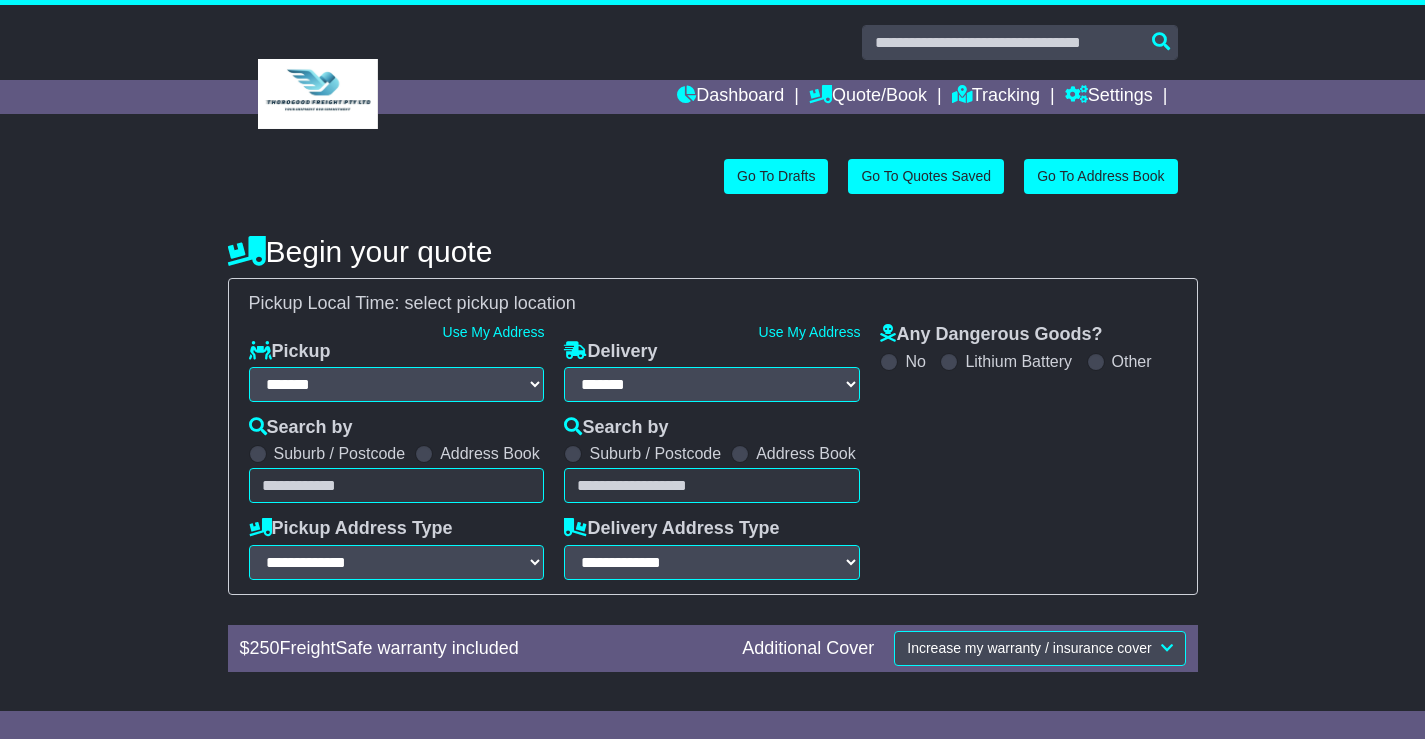 click on "Unknown City / Postcode Pair
×
You have entered     address.
Our database shows the postcode and suburb don't match. Please make sure location exists otherwise you might not receive all quotes available.
Maybe you meant to use some of the next:
Ok" at bounding box center [397, 485] 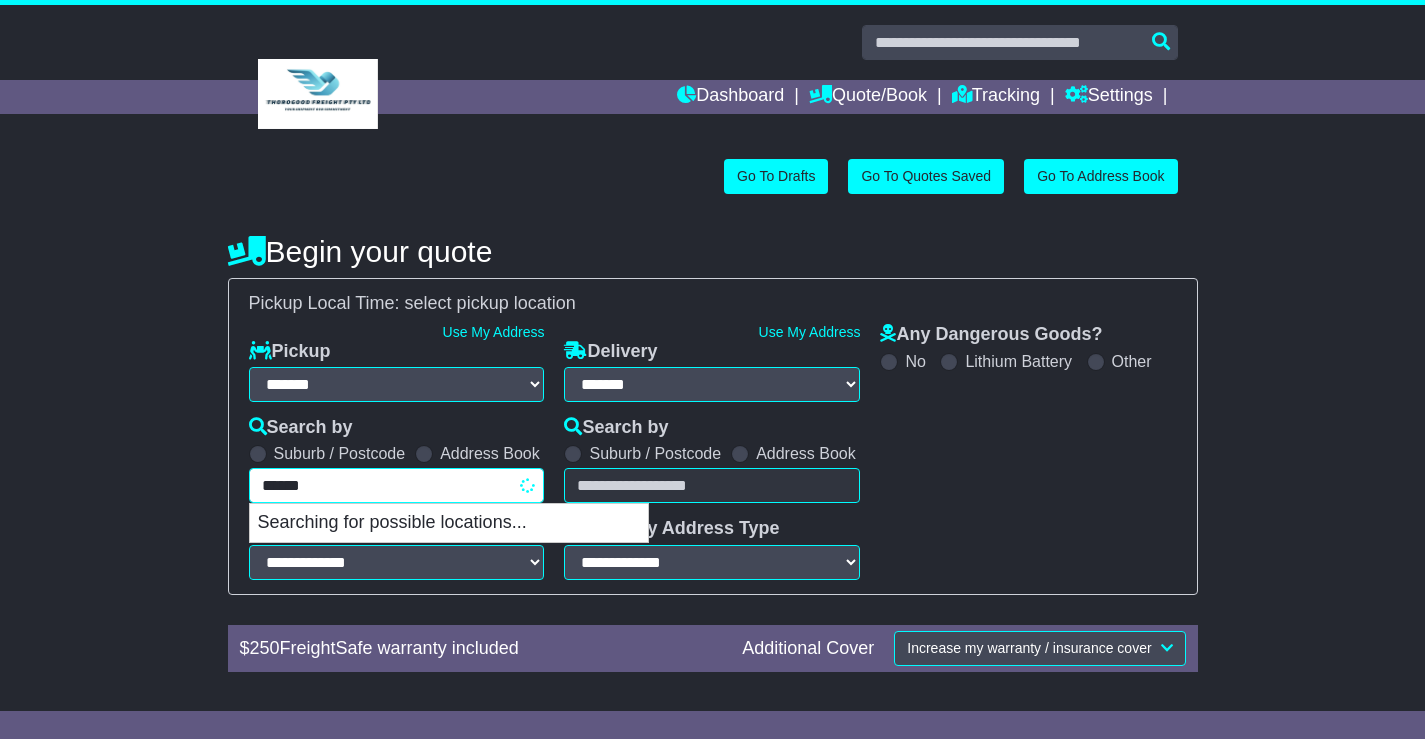 type on "*******" 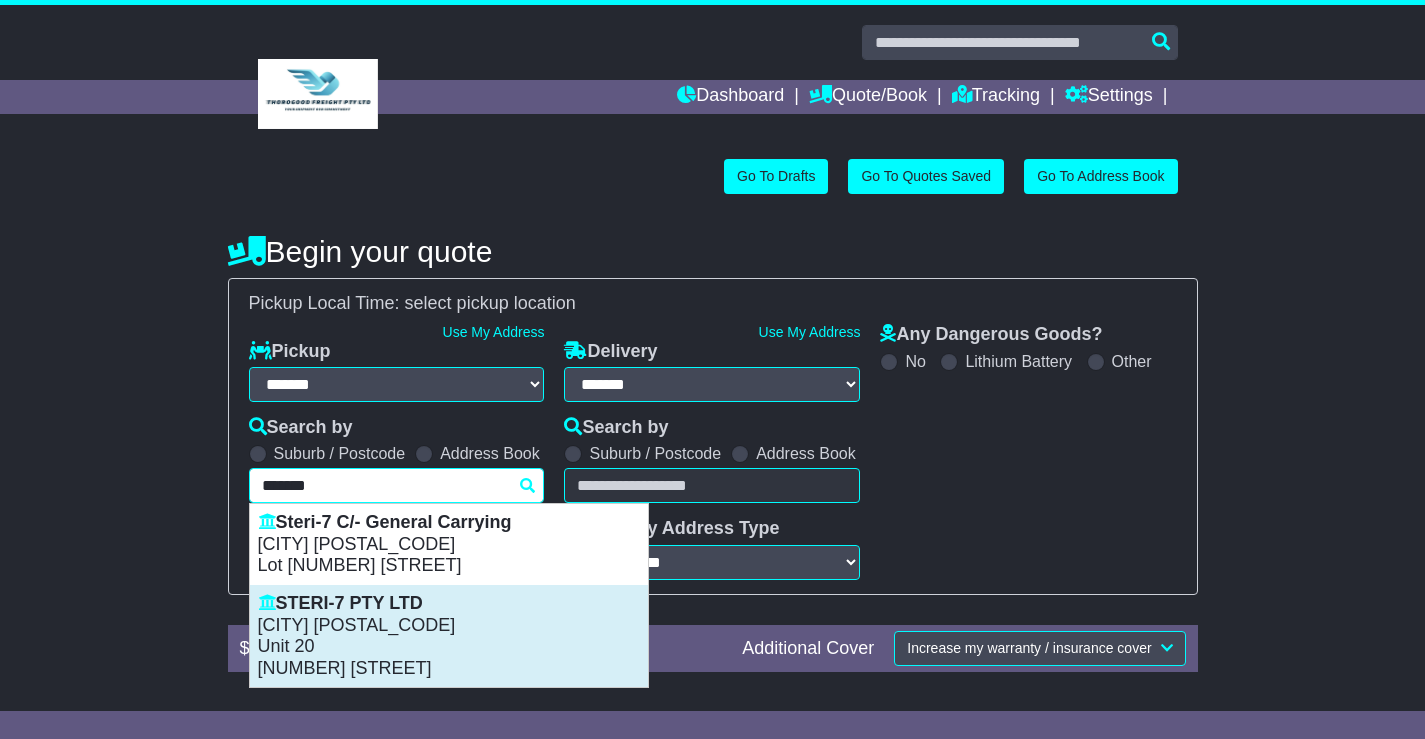 click on "Unit 20" at bounding box center (449, 647) 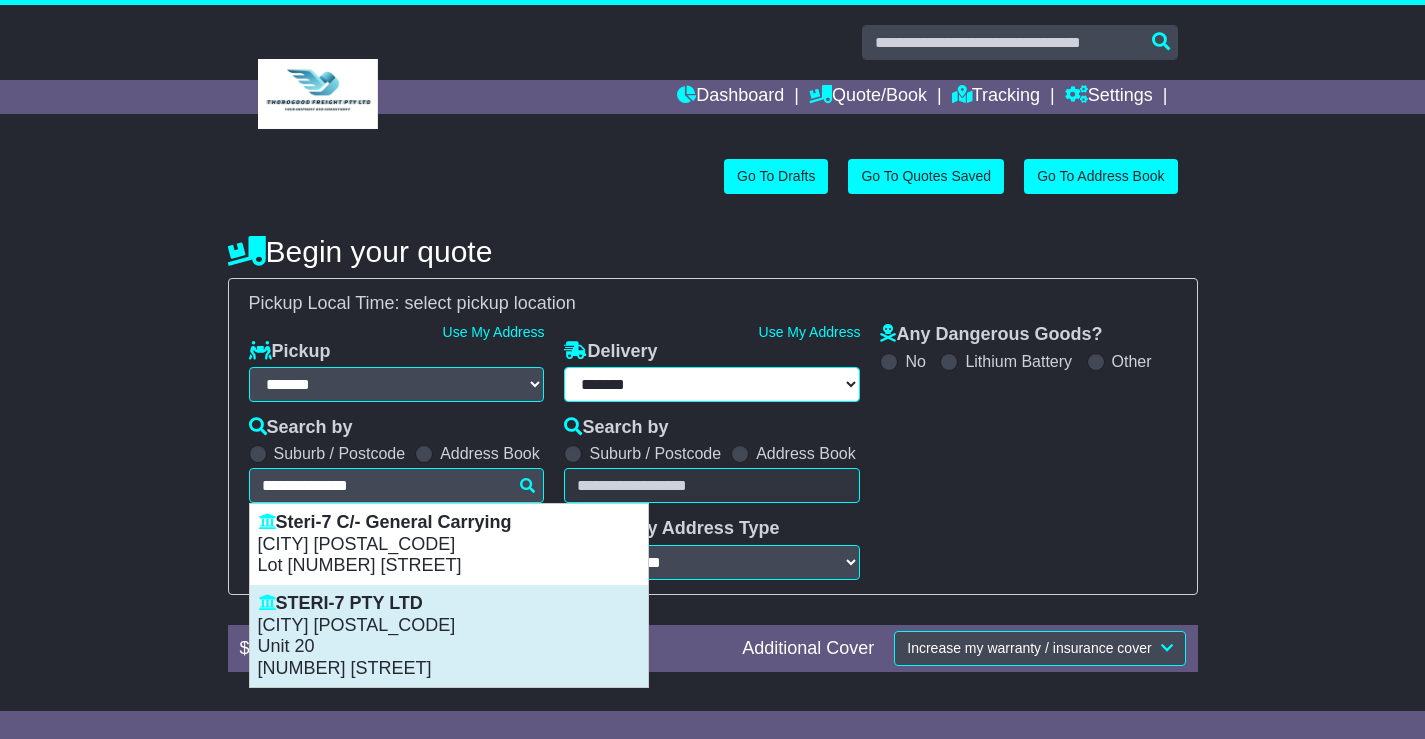 select on "**********" 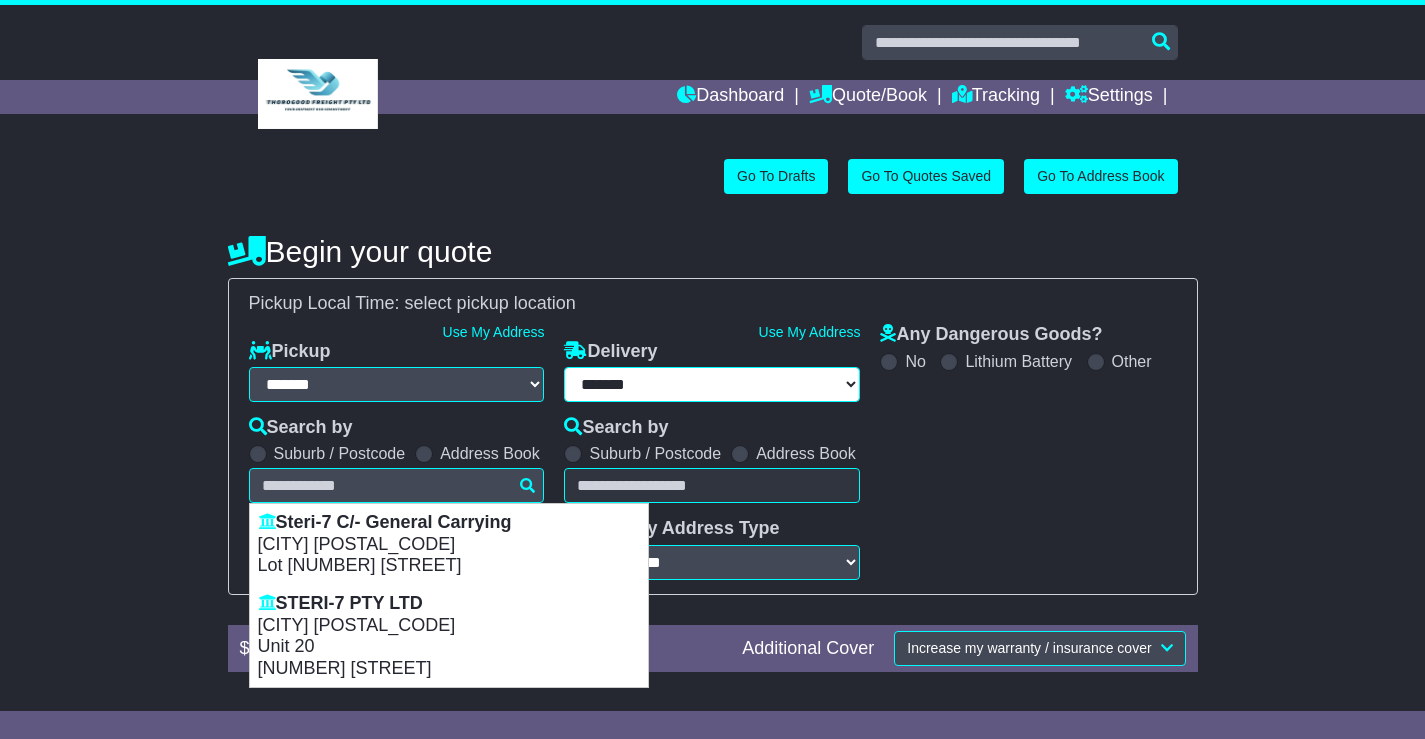 type on "**********" 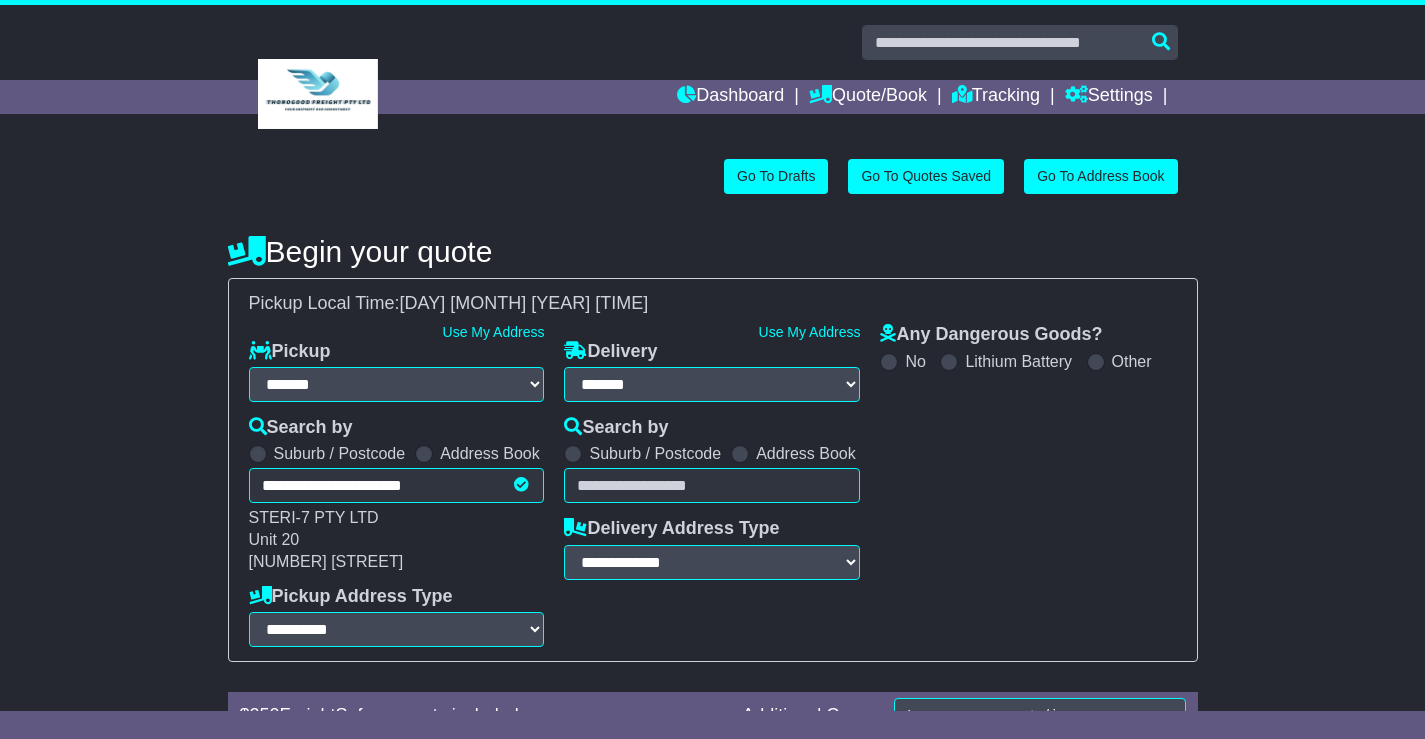 click at bounding box center [740, 454] 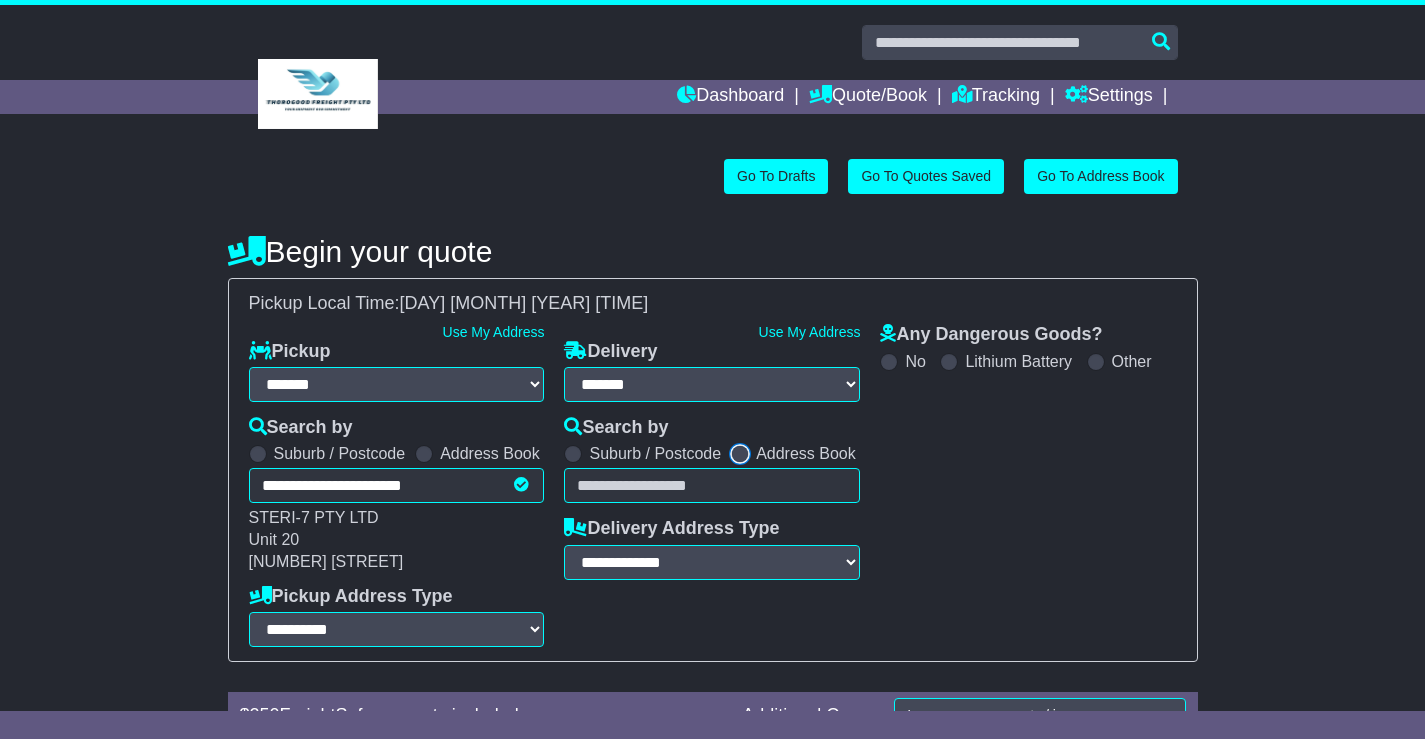 select 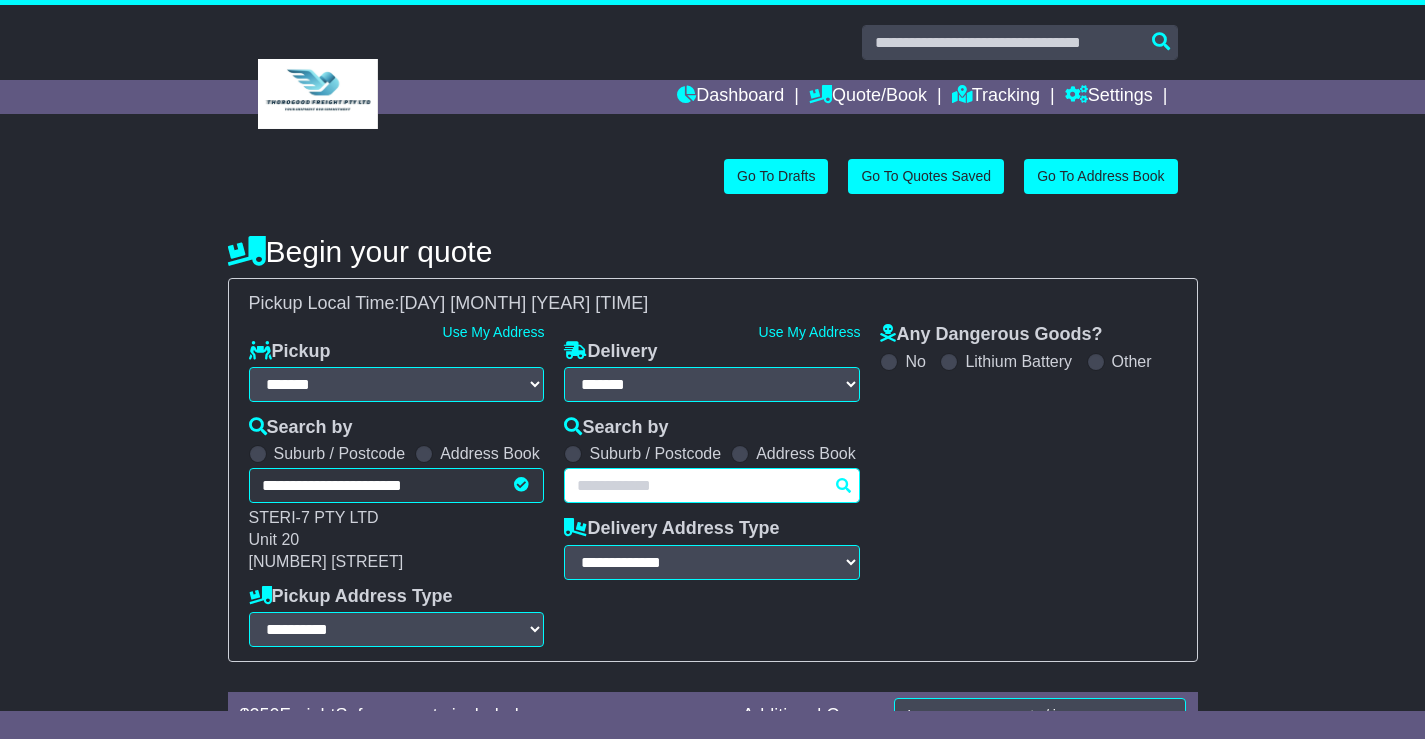 click on "Unknown City / Postcode Pair
×
You have entered     address.
Our database shows the postcode and suburb don't match. Please make sure location exists otherwise you might not receive all quotes available.
Maybe you meant to use some of the next:
Ok" at bounding box center (712, 485) 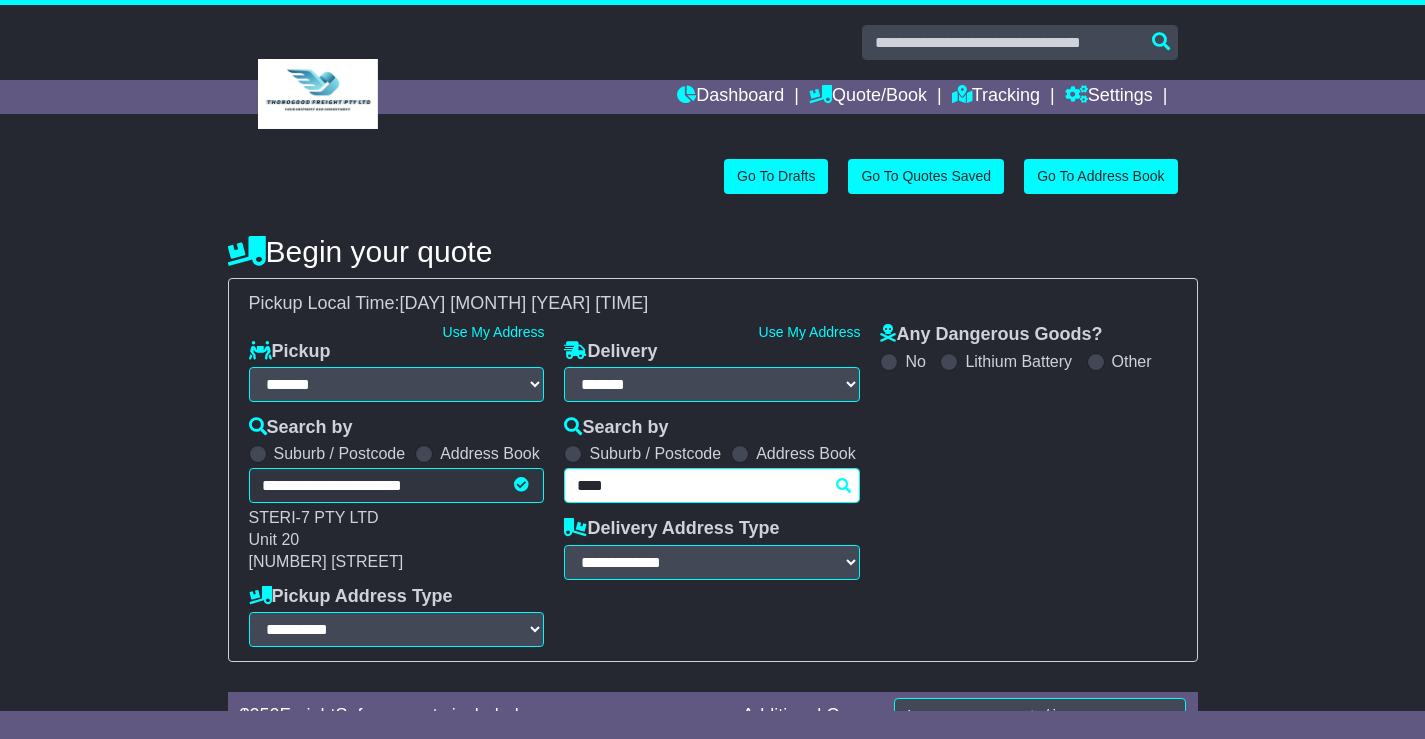 type on "*****" 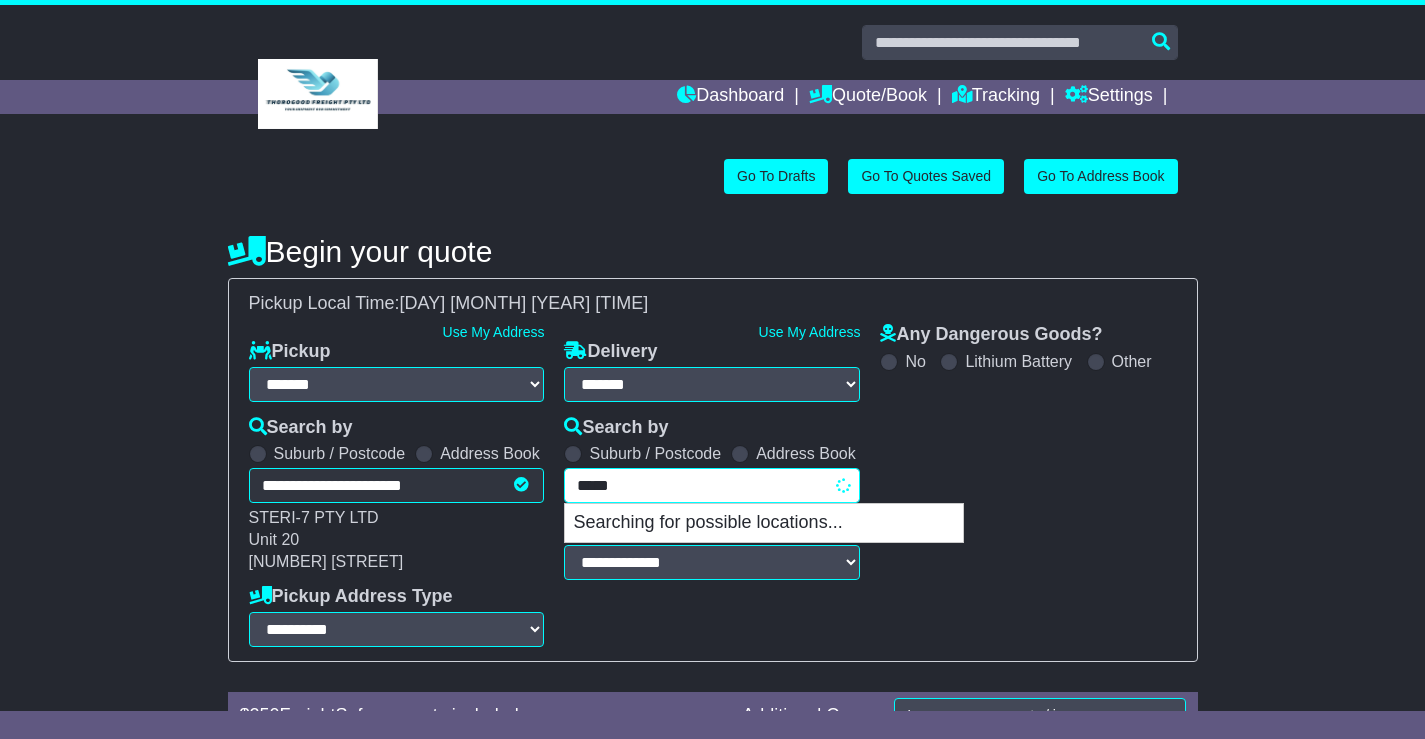 type on "******" 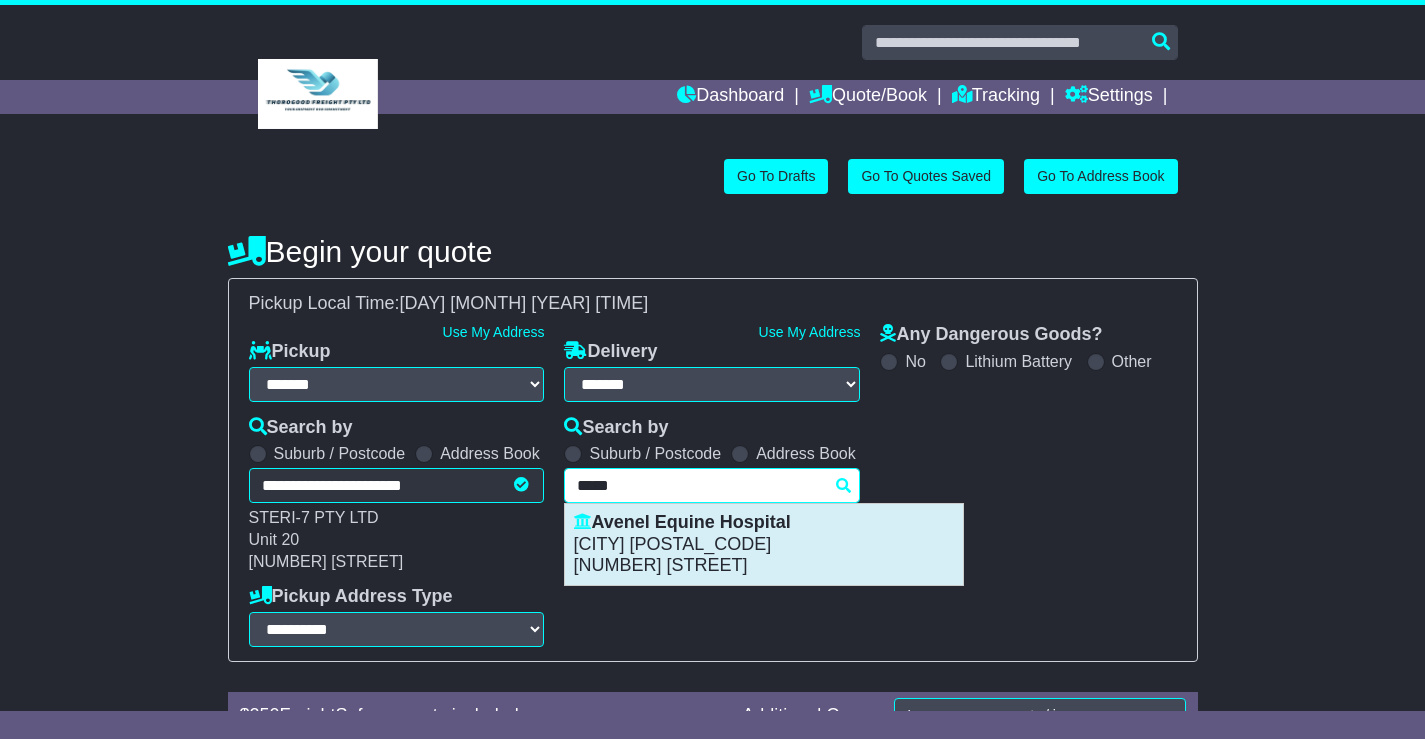 click on "AVENEL 3664" at bounding box center (764, 545) 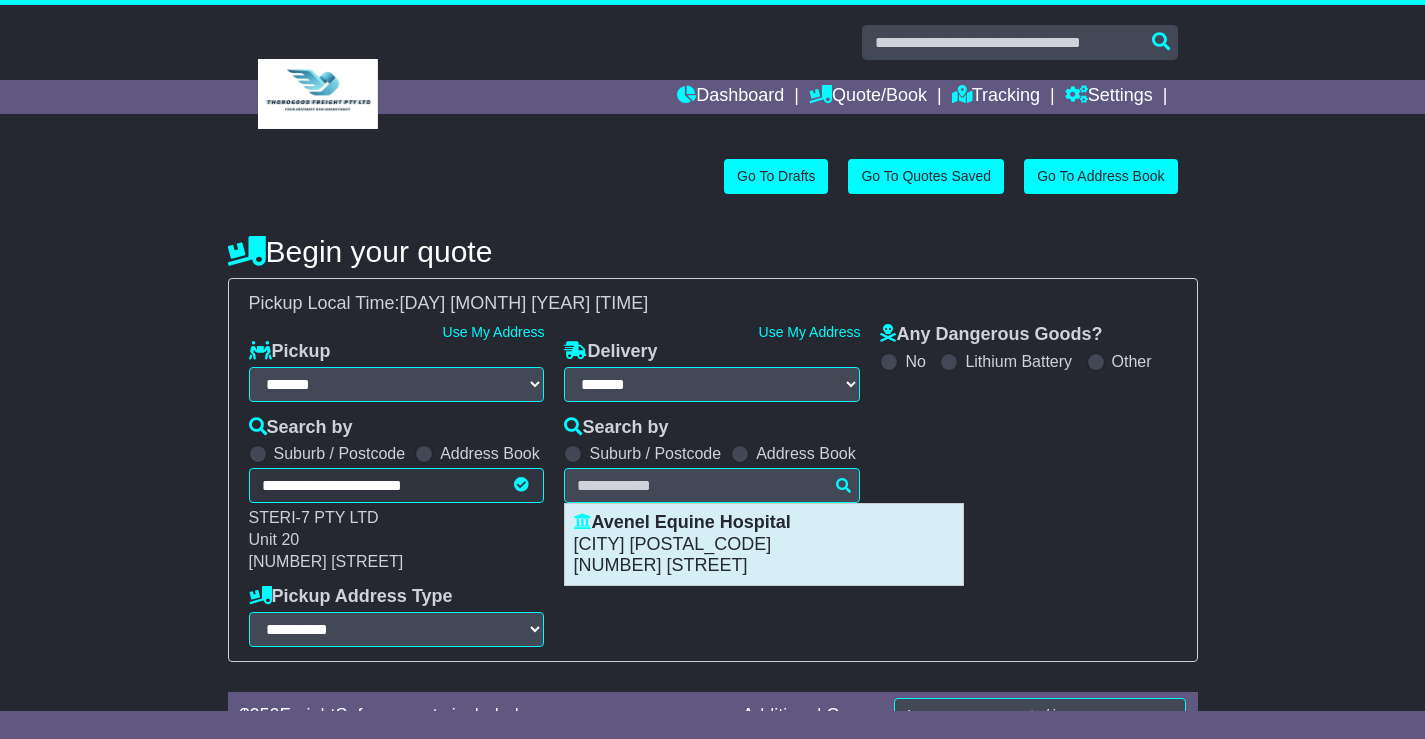 type on "**********" 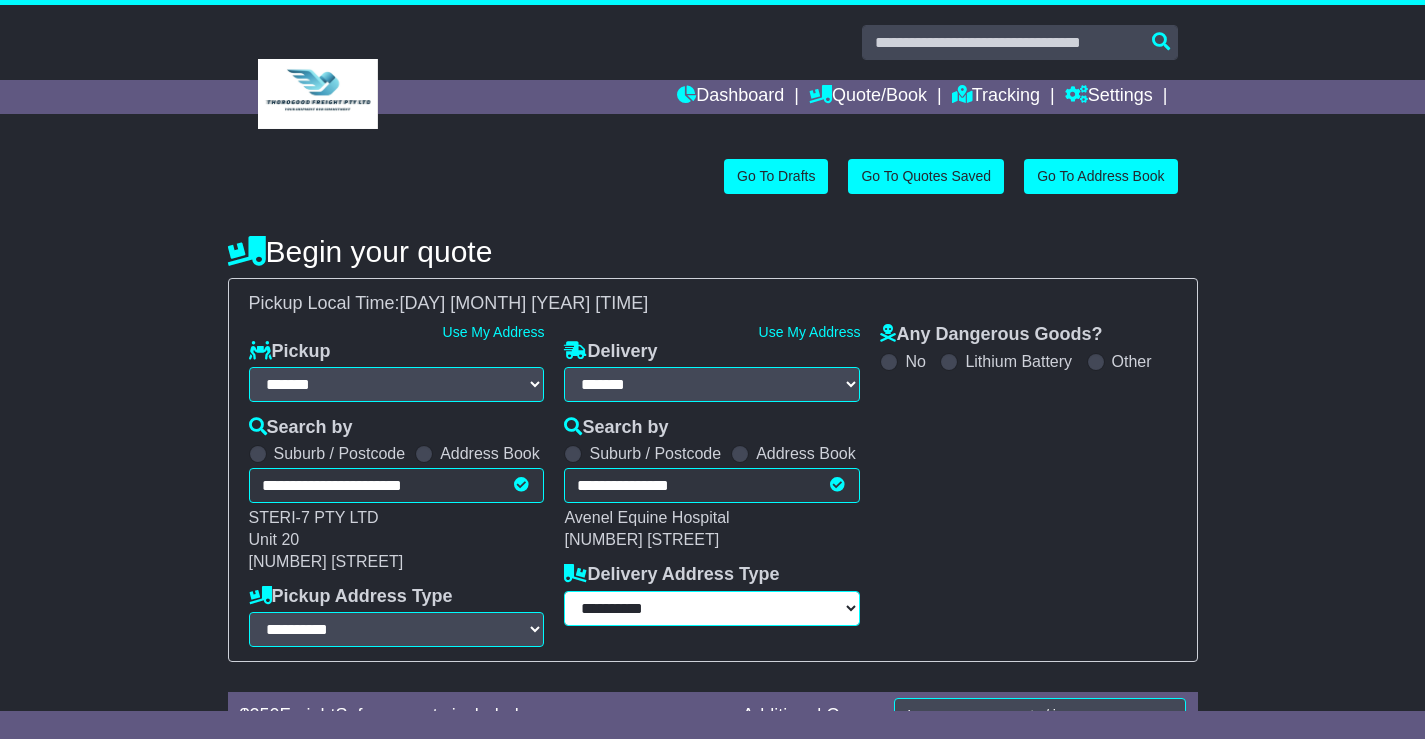 click on "**********" at bounding box center [712, 608] 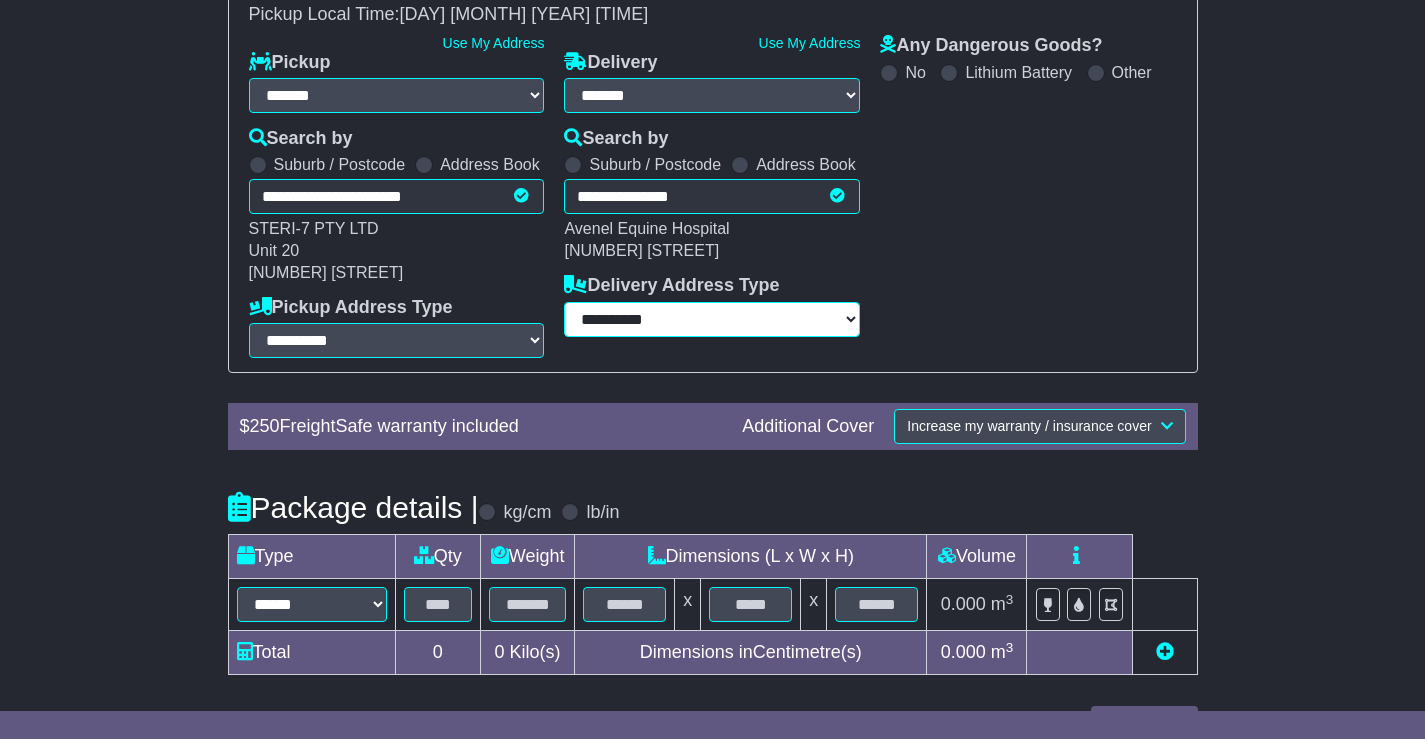 scroll, scrollTop: 341, scrollLeft: 0, axis: vertical 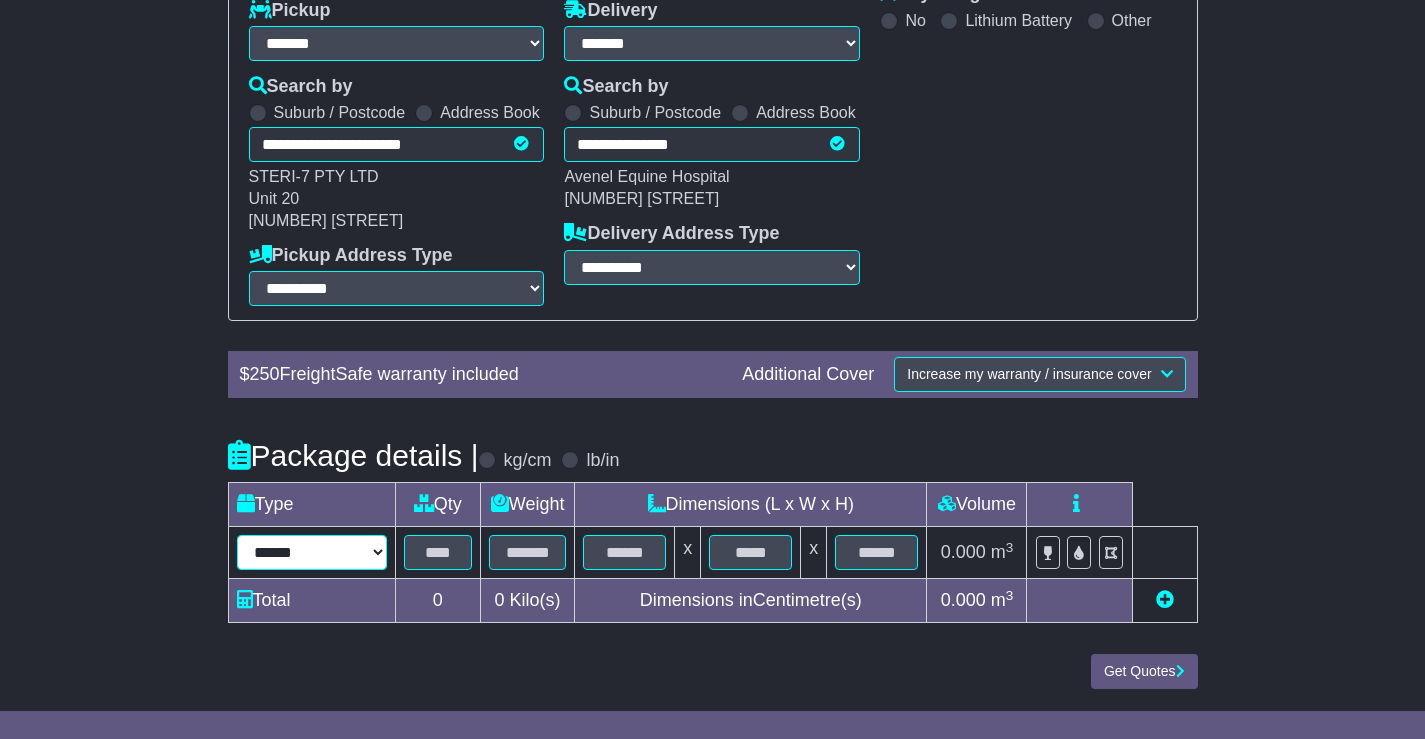 click on "****** ****** *** ******** ***** **** **** ****** *** *******" at bounding box center [312, 552] 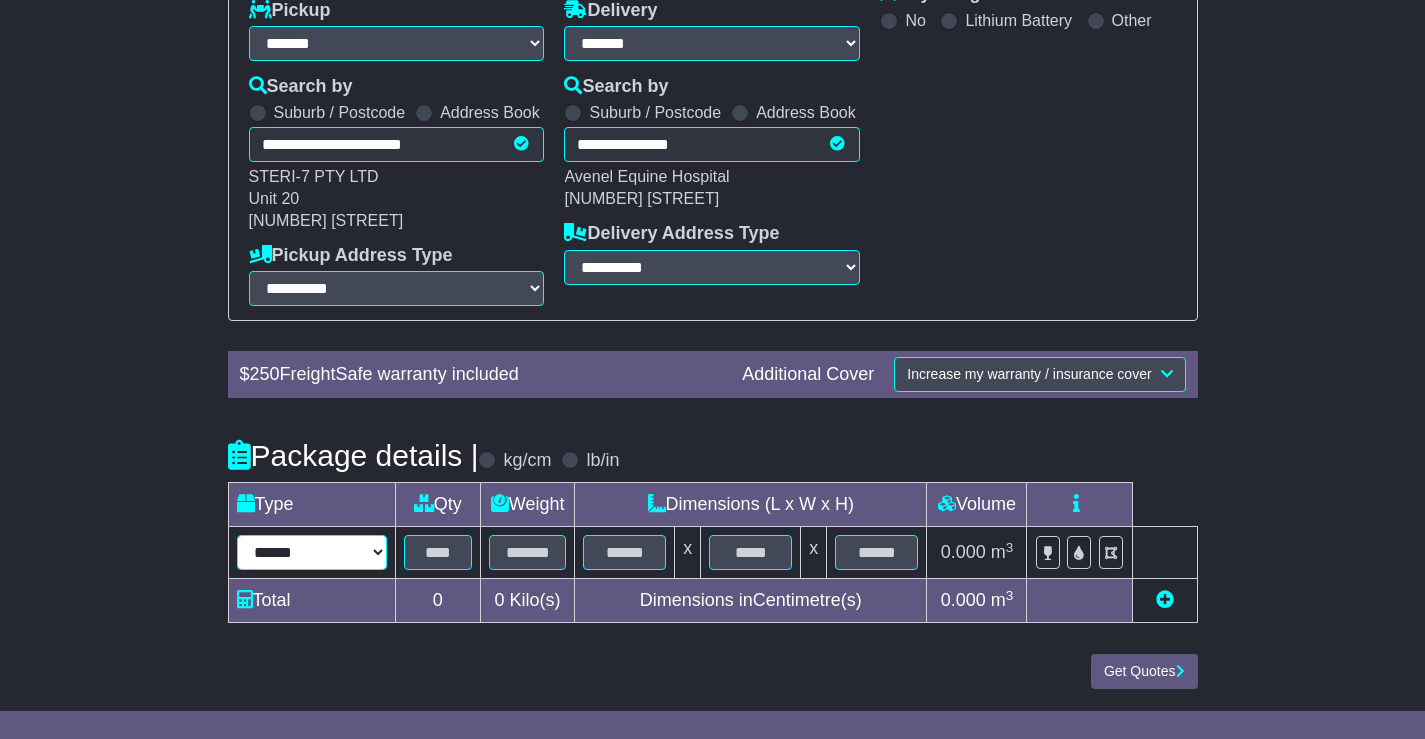 select on "***" 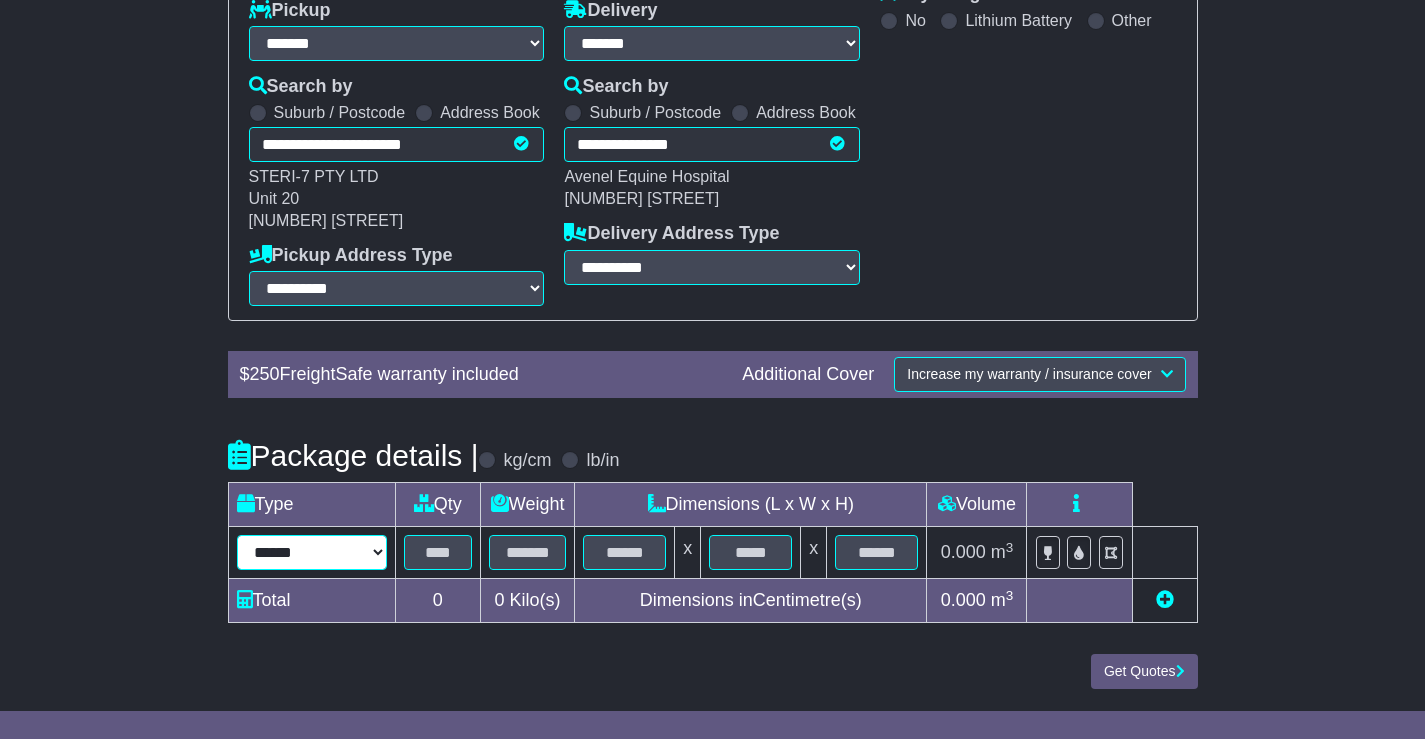 click on "****** ****** *** ******** ***** **** **** ****** *** *******" at bounding box center (312, 552) 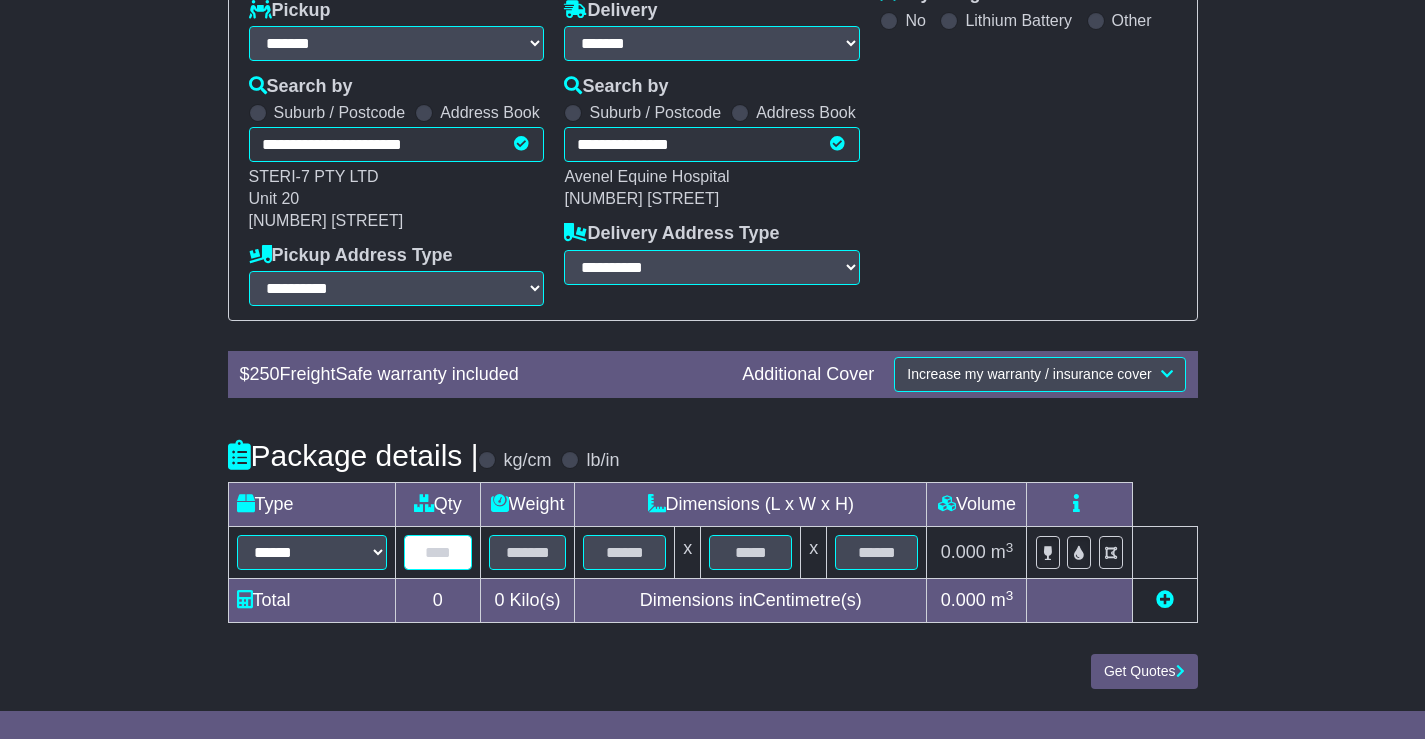 click at bounding box center [438, 552] 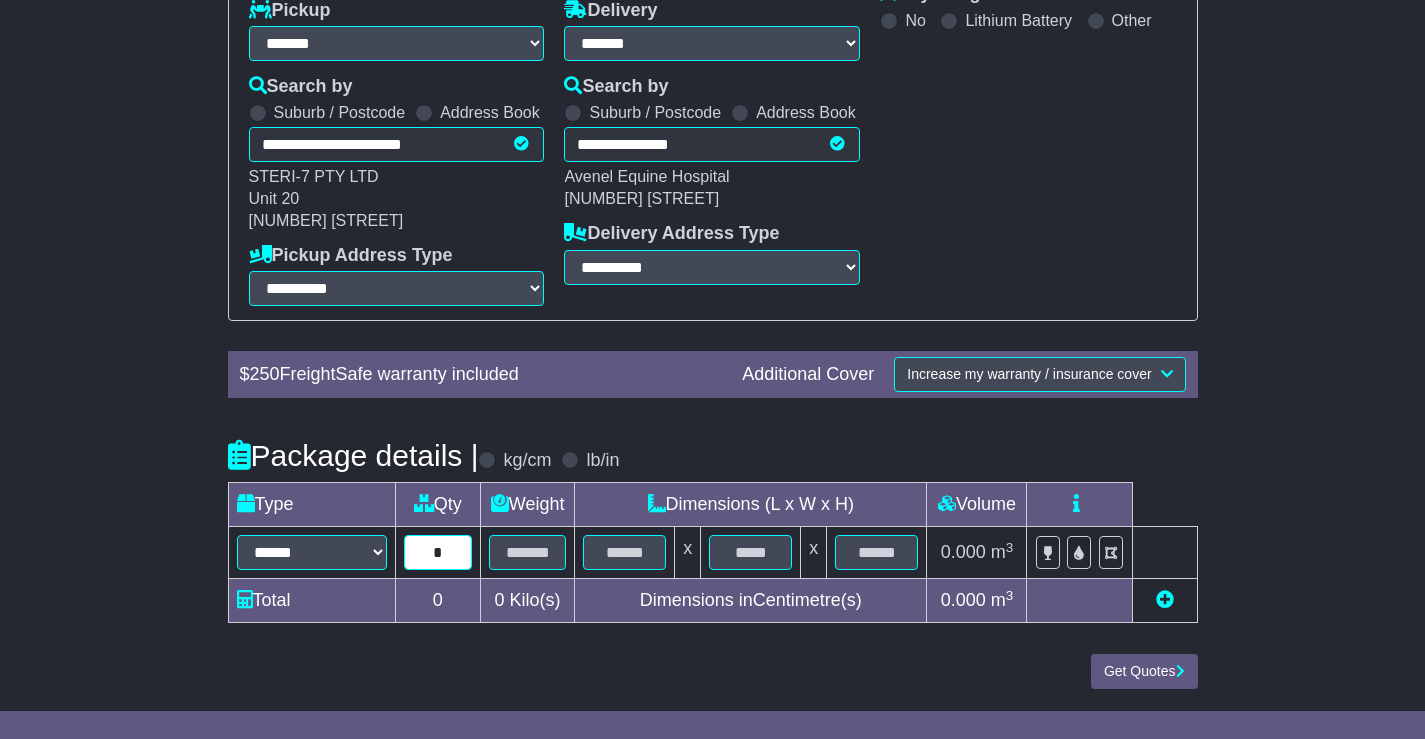 type on "*" 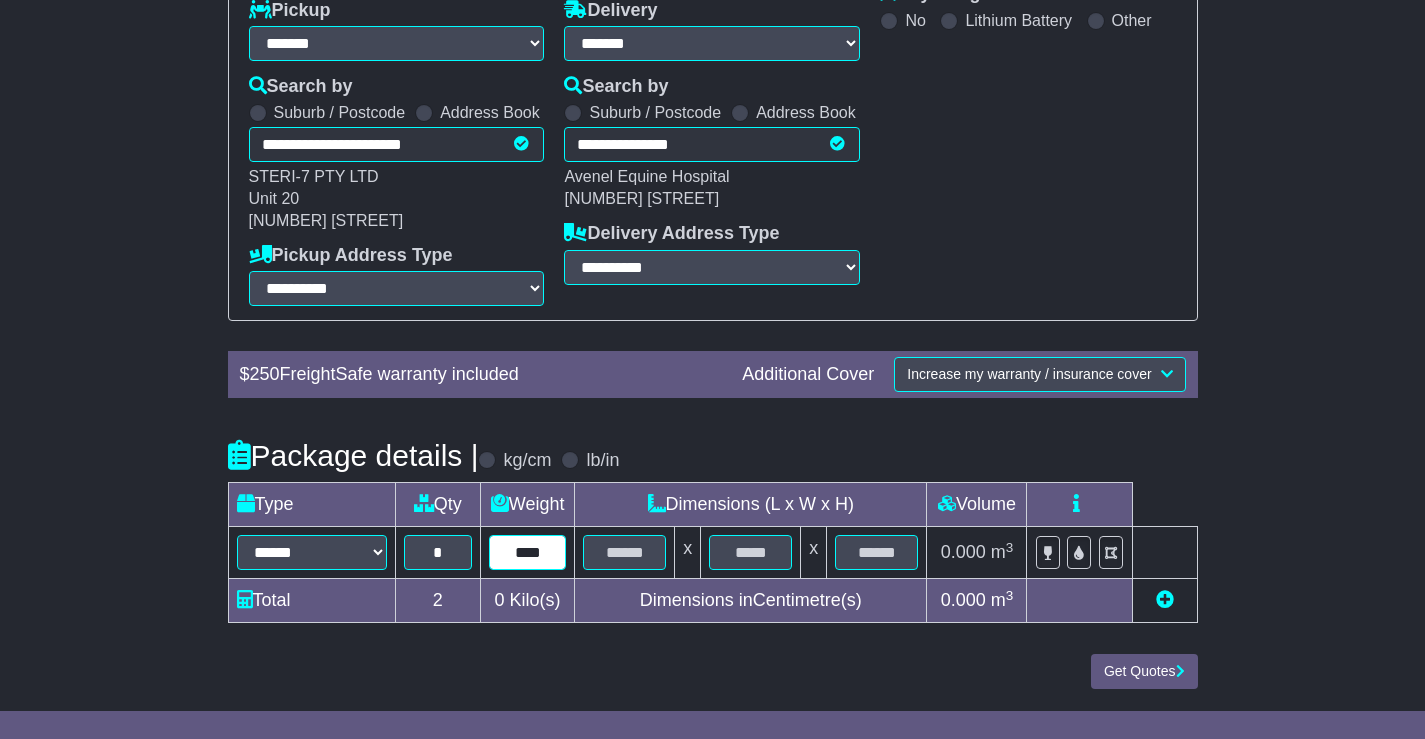 type on "****" 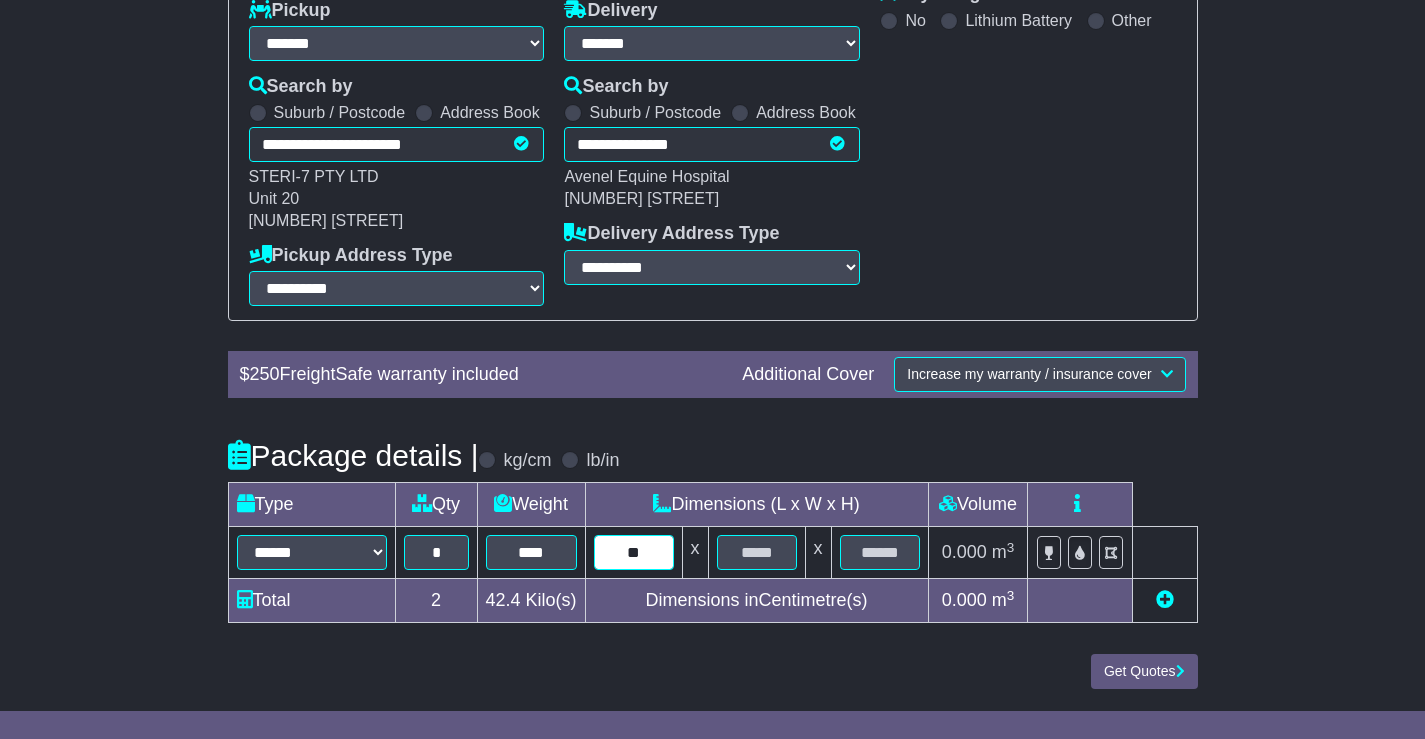 type on "**" 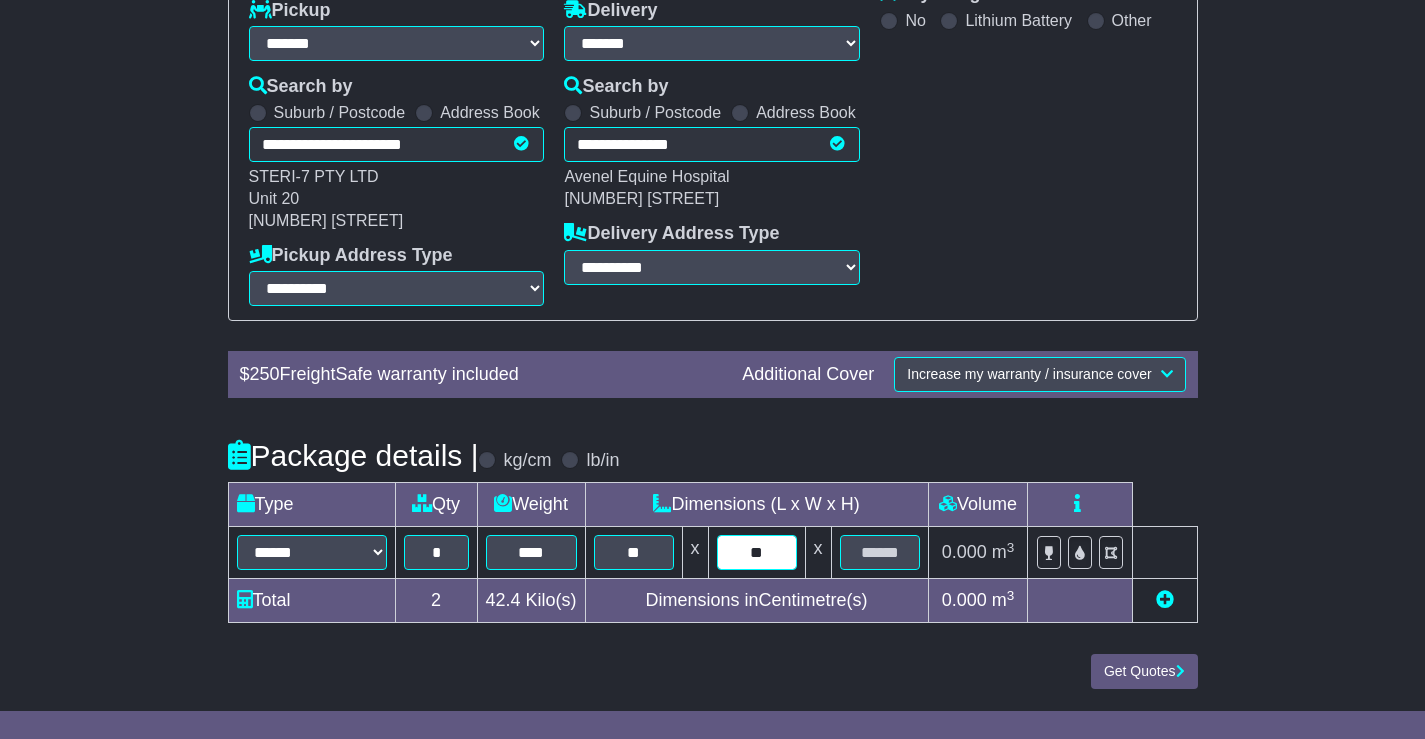 type on "**" 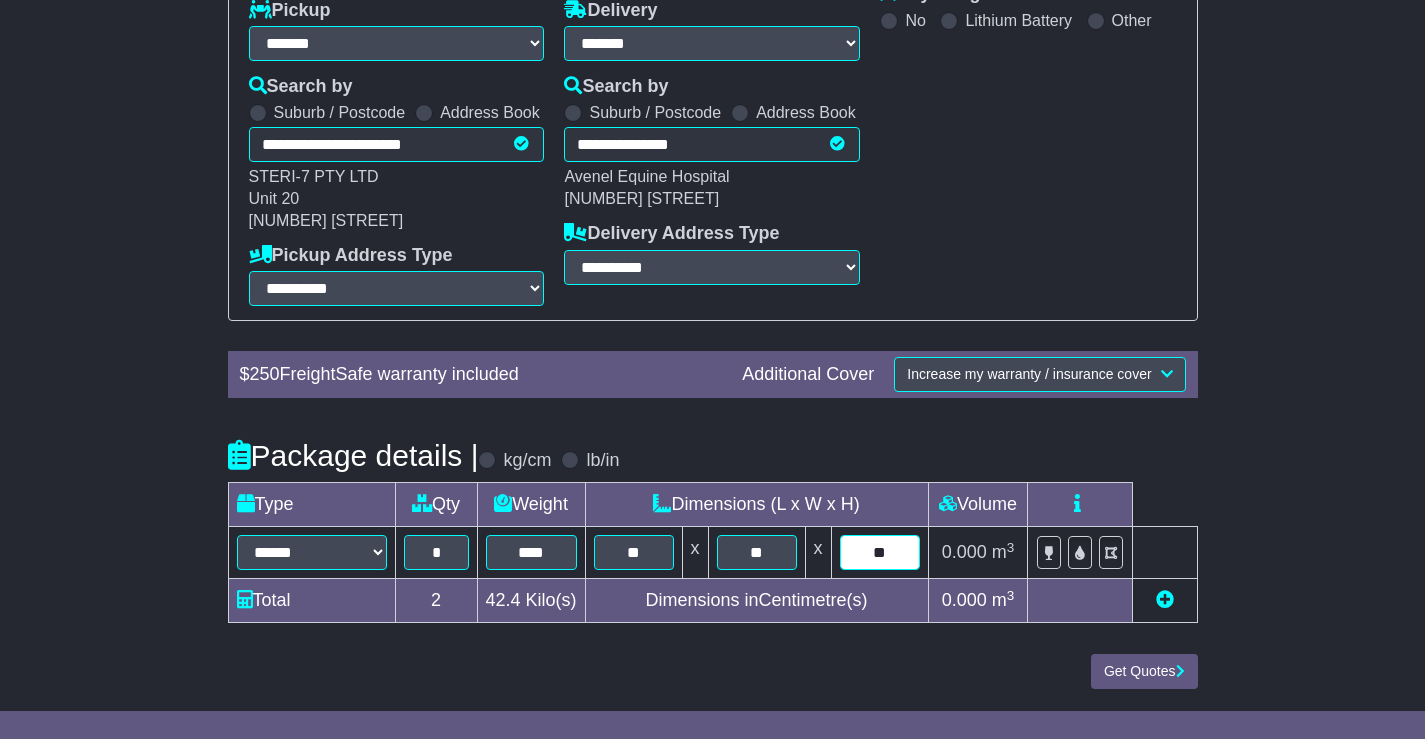 type on "**" 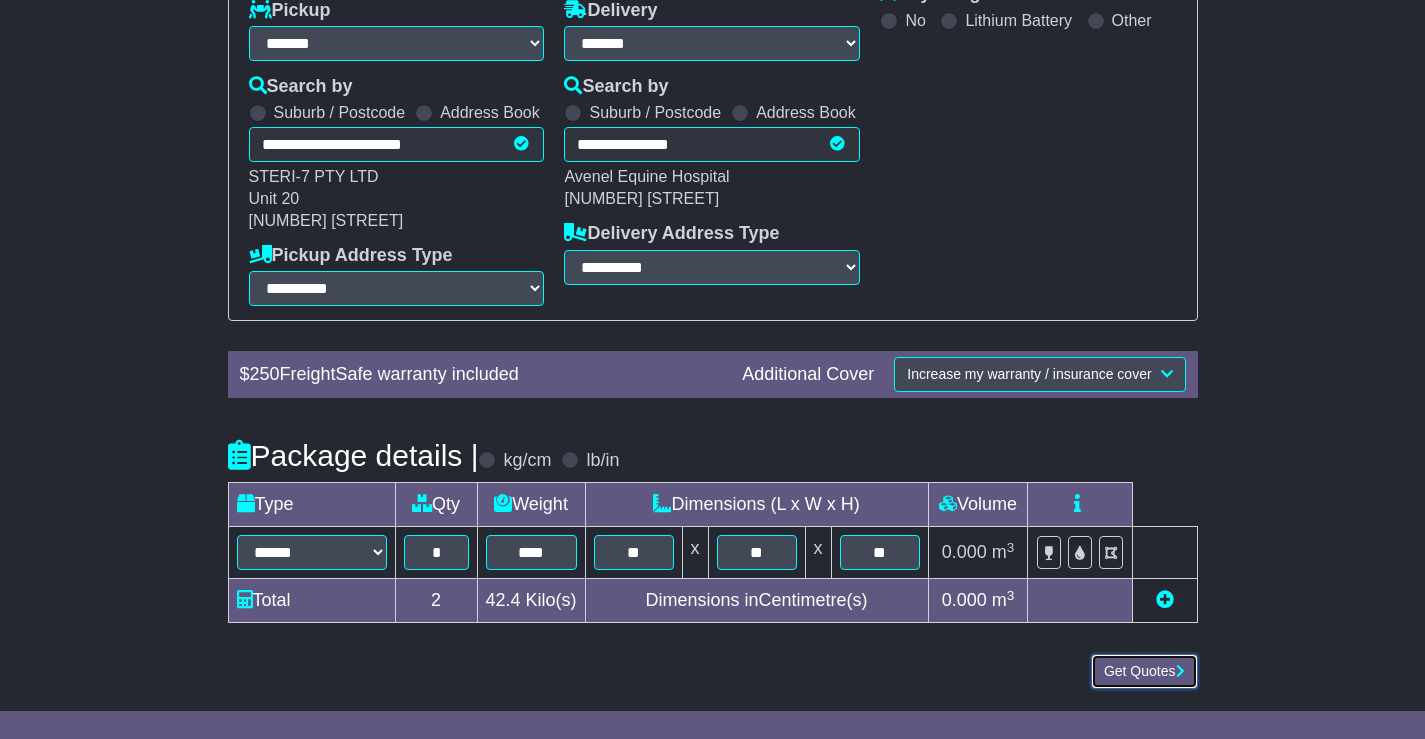 type 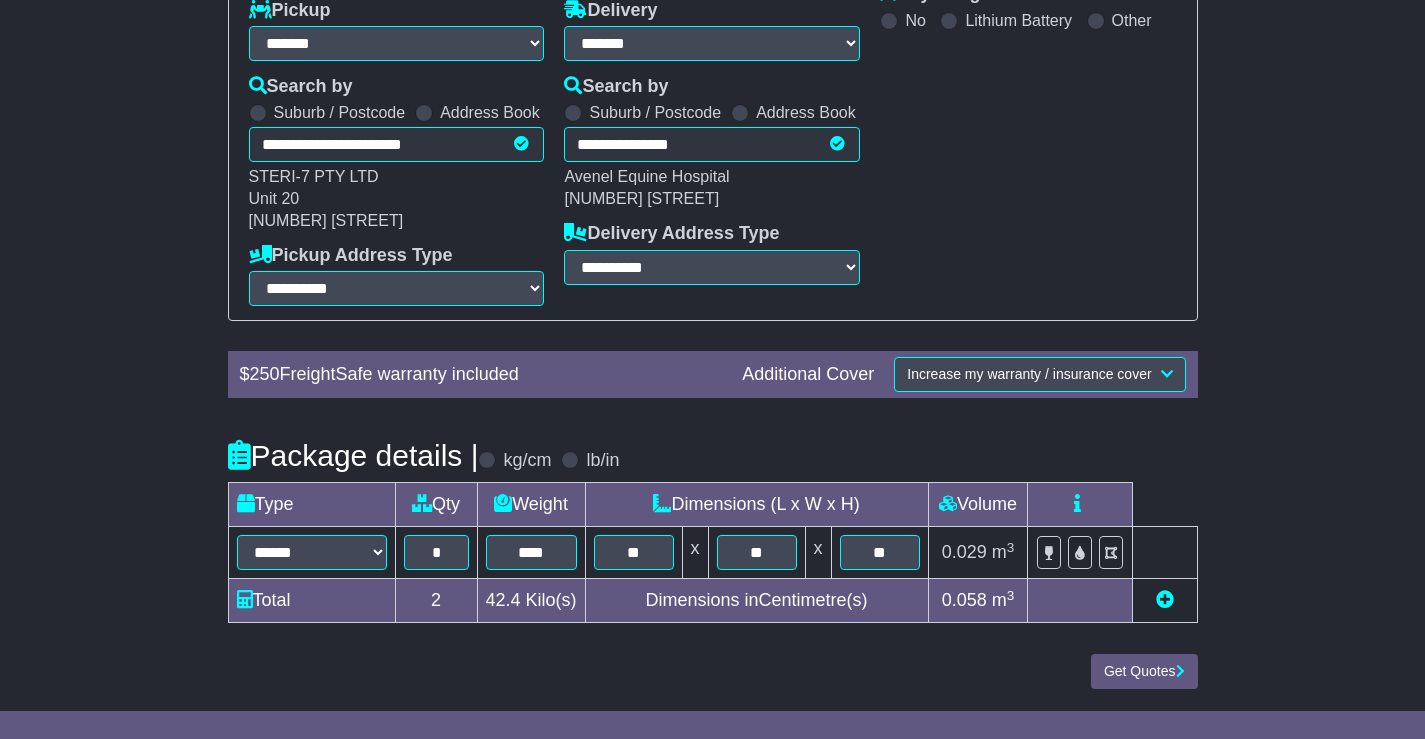 click at bounding box center [1165, 599] 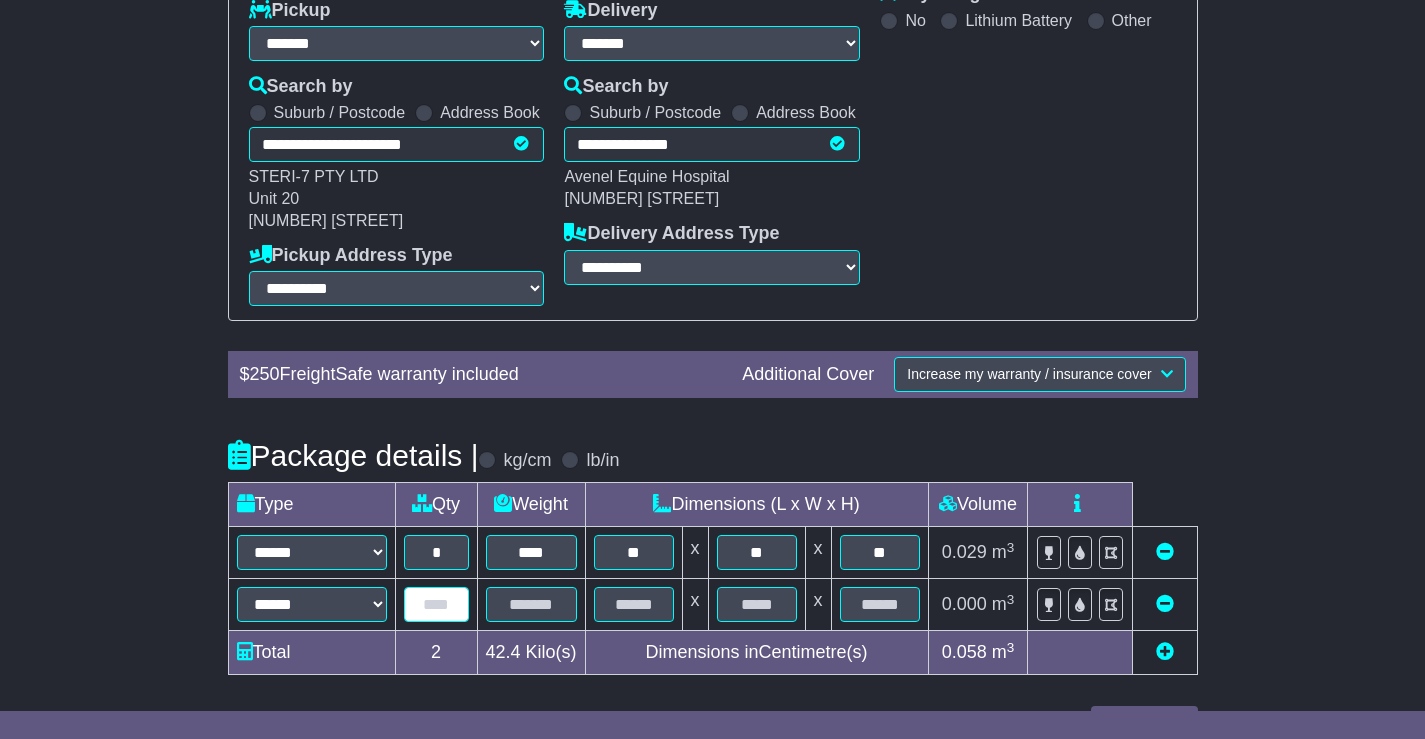 click at bounding box center [436, 604] 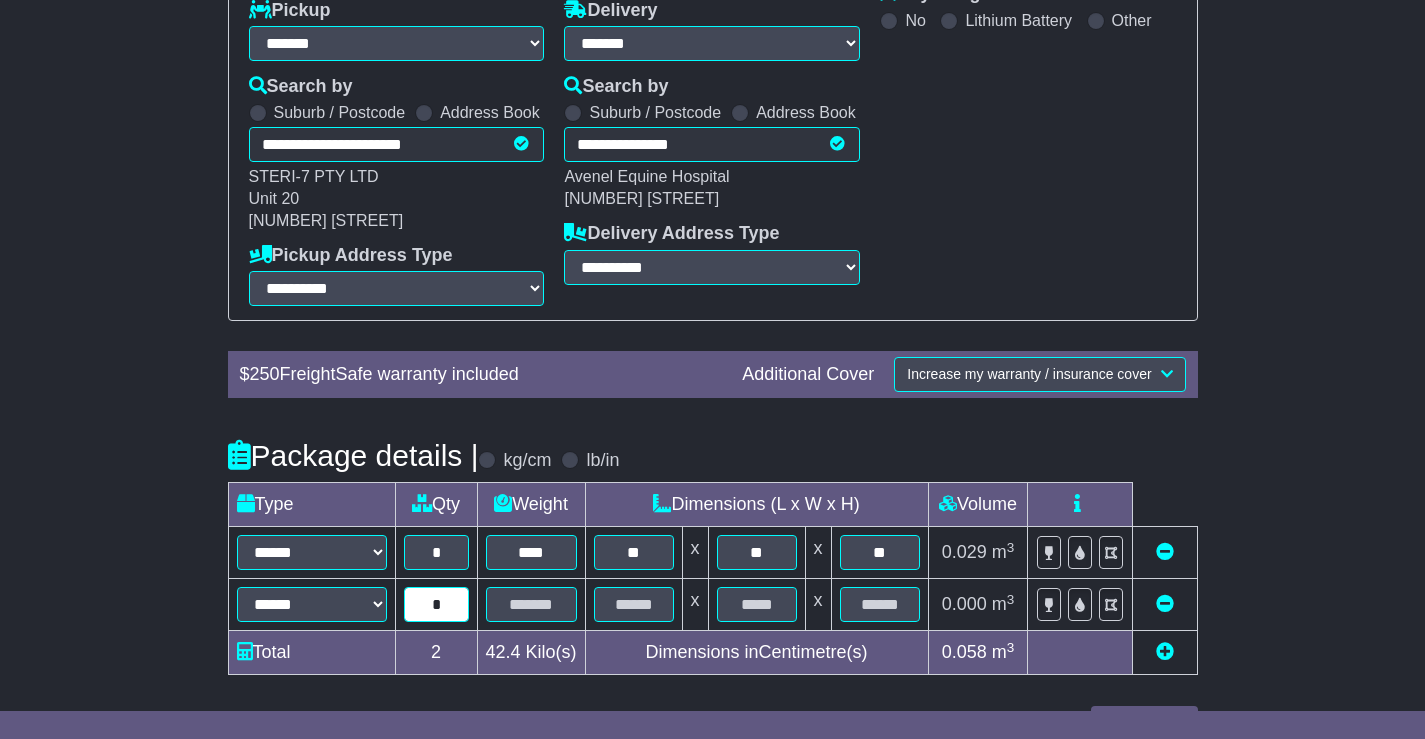 type on "*" 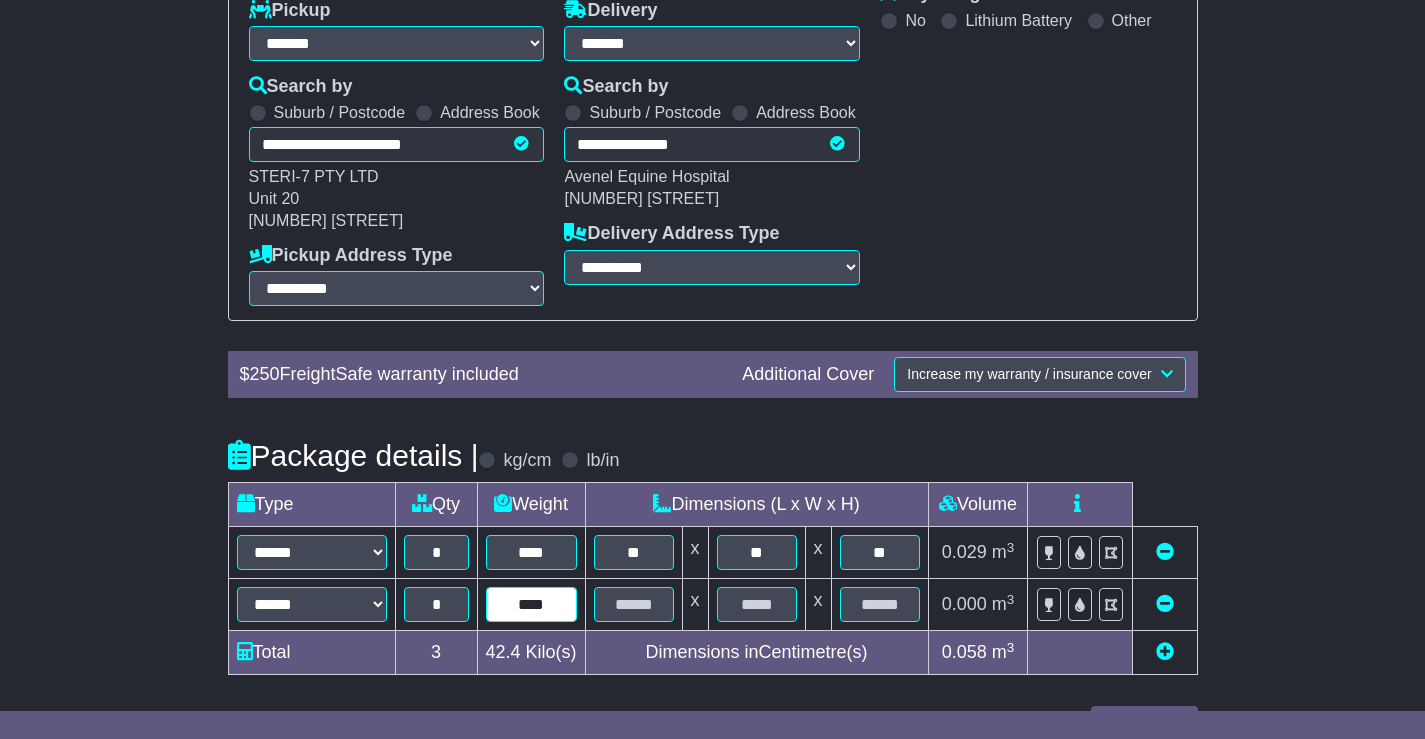 type on "****" 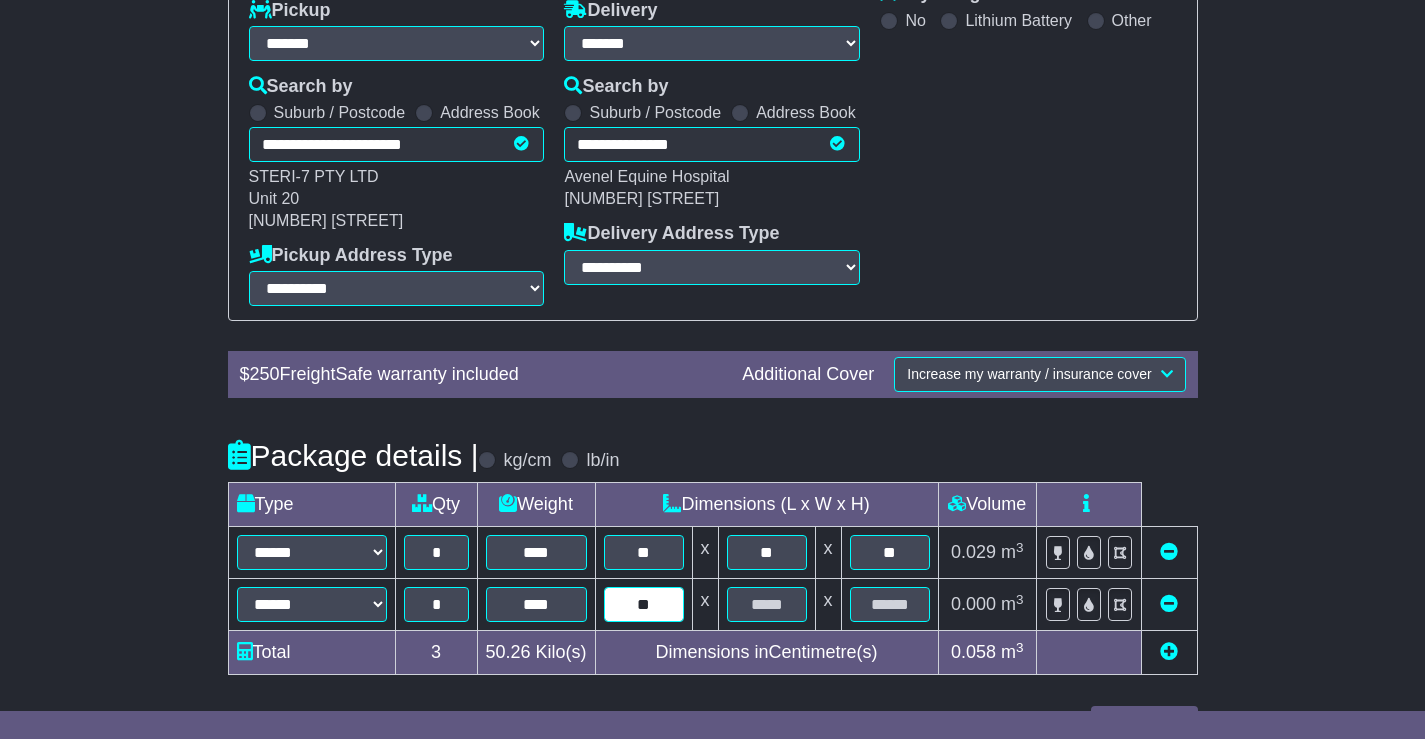 type on "**" 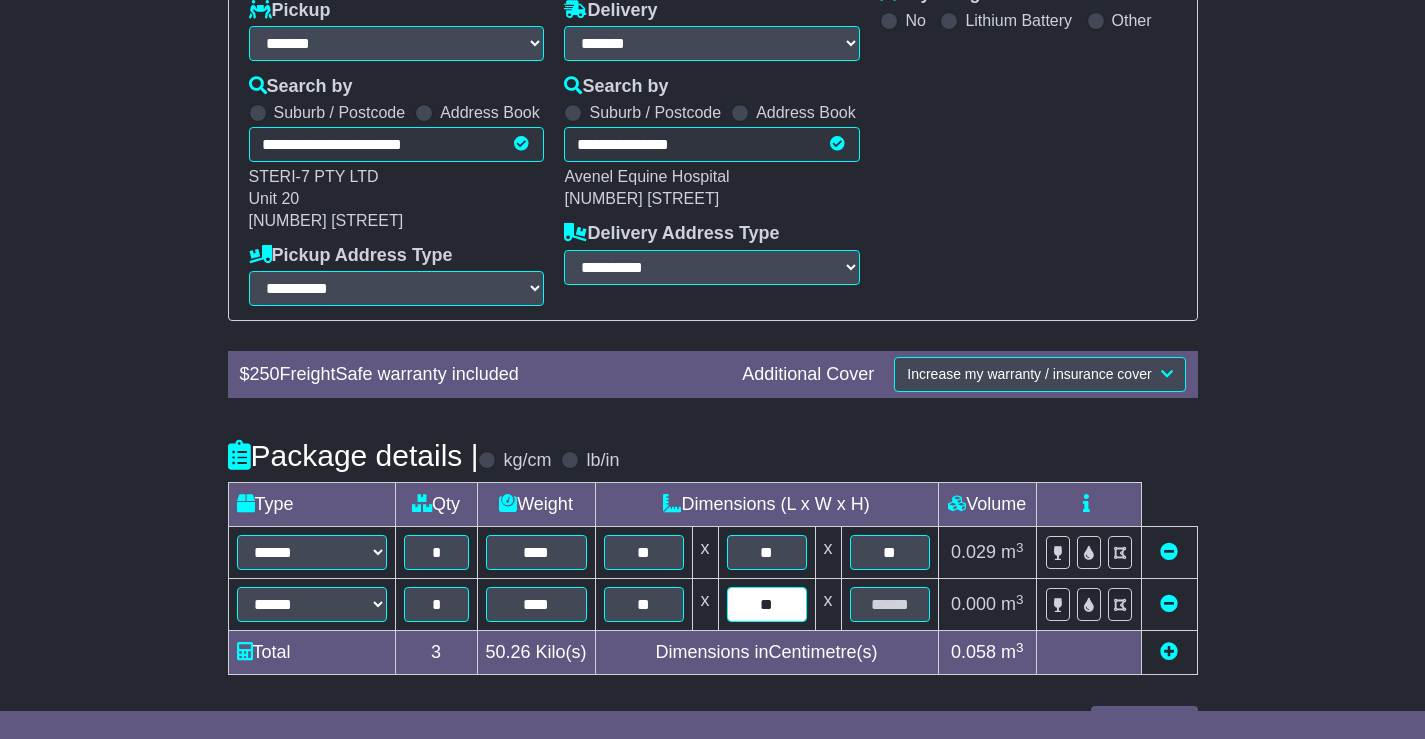 type on "**" 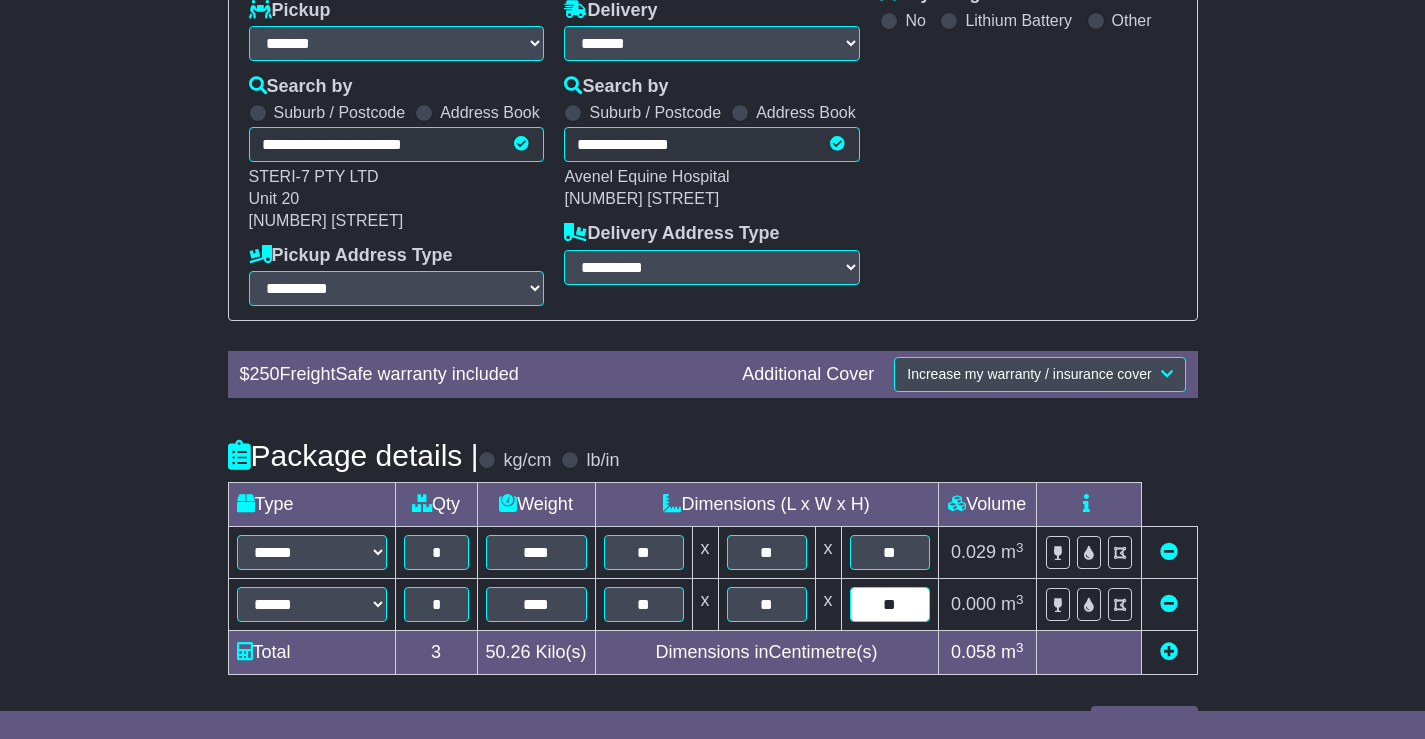 type on "**" 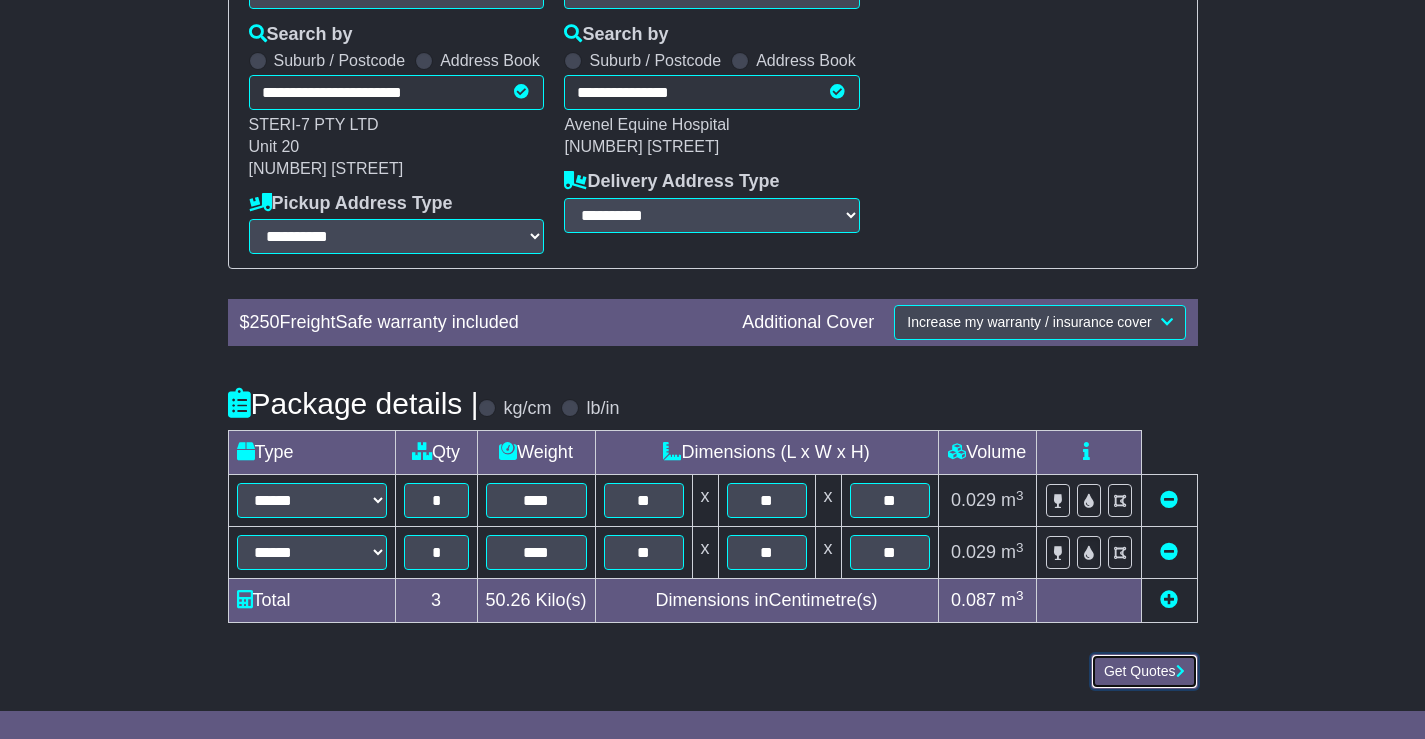 click on "Get Quotes" at bounding box center [1144, 671] 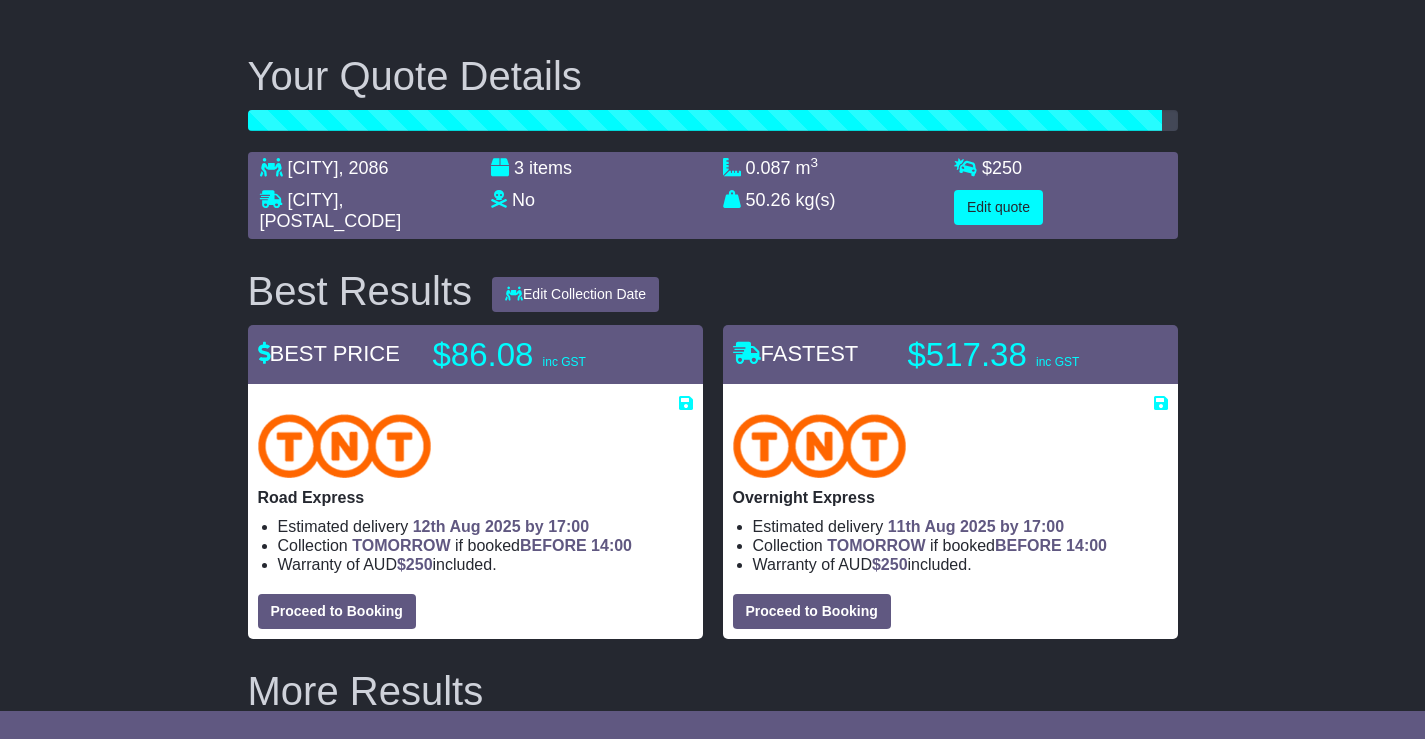 scroll, scrollTop: 400, scrollLeft: 0, axis: vertical 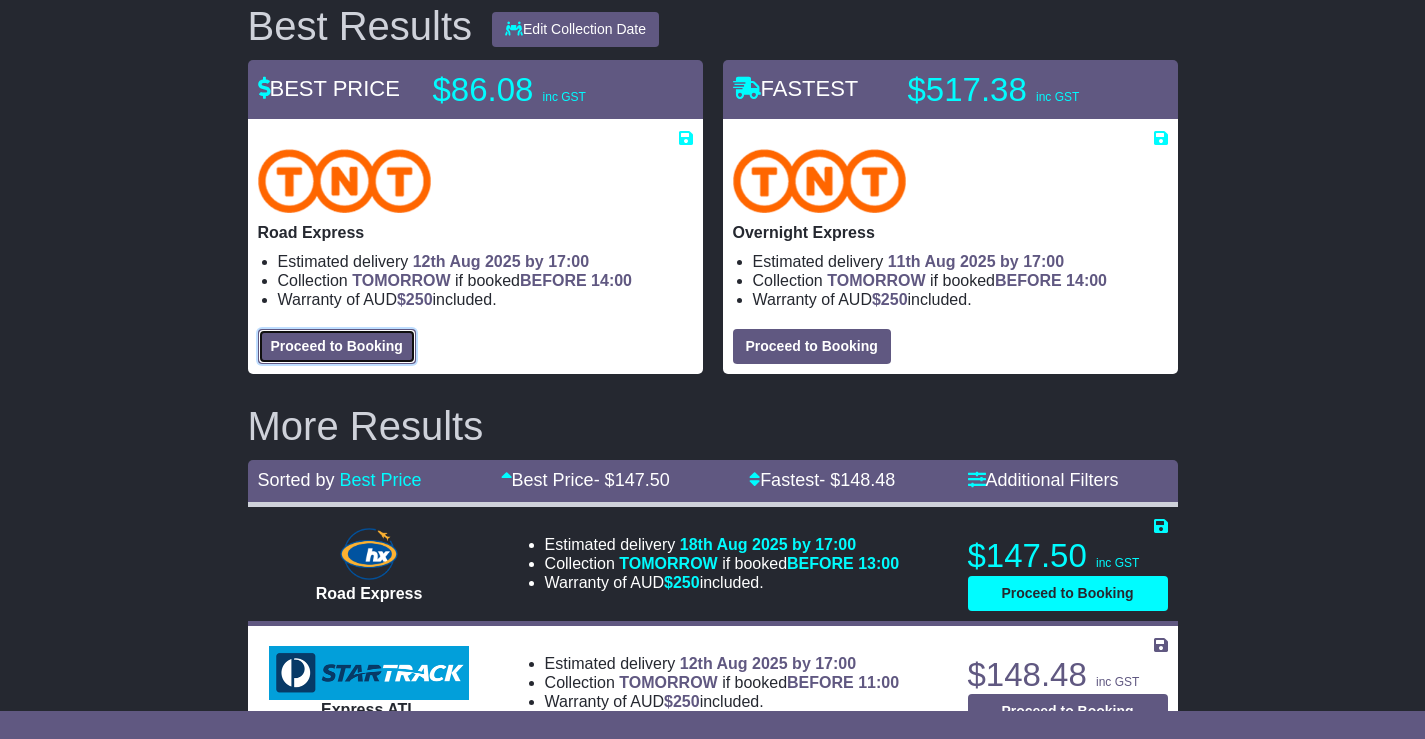 click on "Proceed to Booking" at bounding box center (337, 346) 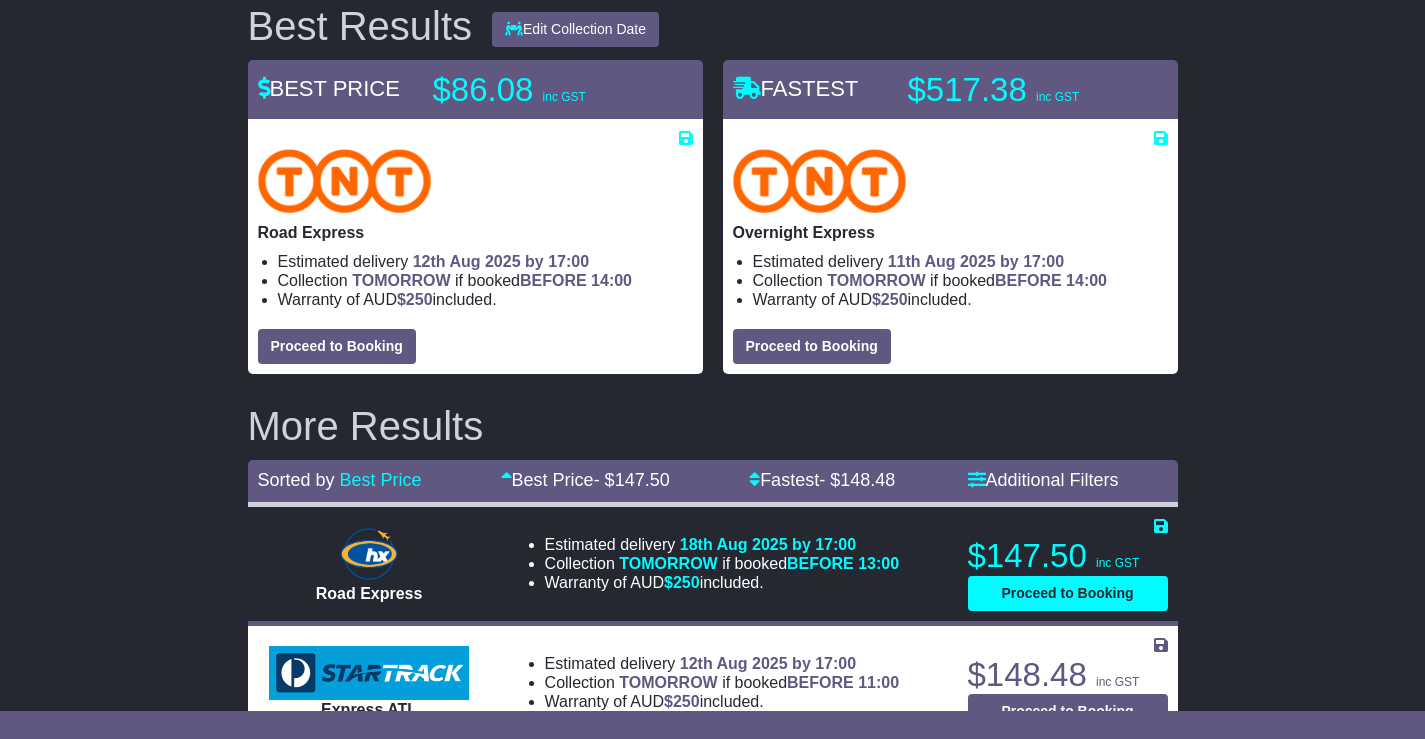 select on "***" 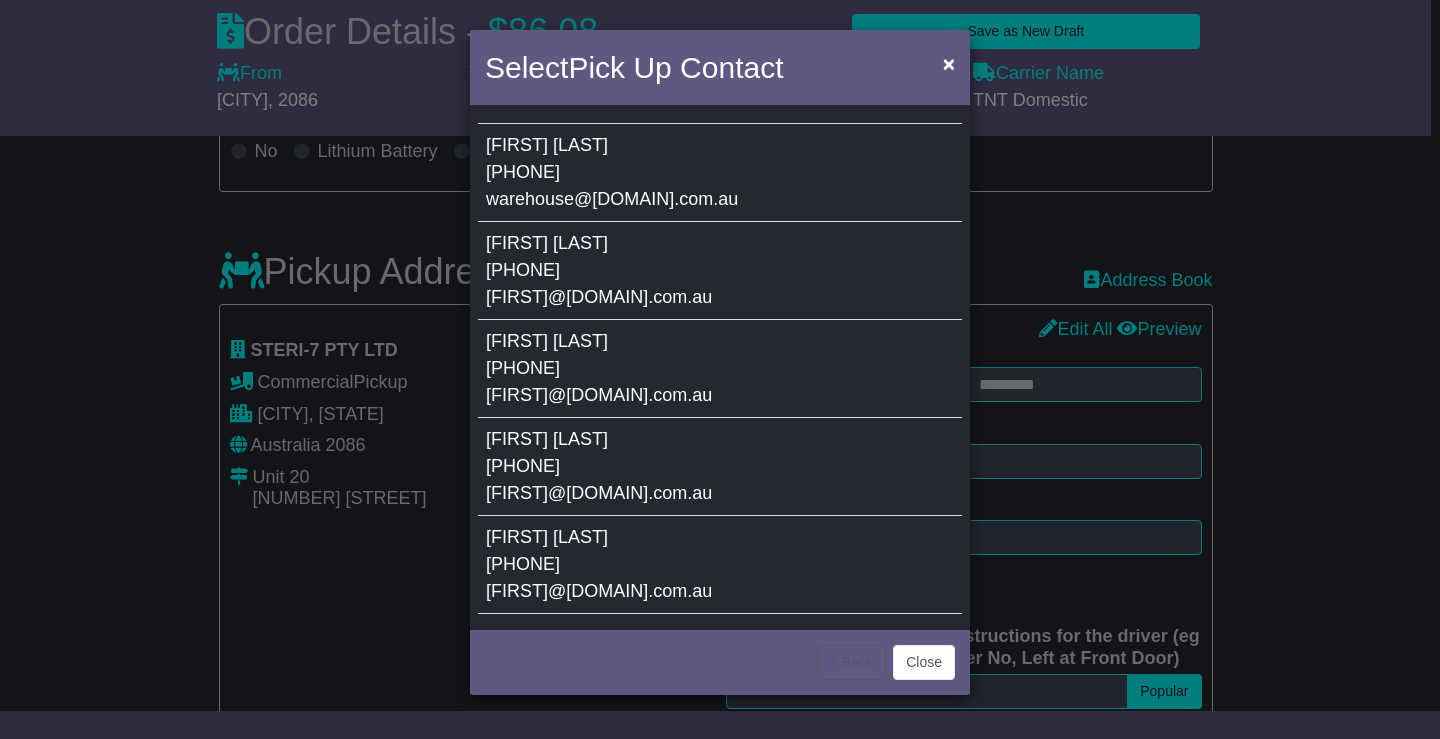 click on "0282093846" at bounding box center (523, 270) 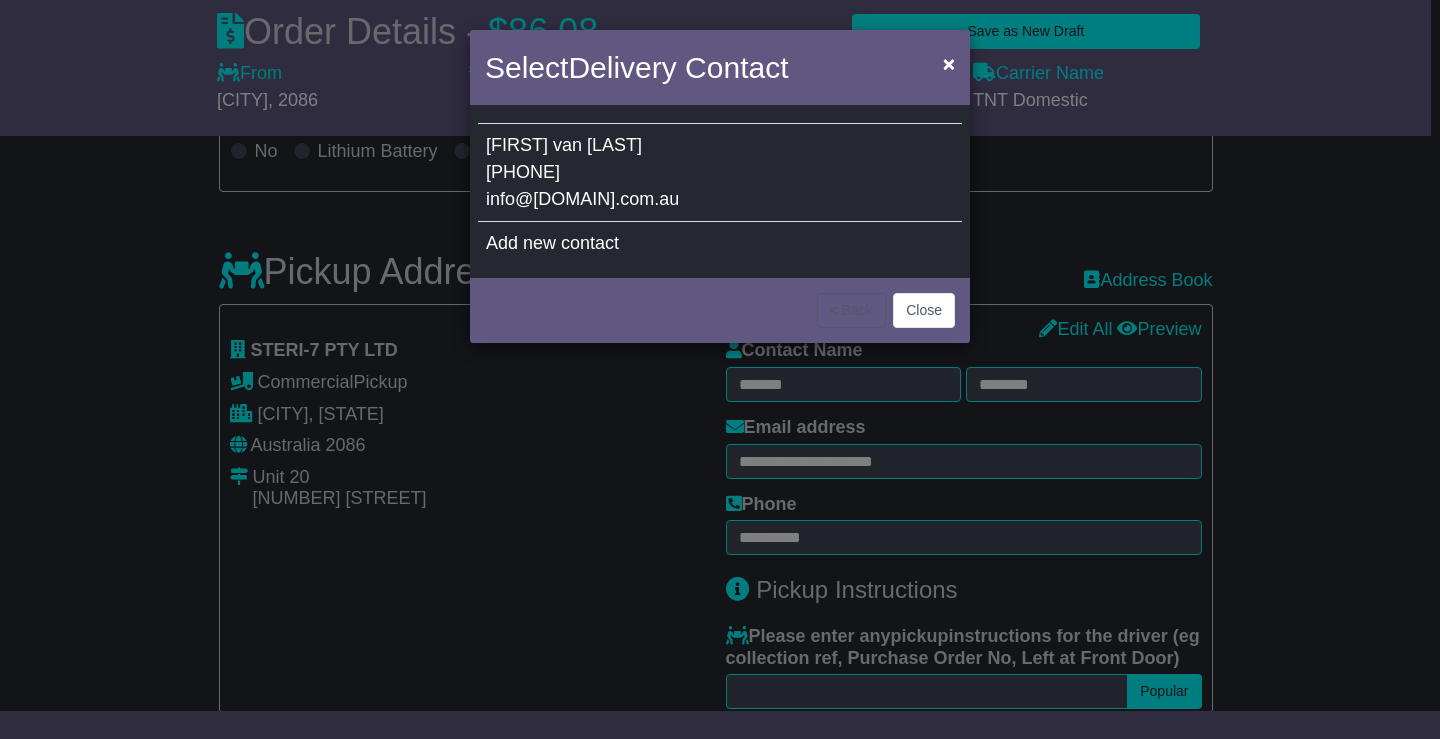 click on "0357962468" at bounding box center [523, 172] 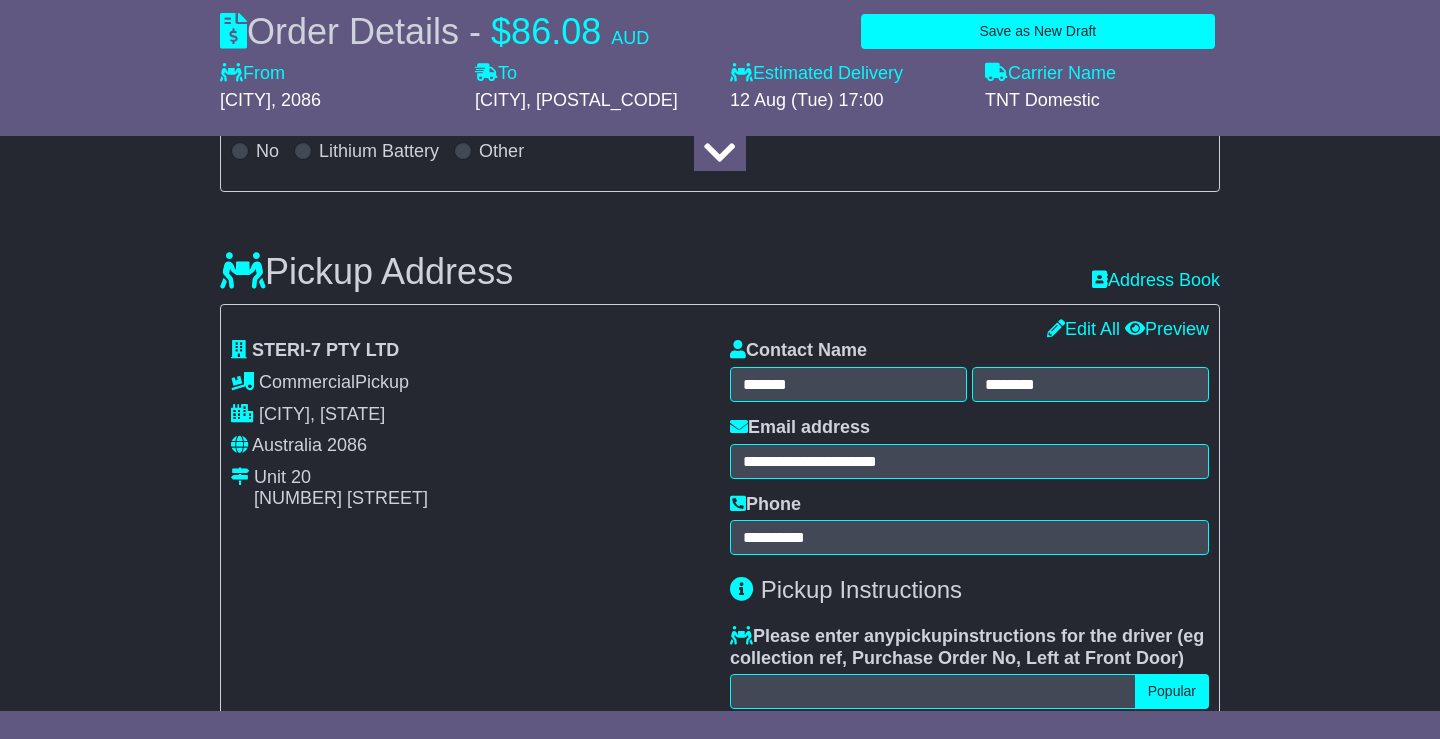 type on "****" 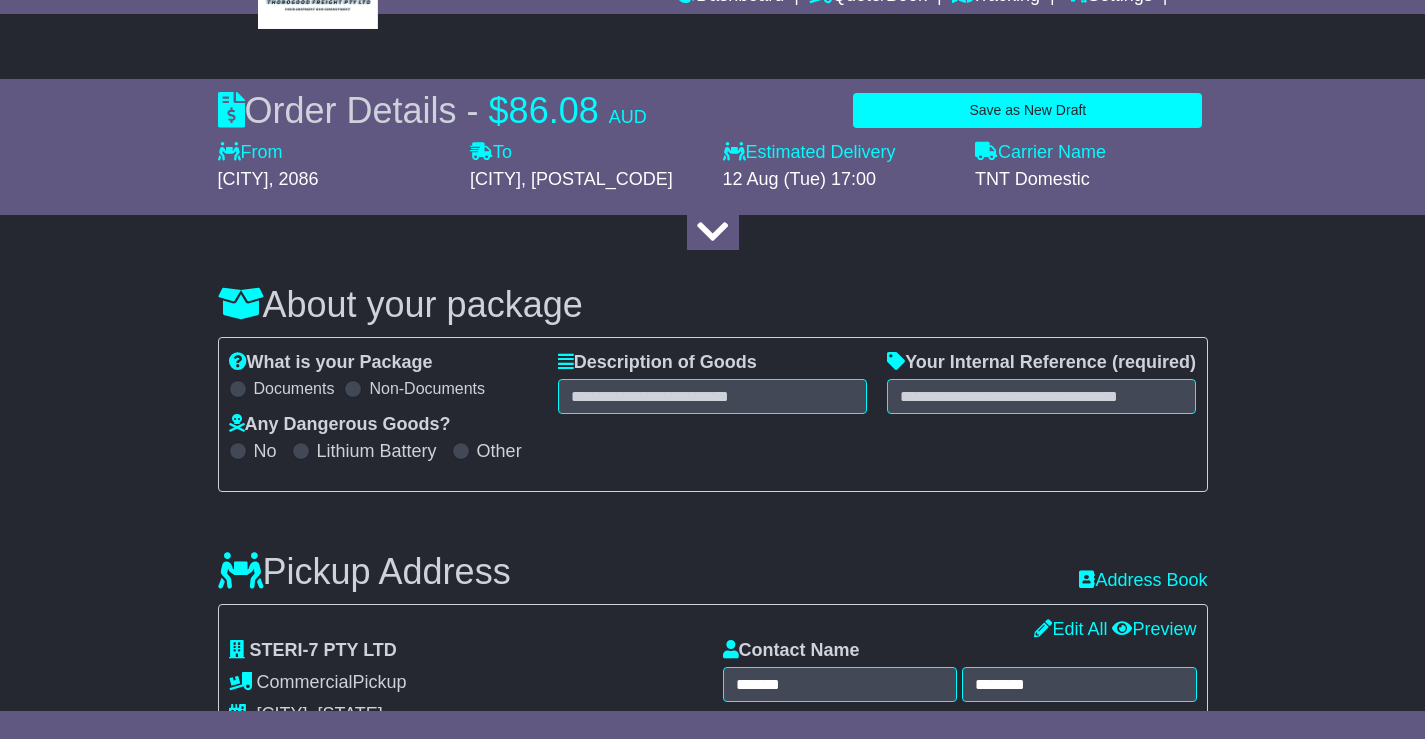 scroll, scrollTop: 0, scrollLeft: 0, axis: both 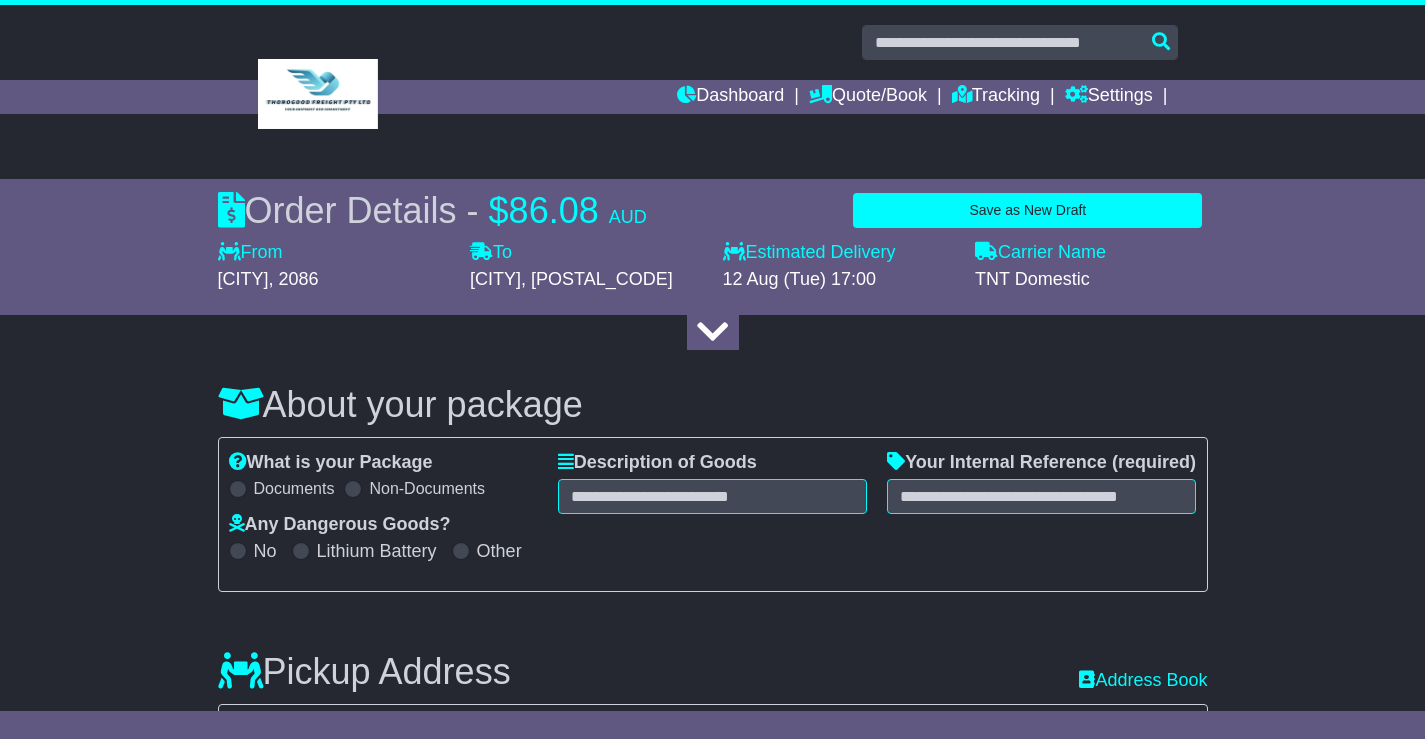 drag, startPoint x: 684, startPoint y: 516, endPoint x: 687, endPoint y: 496, distance: 20.22375 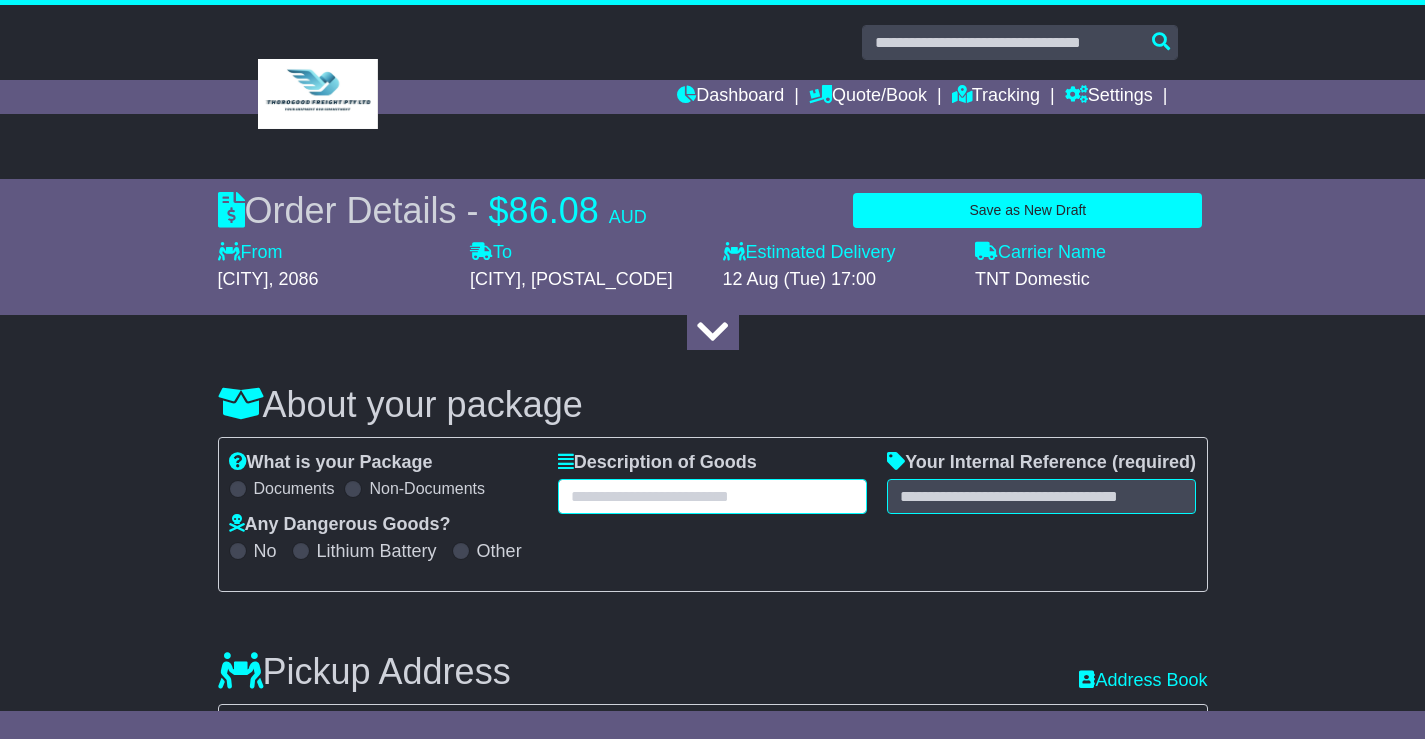 click at bounding box center [712, 496] 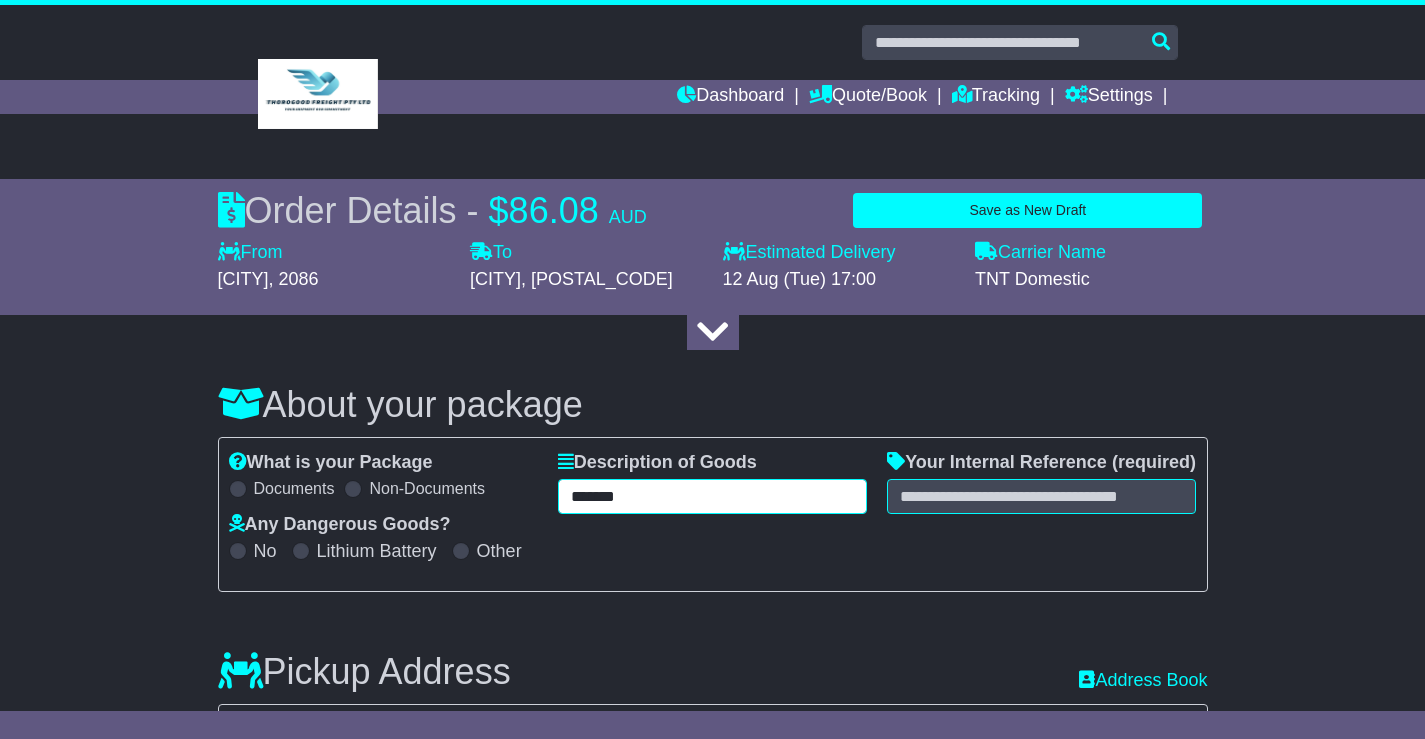 type on "*******" 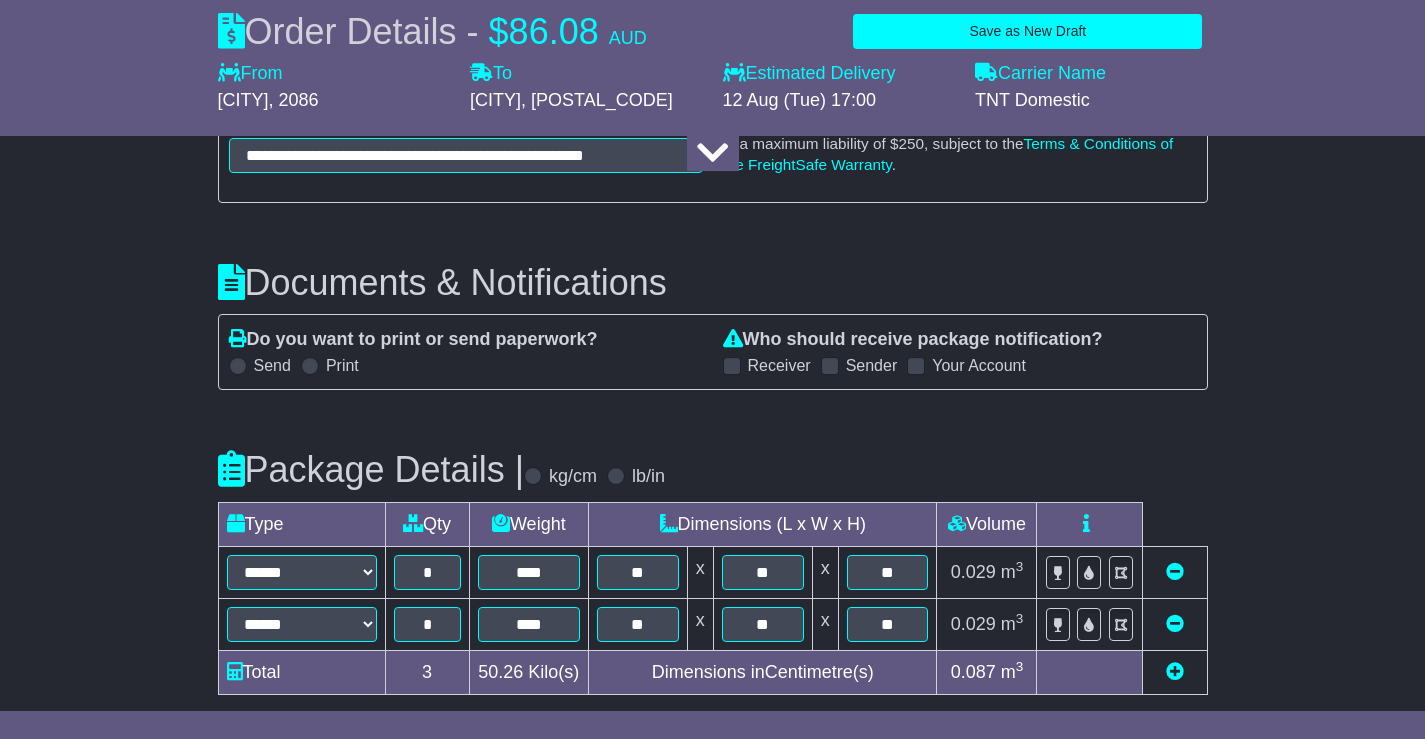 scroll, scrollTop: 1900, scrollLeft: 0, axis: vertical 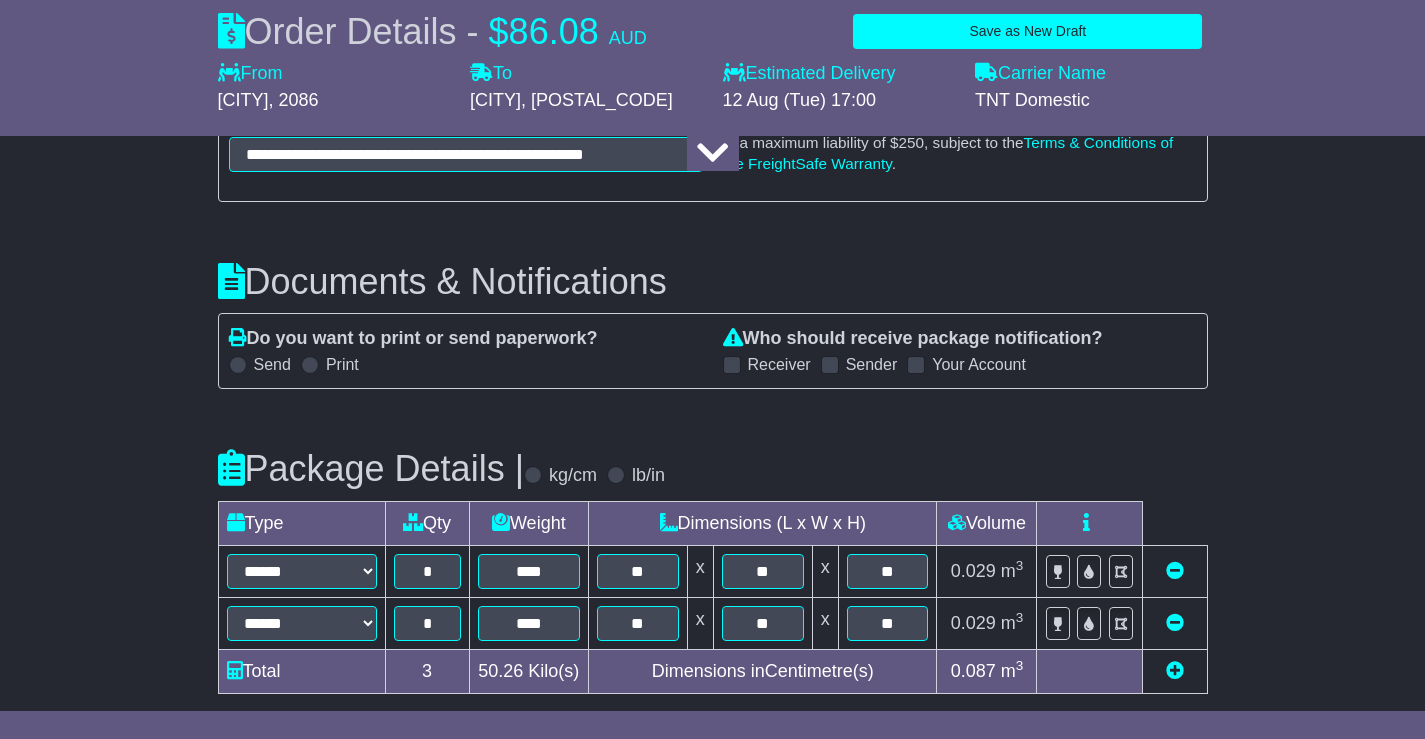 type on "**********" 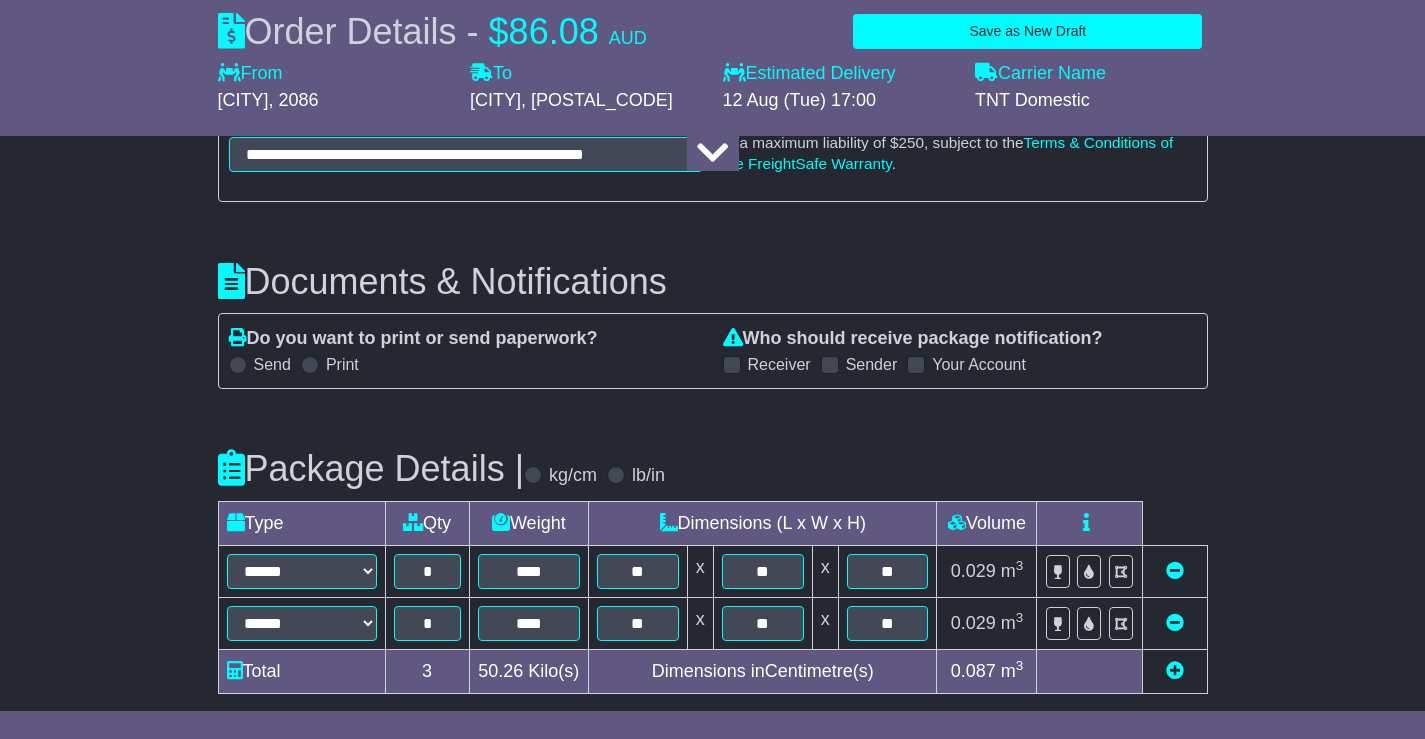 click on "Receiver
Sender
Your Account" at bounding box center (960, 364) 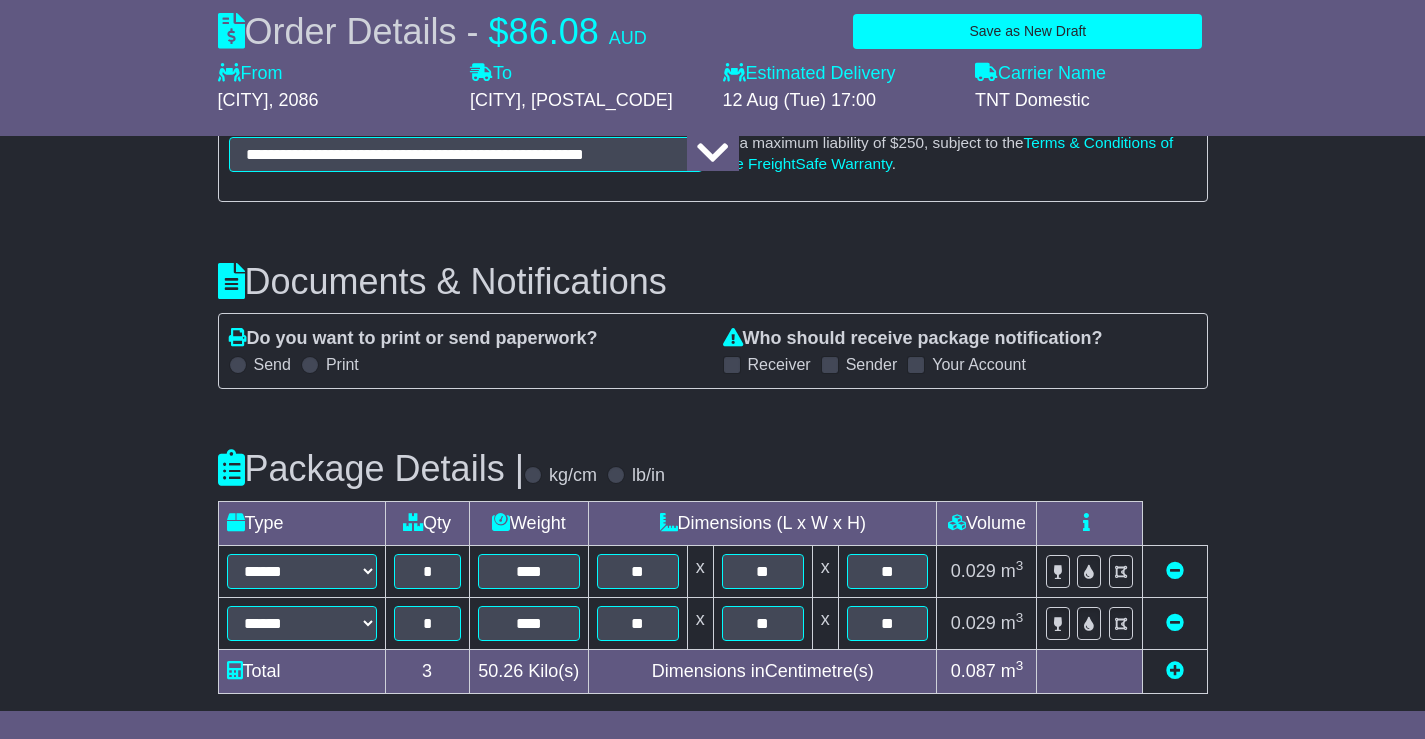 click at bounding box center [916, 365] 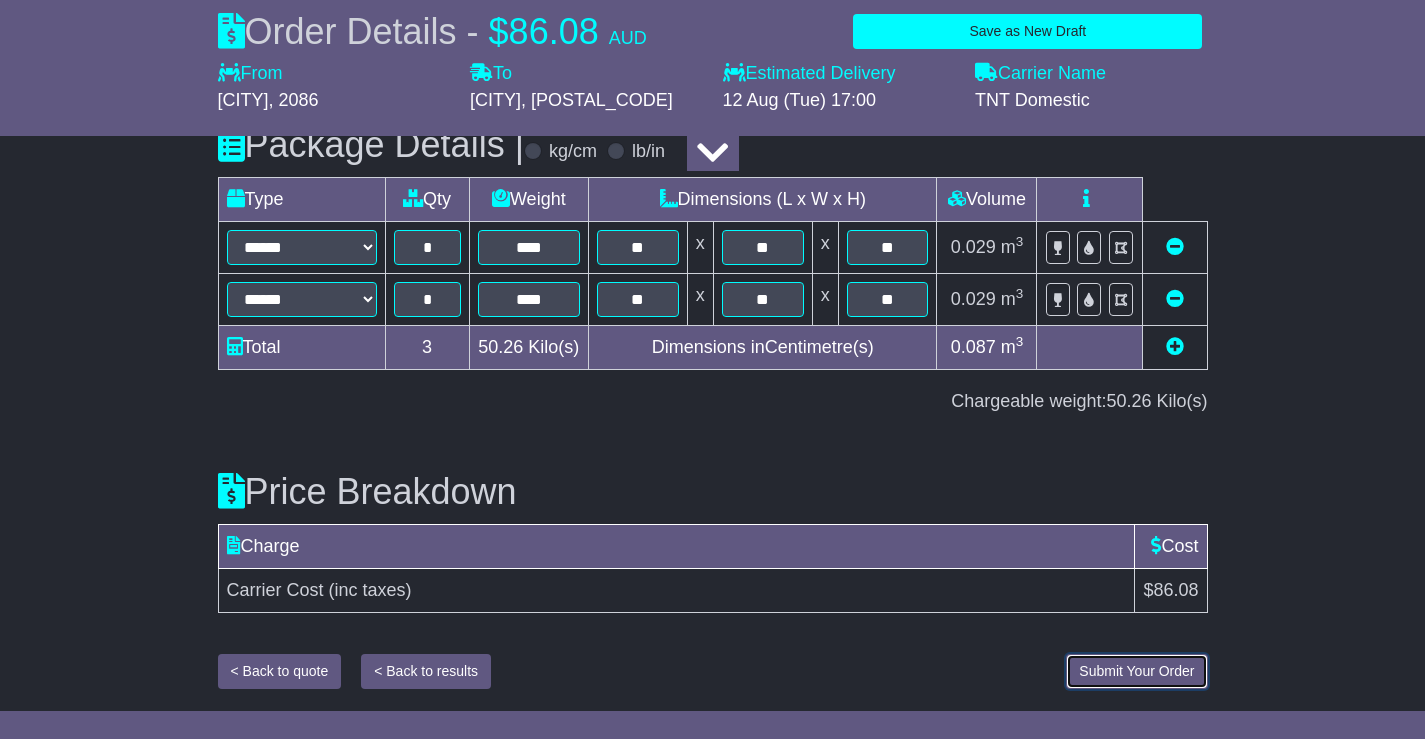 click on "Submit Your Order" at bounding box center (1136, 671) 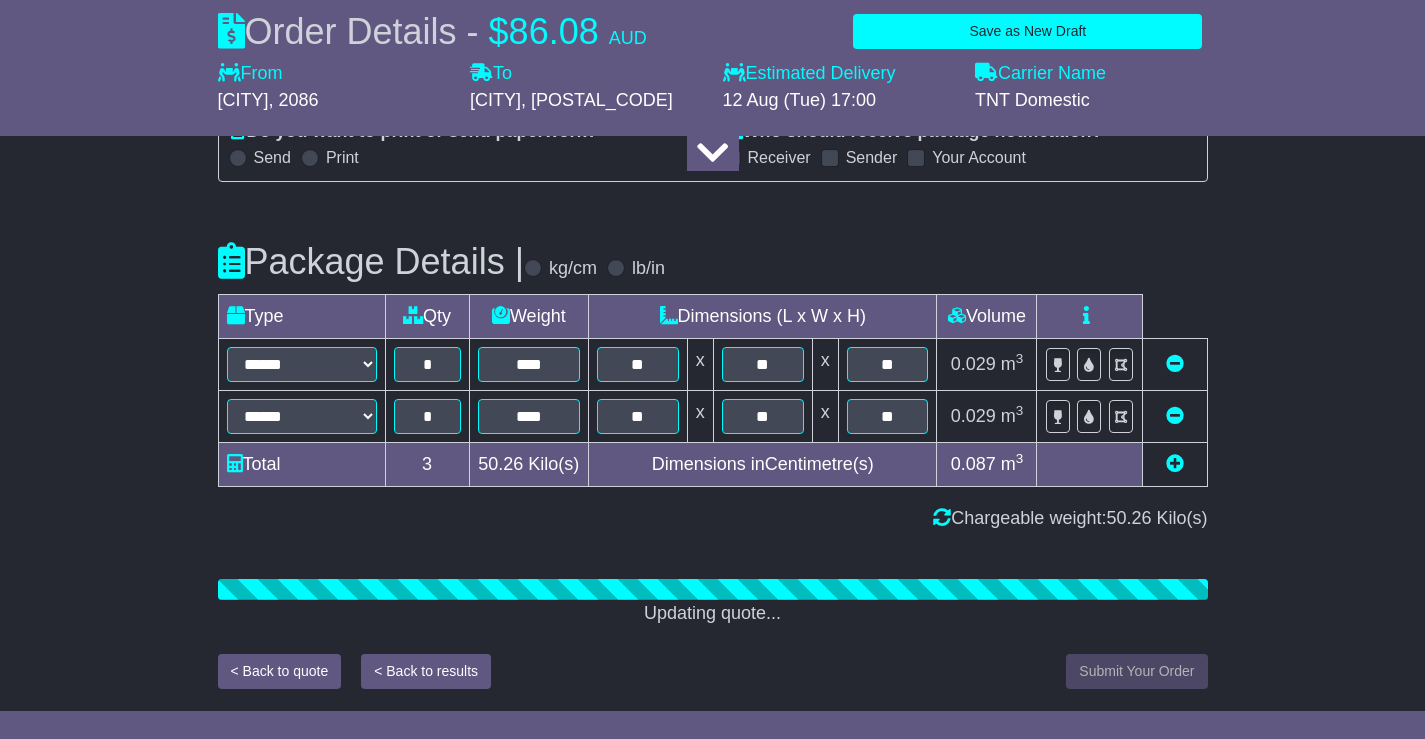 scroll, scrollTop: 2245, scrollLeft: 0, axis: vertical 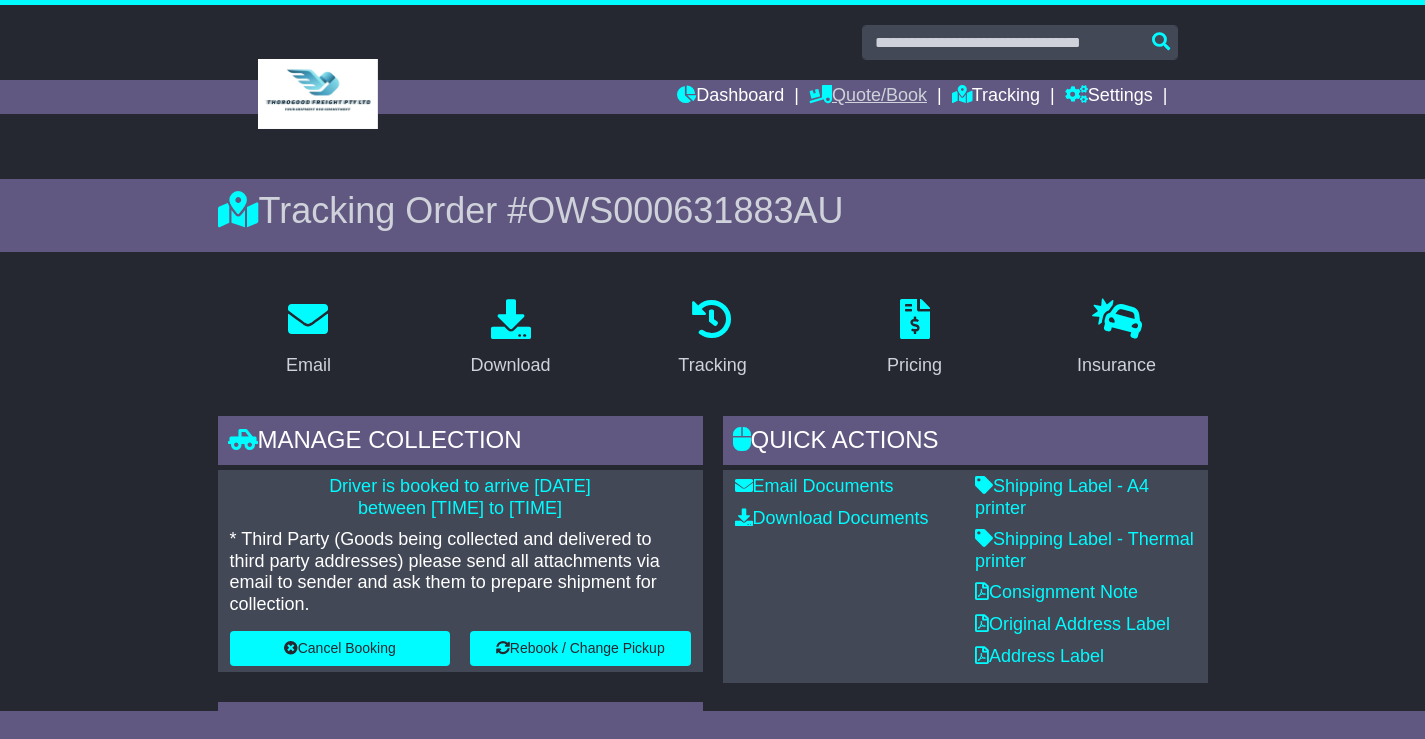 click on "Quote/Book" at bounding box center (868, 97) 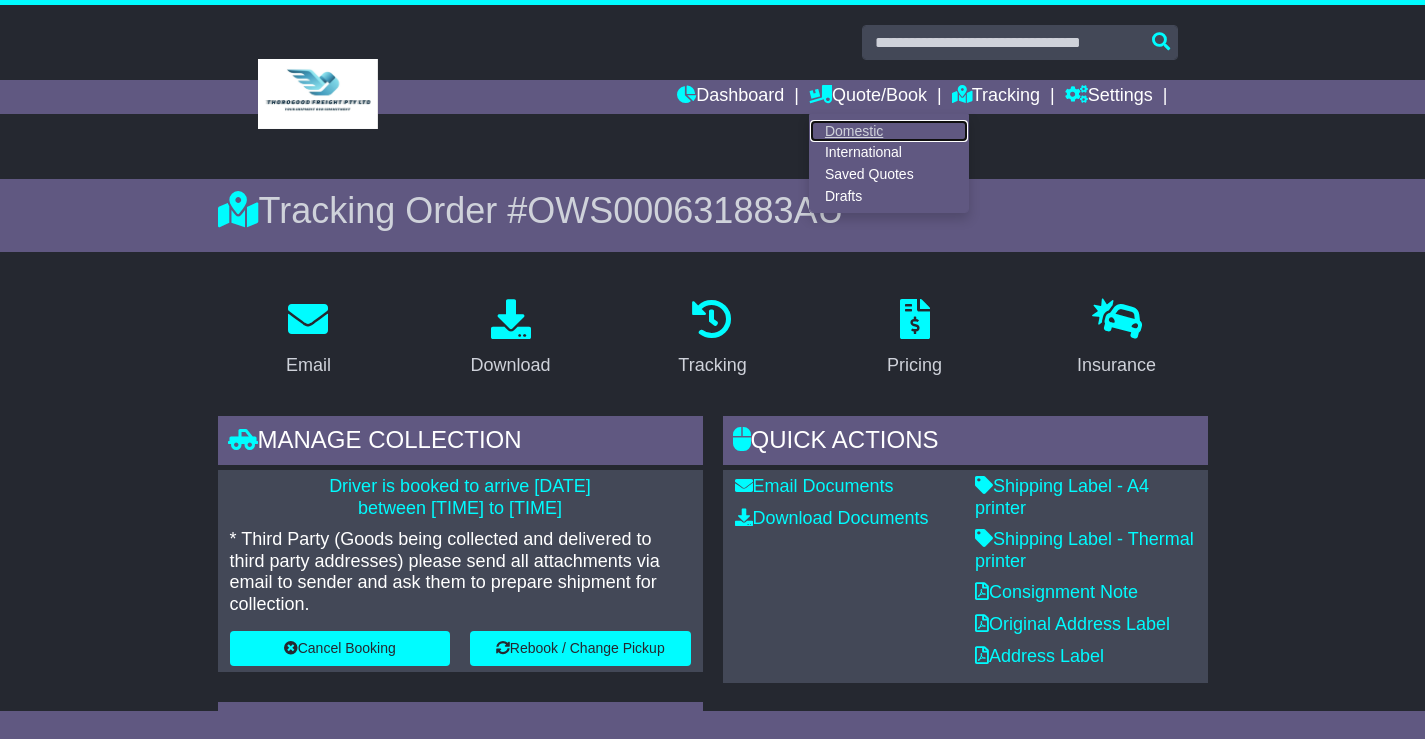 click on "Domestic" at bounding box center (889, 131) 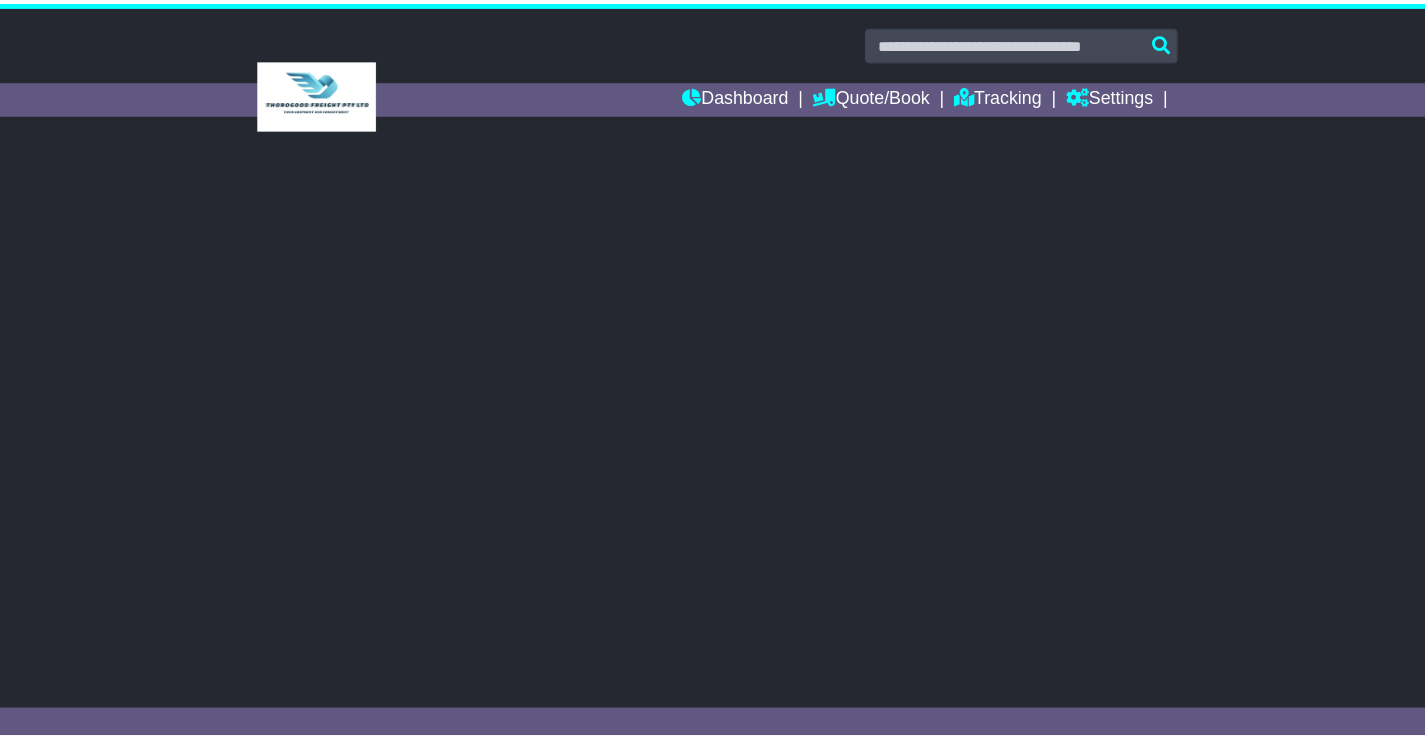 scroll, scrollTop: 0, scrollLeft: 0, axis: both 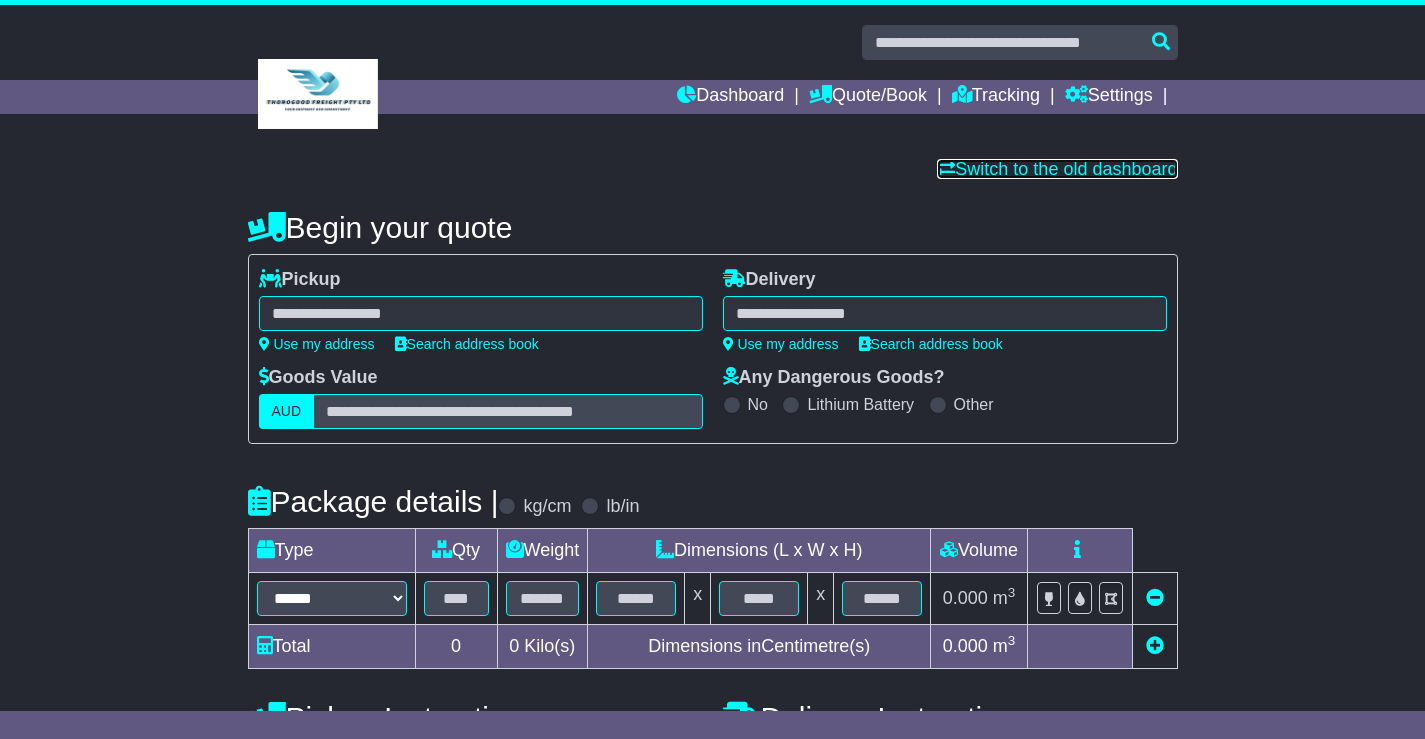 click on "Switch to the old dashboard" at bounding box center (1057, 169) 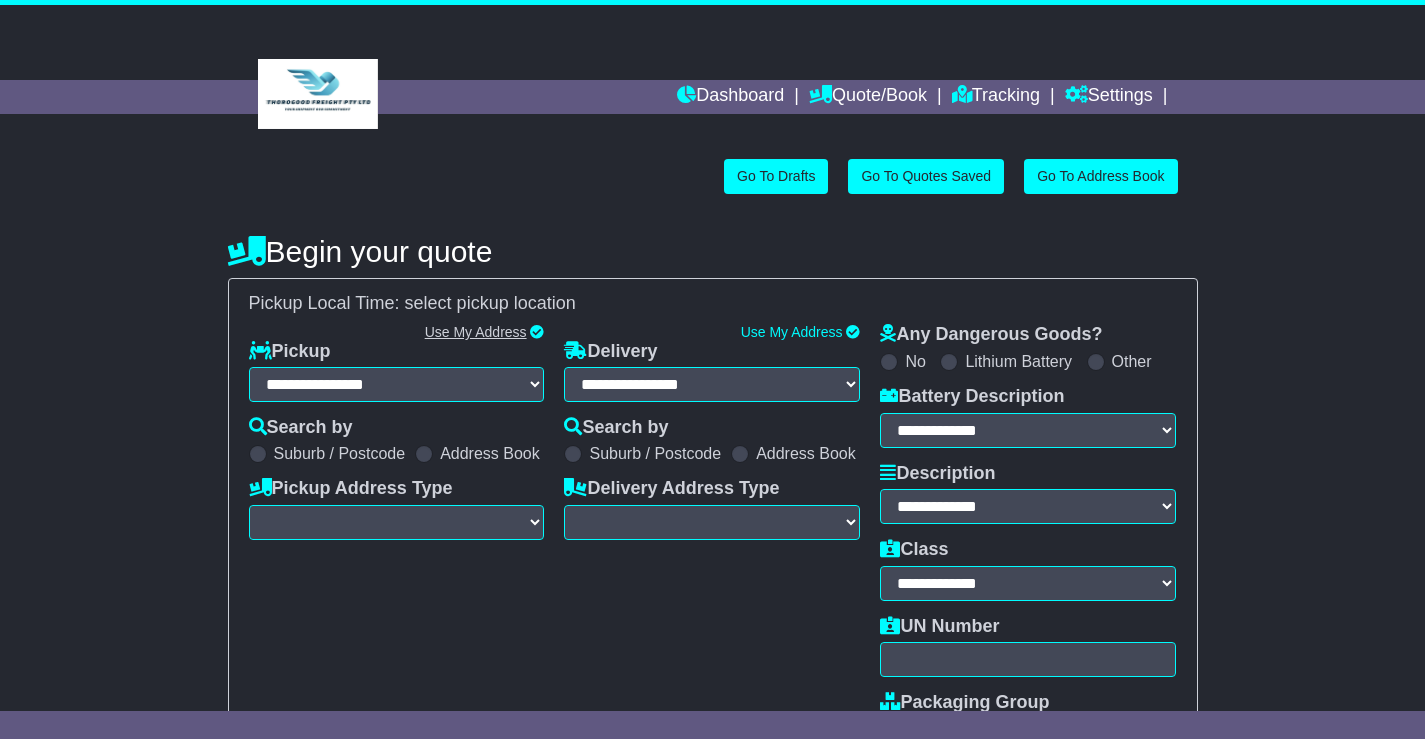 scroll, scrollTop: 0, scrollLeft: 0, axis: both 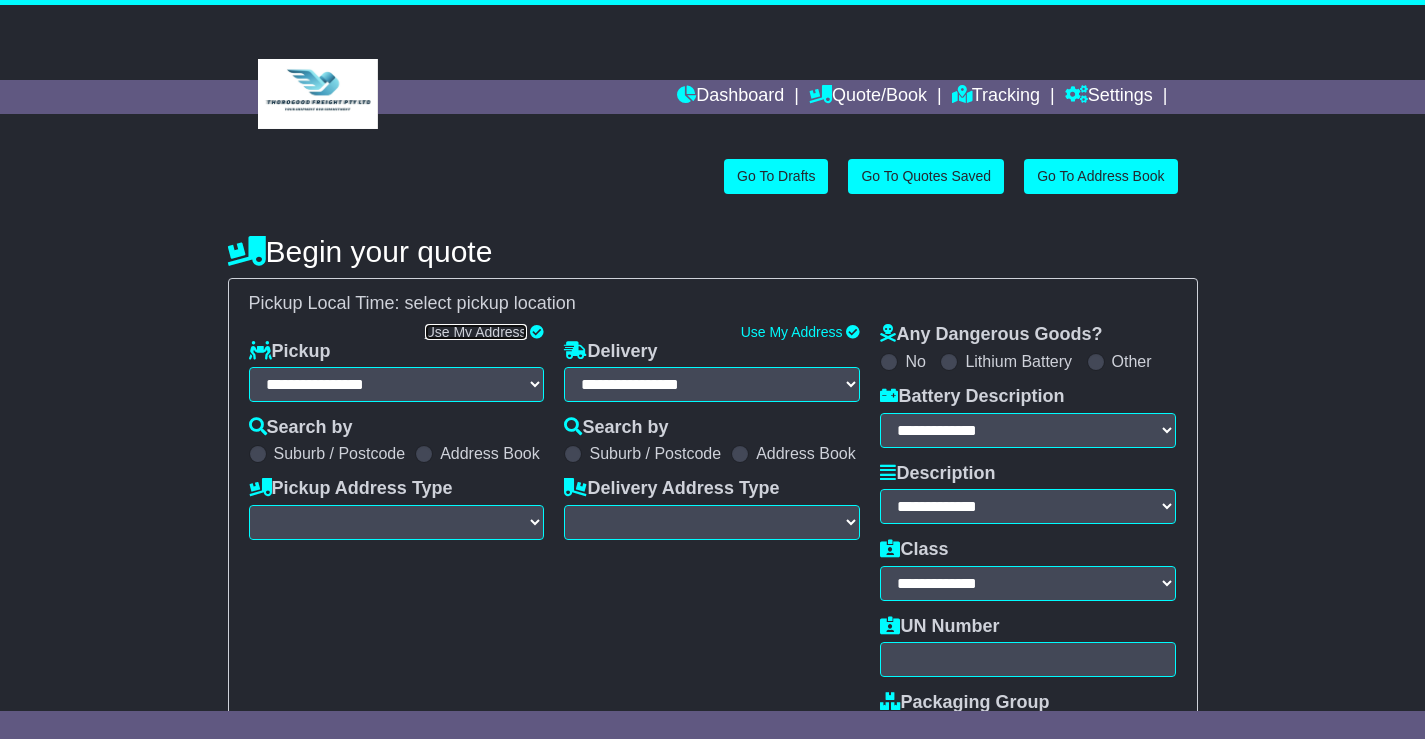 select on "**" 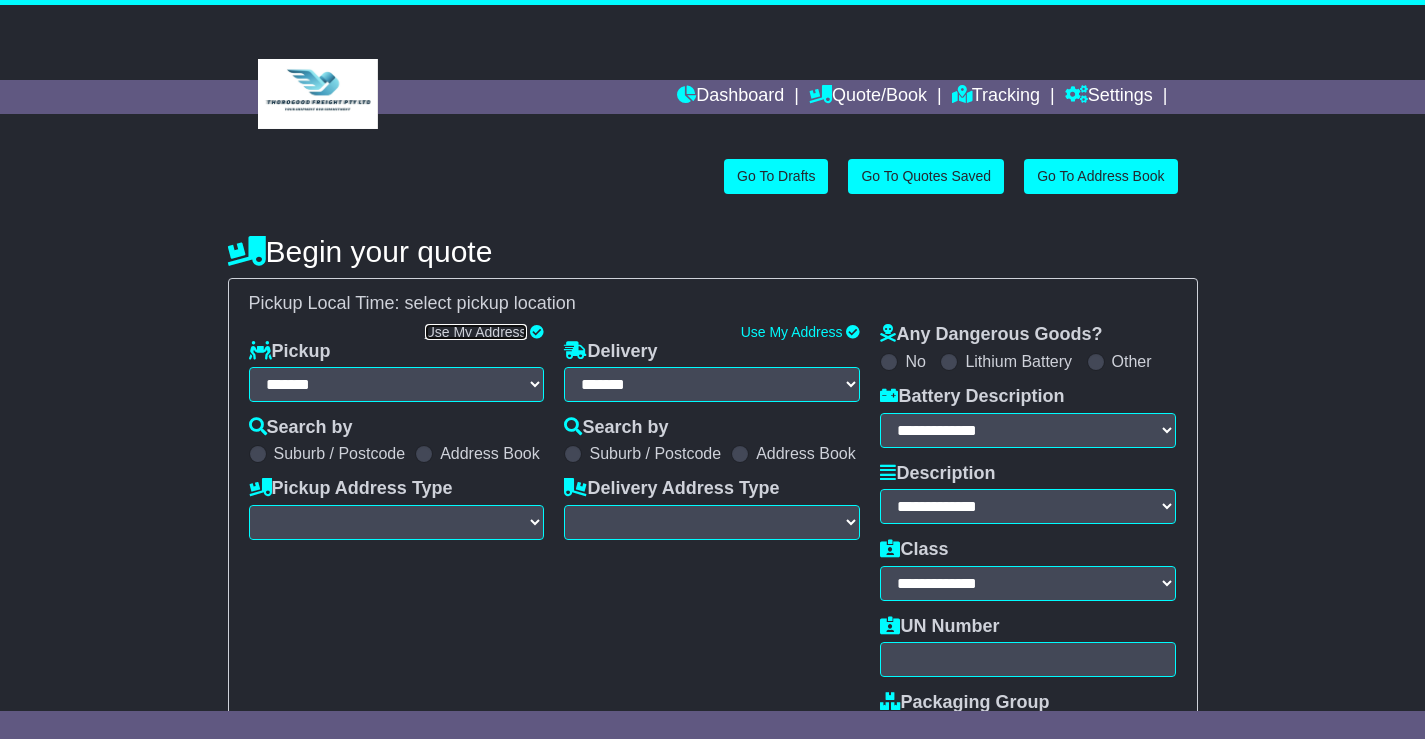 select 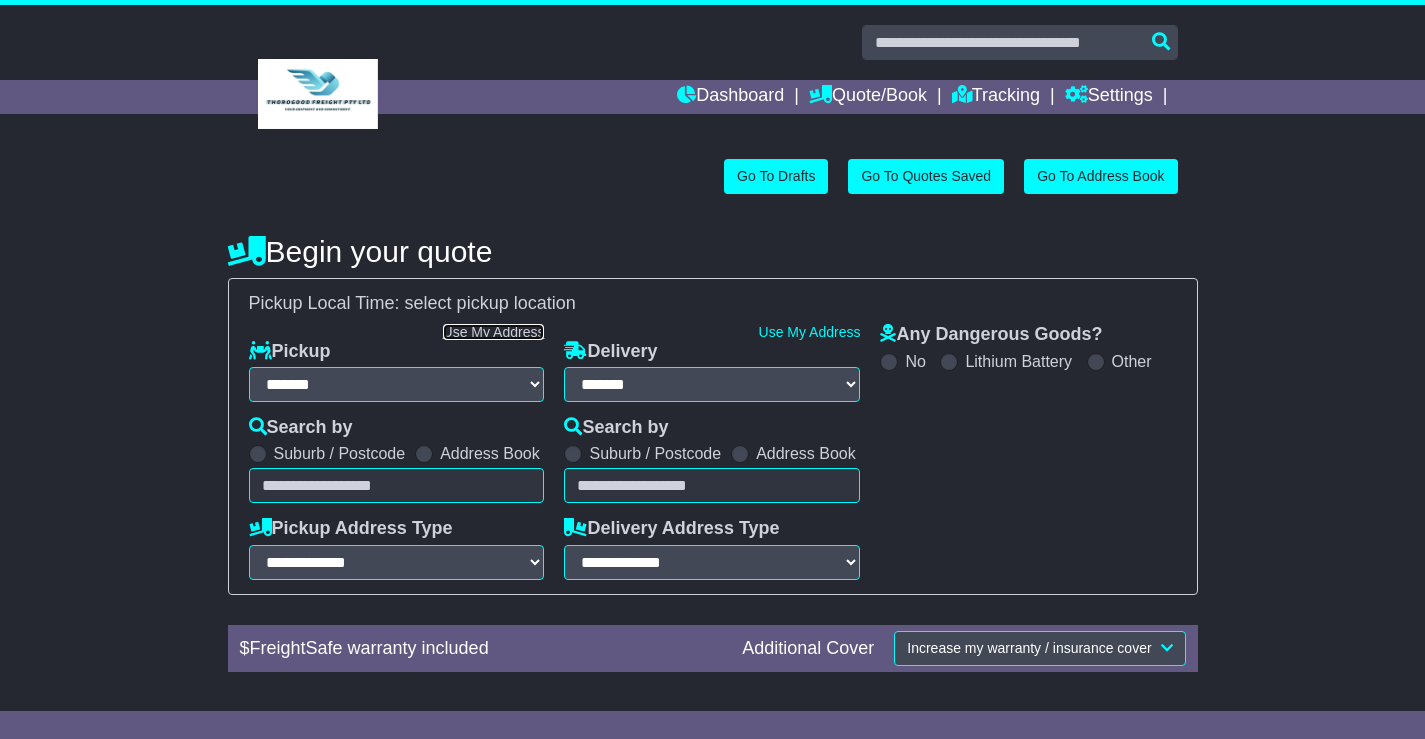 click on "Use My Address" at bounding box center [494, 332] 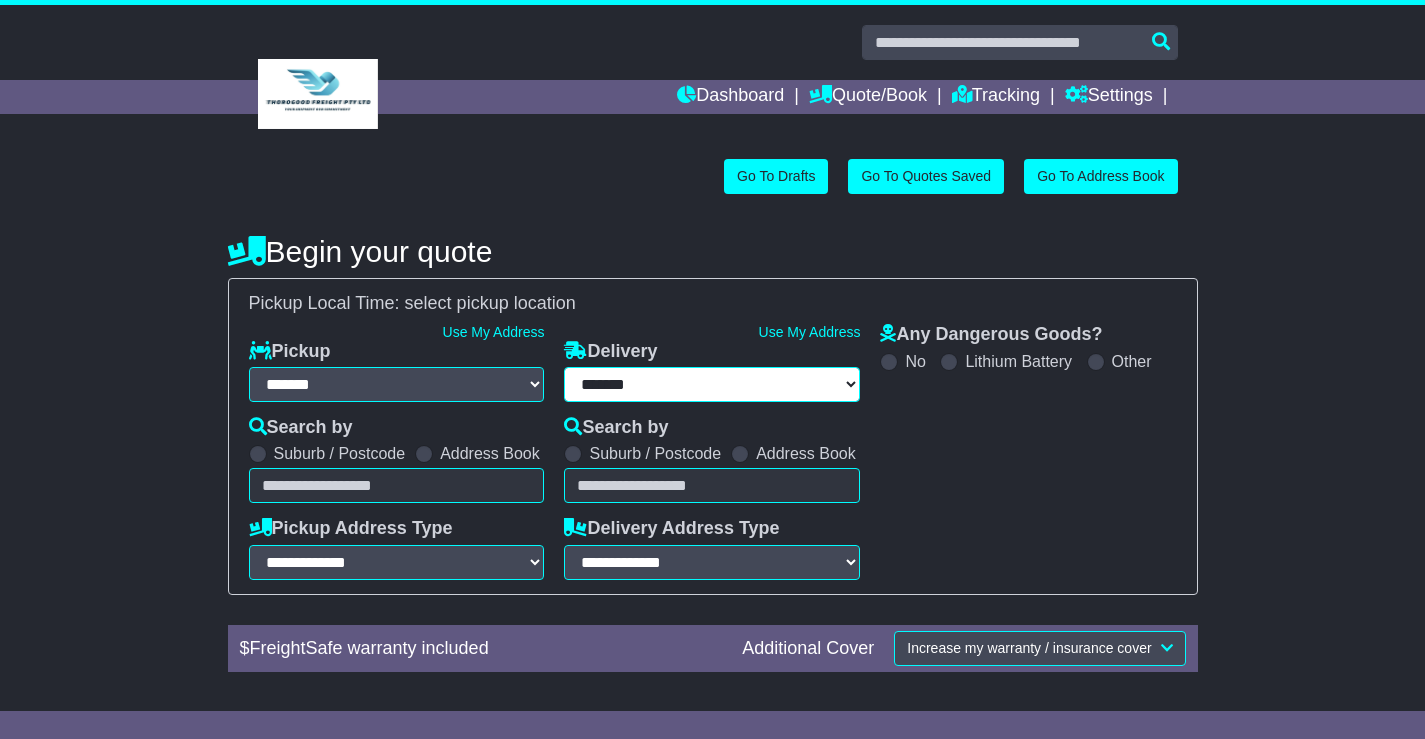 select on "**********" 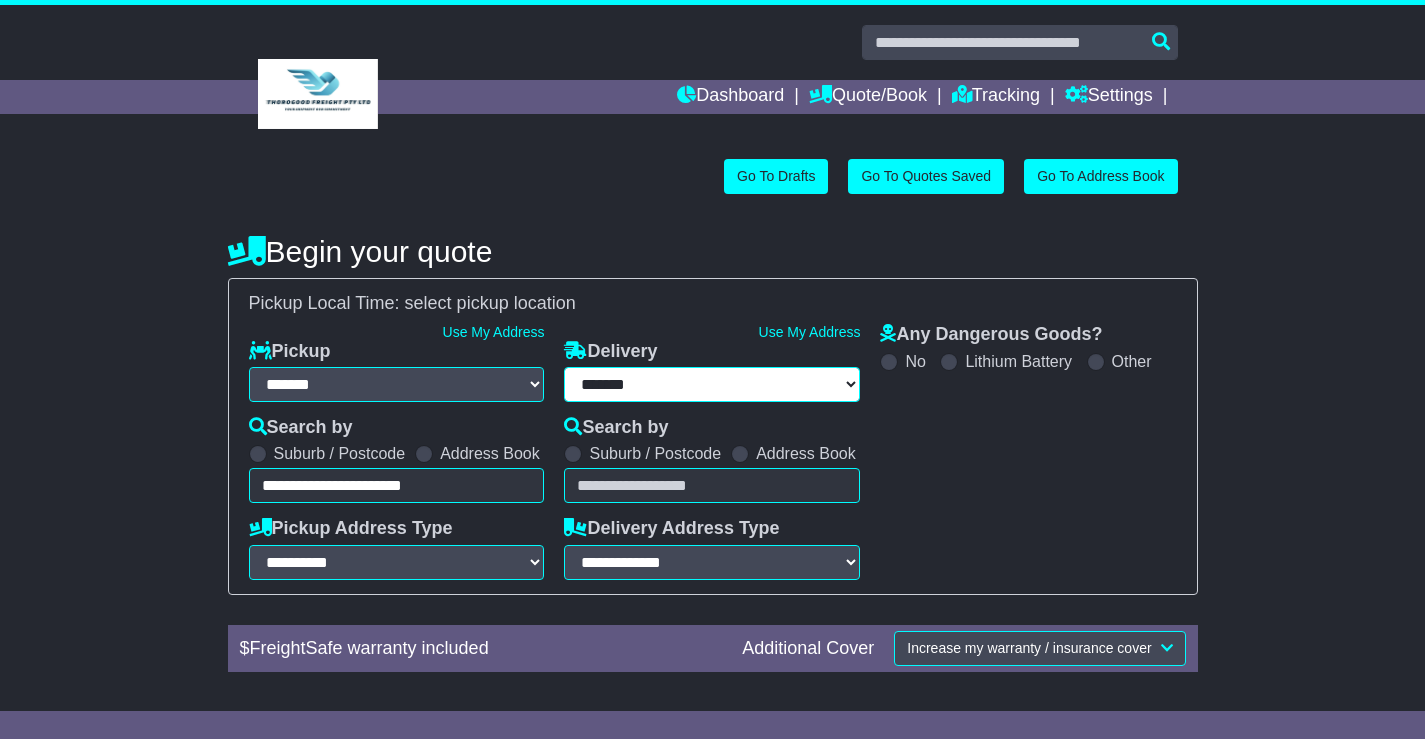 scroll, scrollTop: 0, scrollLeft: 0, axis: both 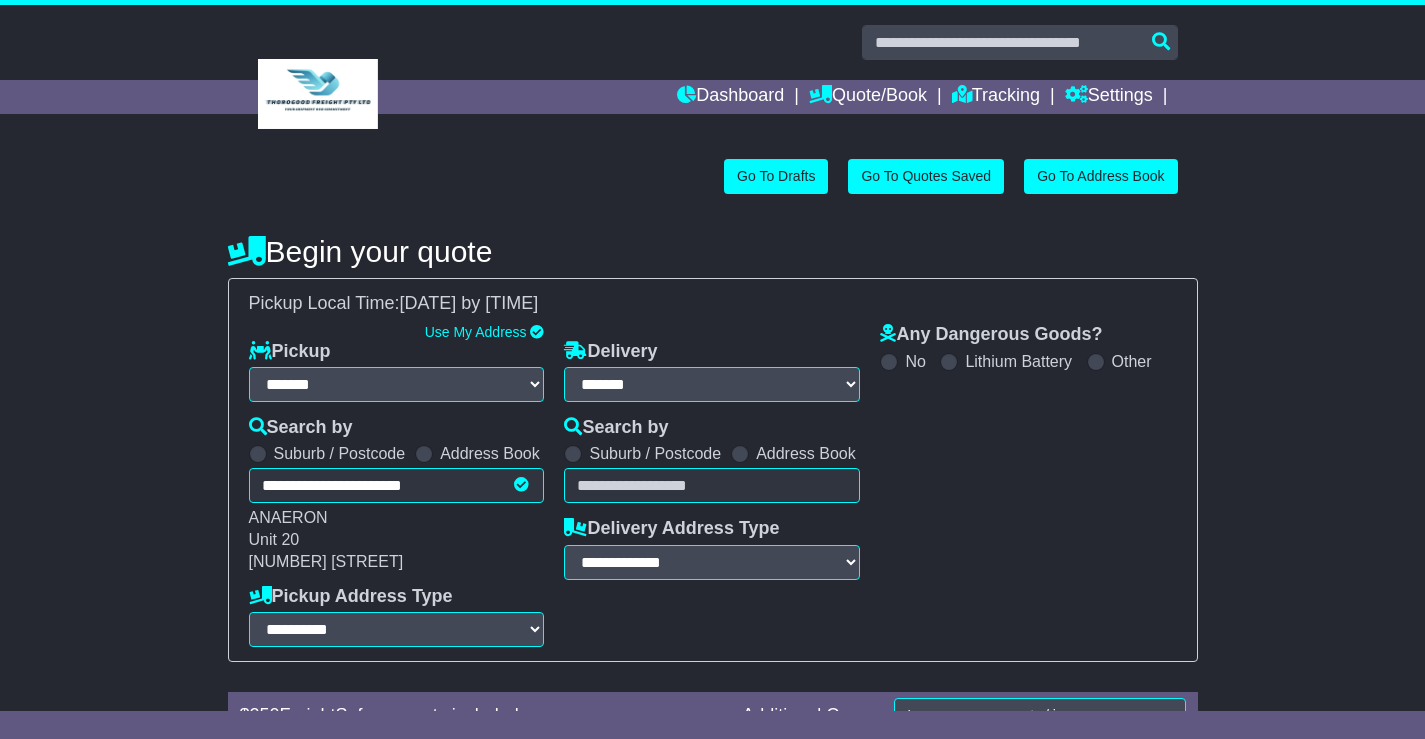 click at bounding box center (740, 454) 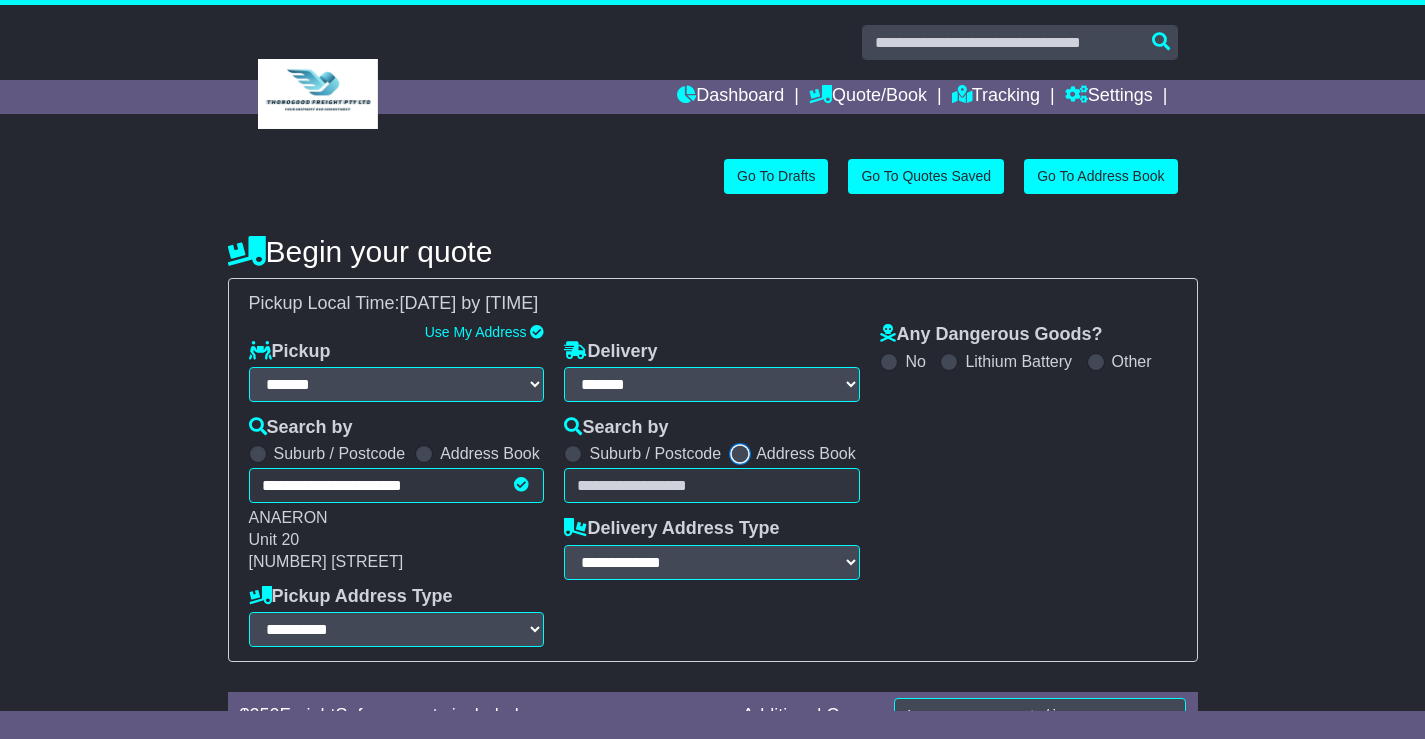 select 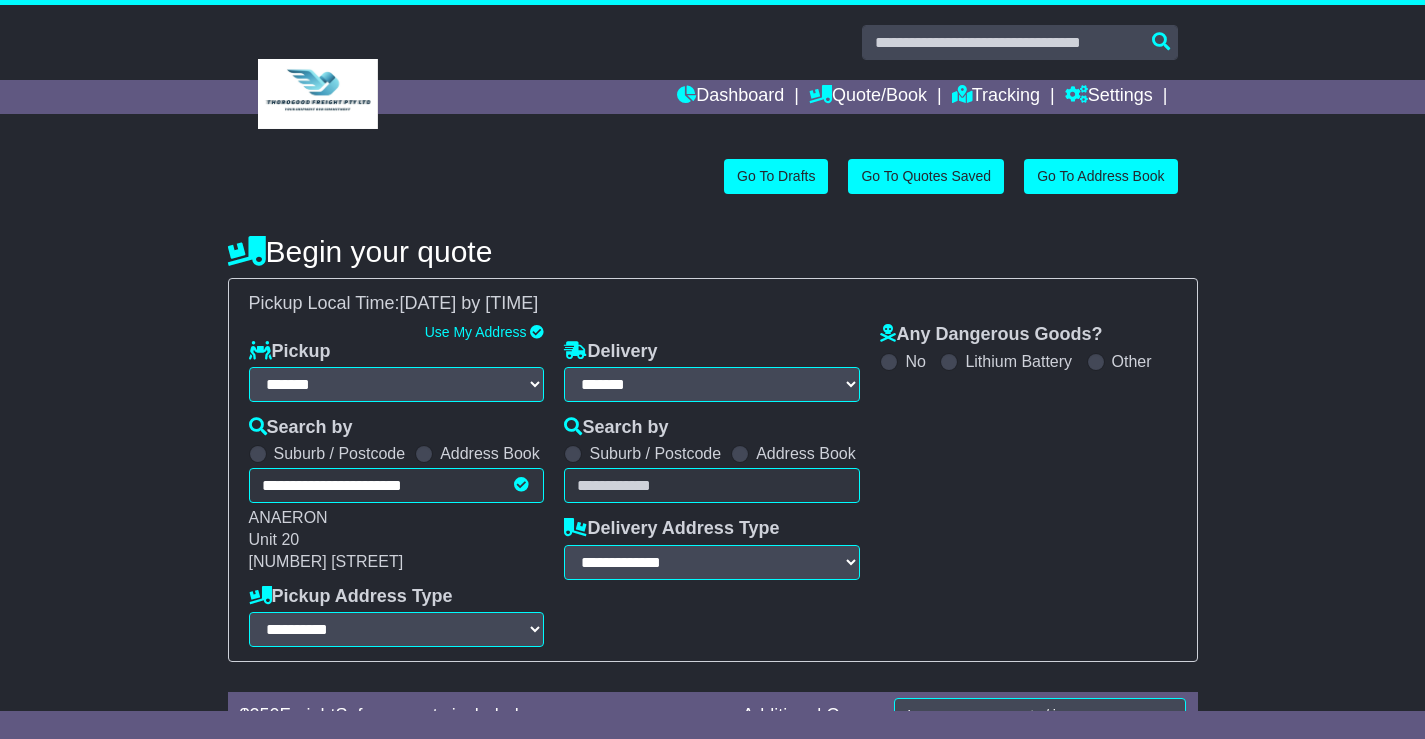 click on "Unknown City / Postcode Pair
×
You have entered     address.
Our database shows the postcode and suburb don't match. Please make sure location exists otherwise you might not receive all quotes available.
Maybe you meant to use some of the next:
Ok" at bounding box center (712, 485) 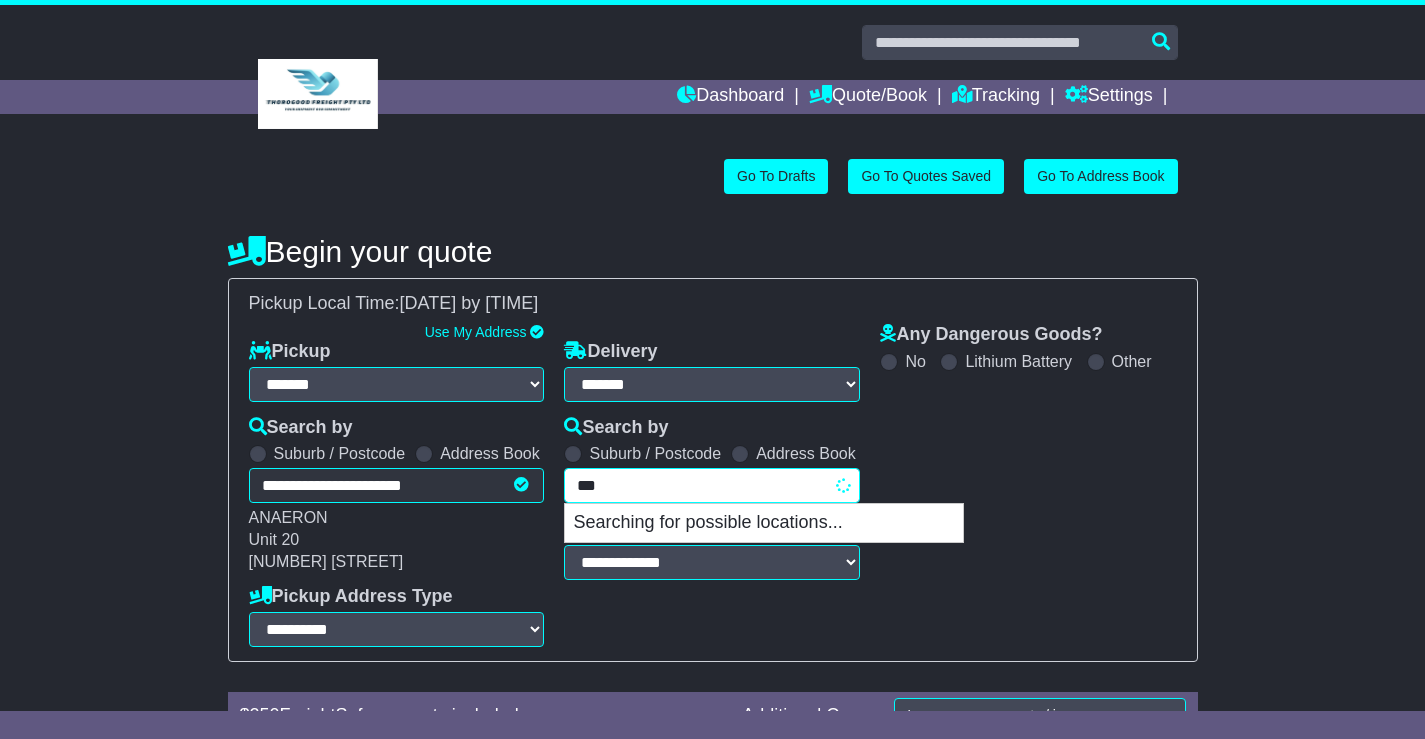 type on "****" 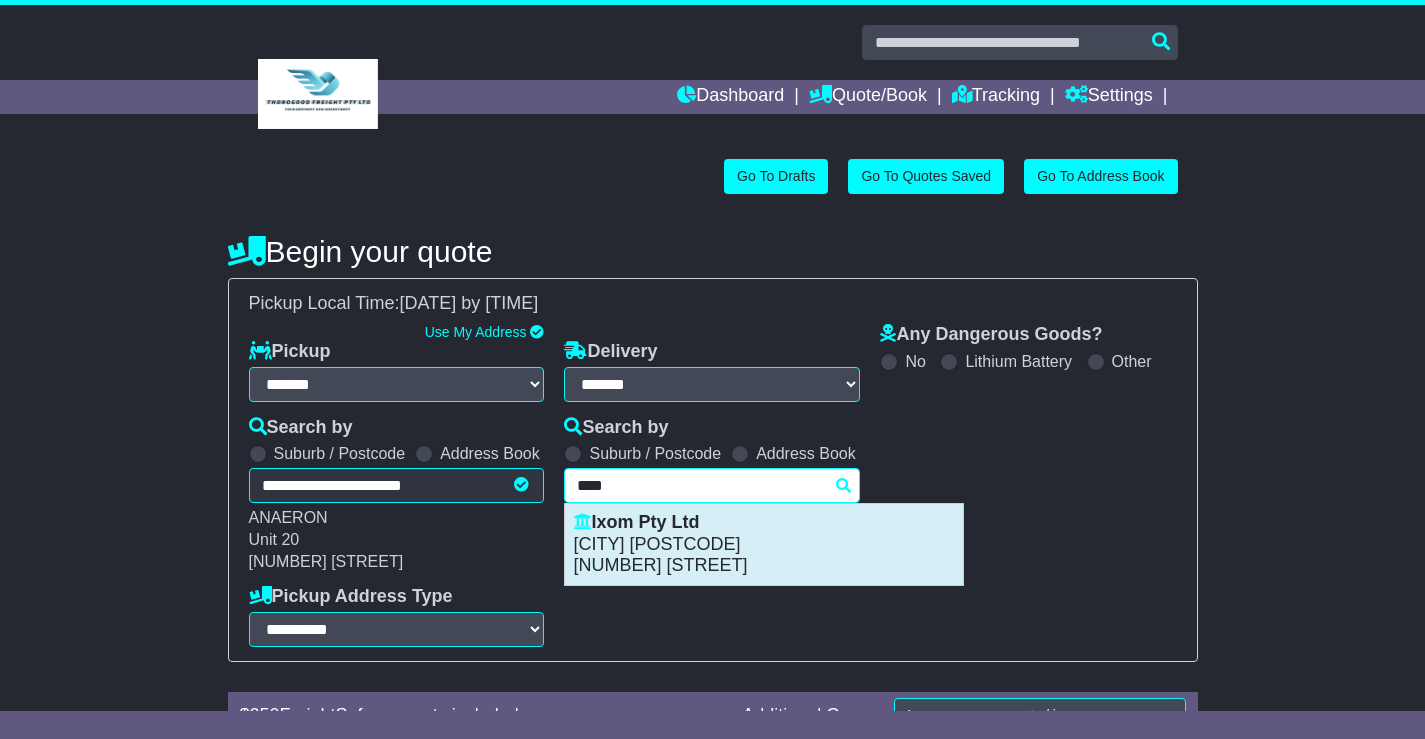 click on "[NUMBER] [STREET]" at bounding box center (764, 566) 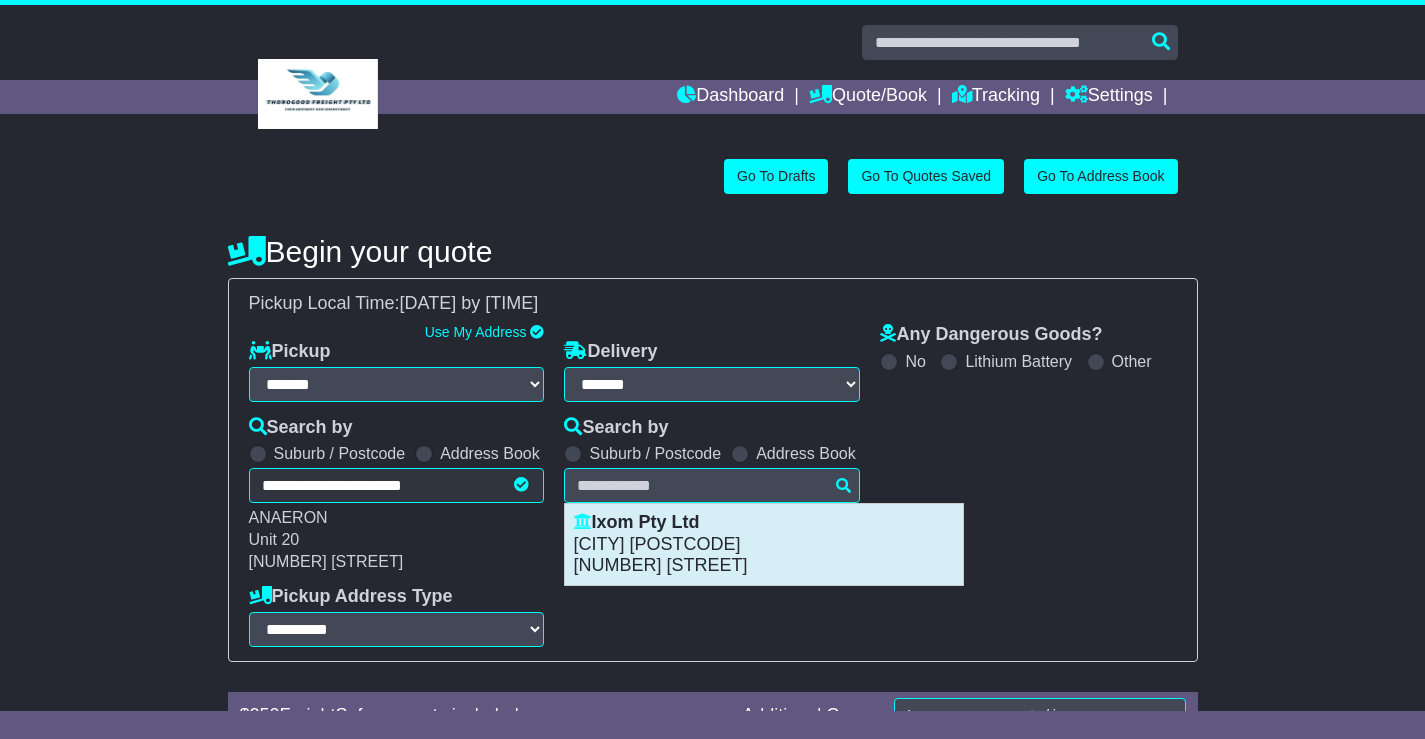 type on "**********" 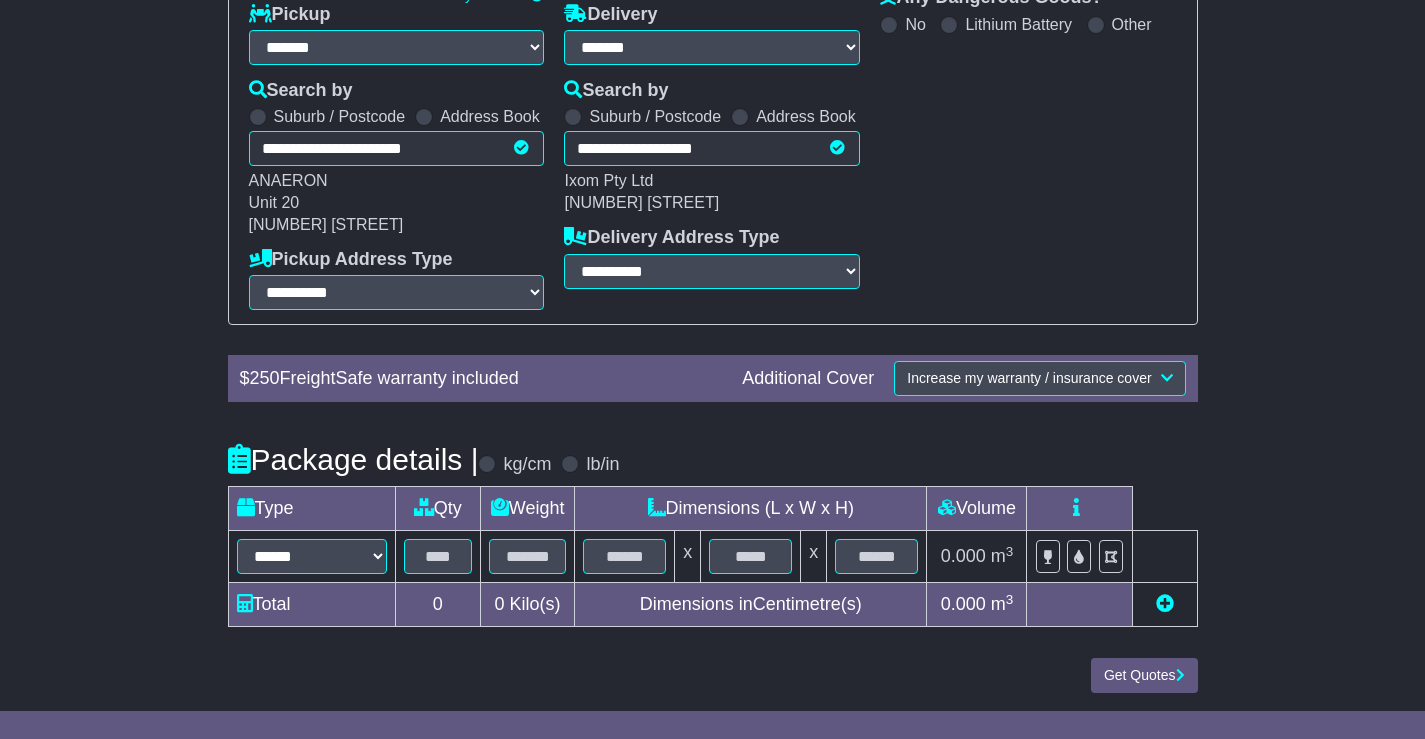 scroll, scrollTop: 341, scrollLeft: 0, axis: vertical 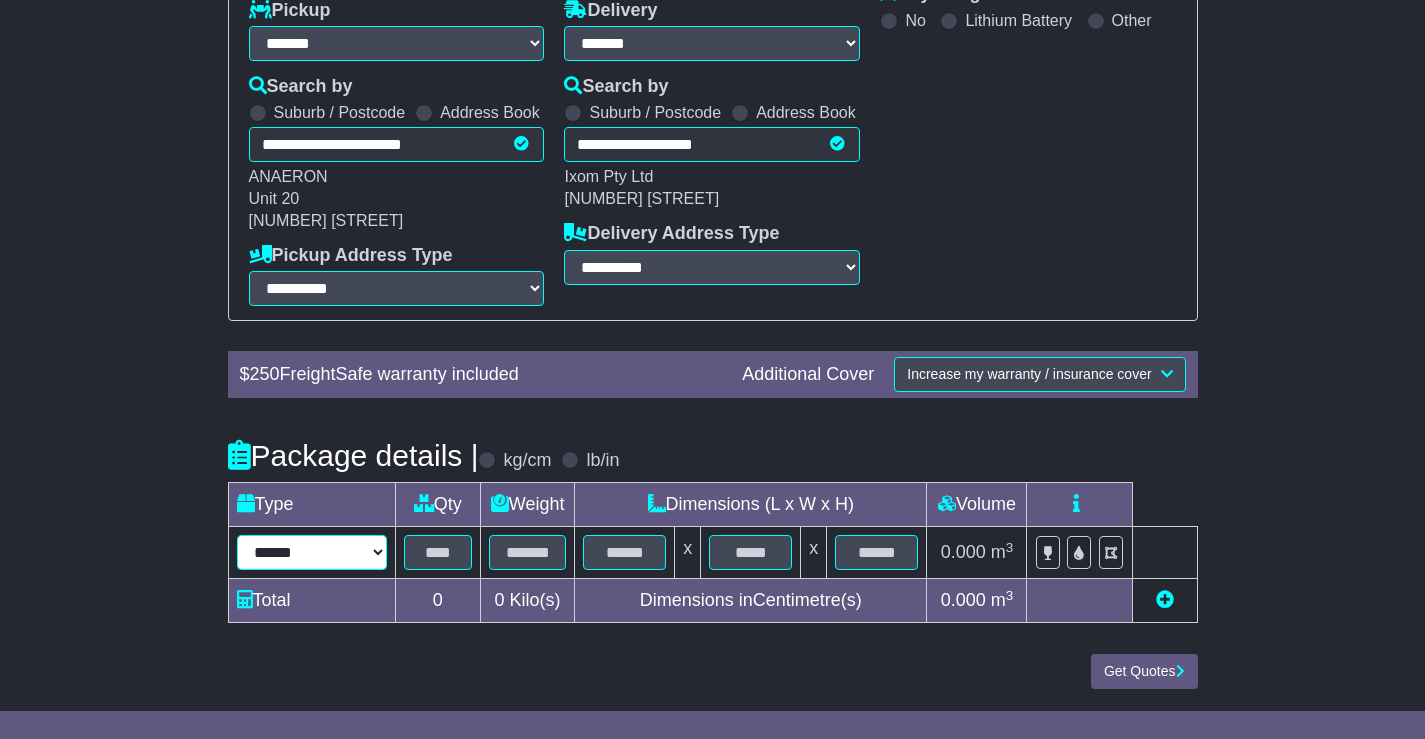drag, startPoint x: 366, startPoint y: 556, endPoint x: 345, endPoint y: 541, distance: 25.806976 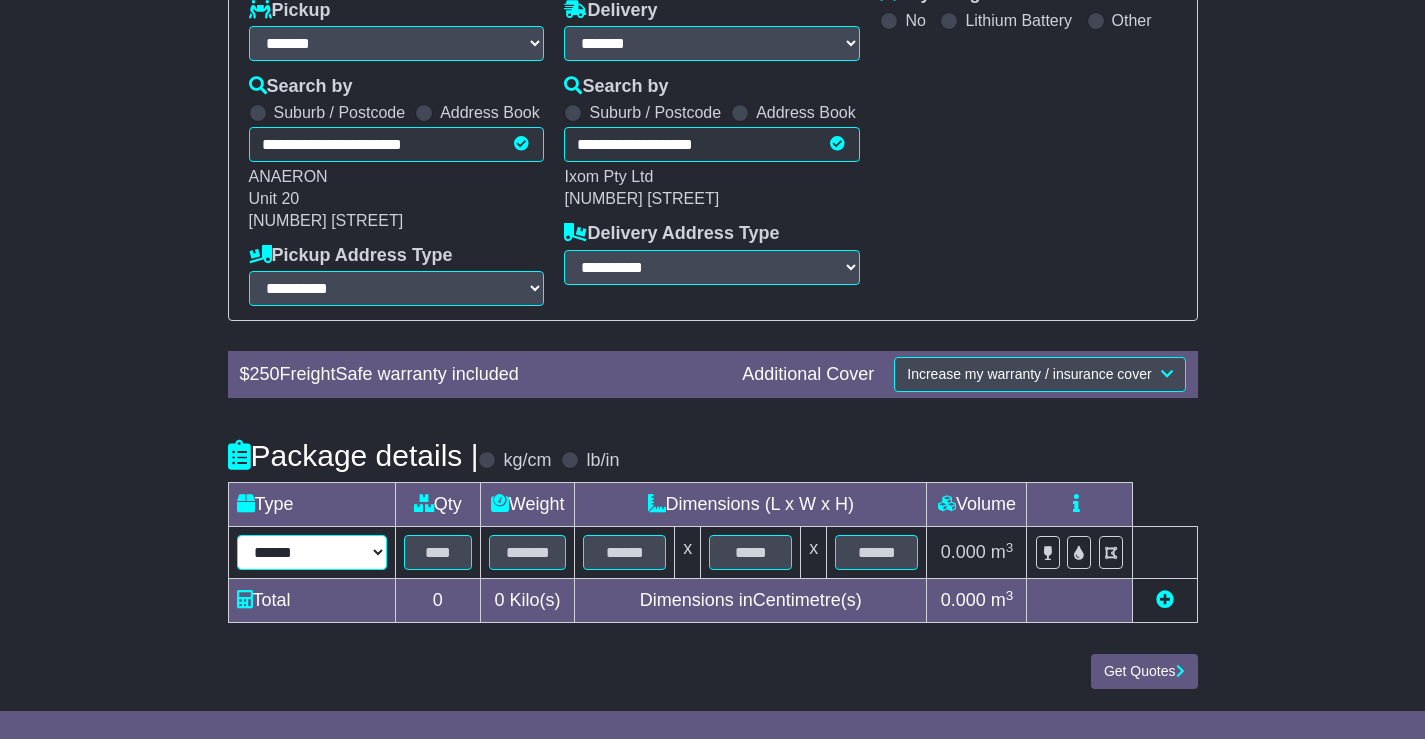 click on "****** ****** *** ******** ***** **** **** ****** *** *******" at bounding box center [312, 552] 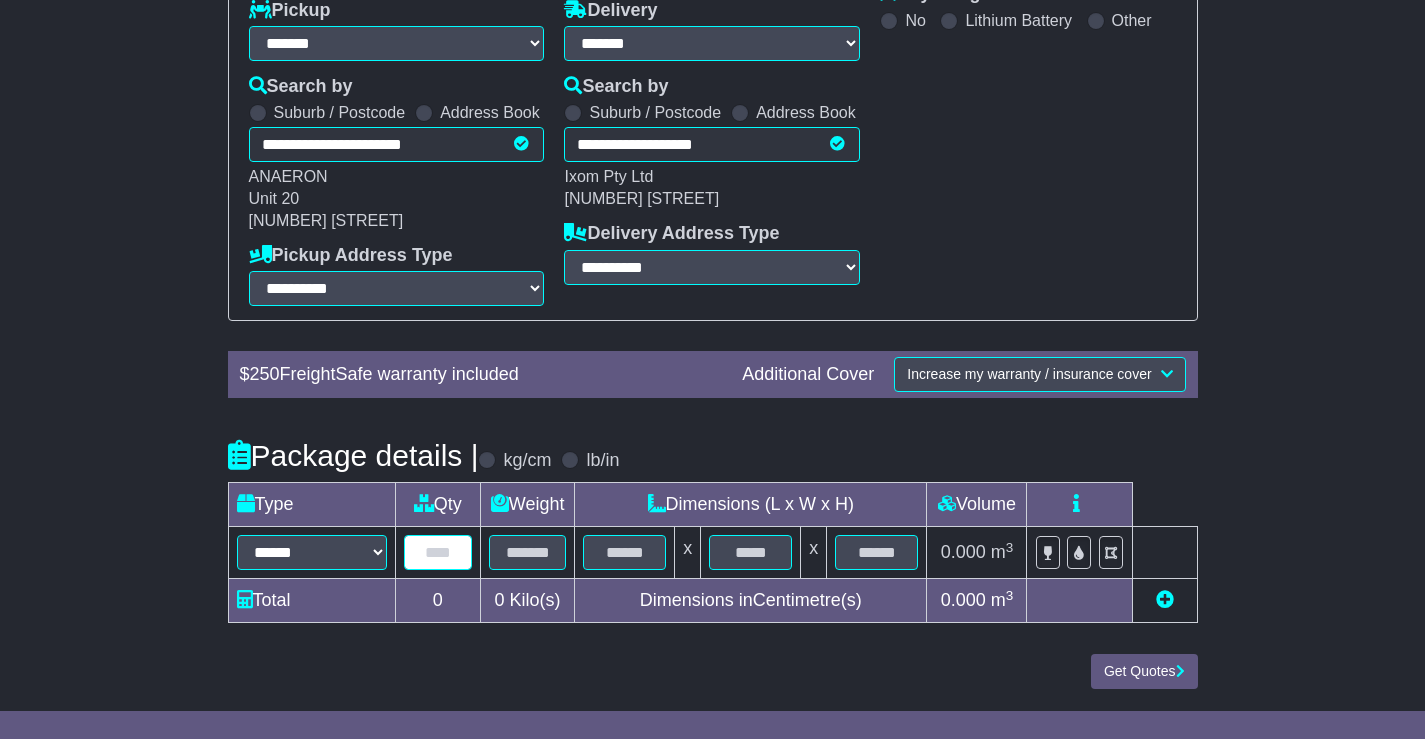 click at bounding box center (438, 552) 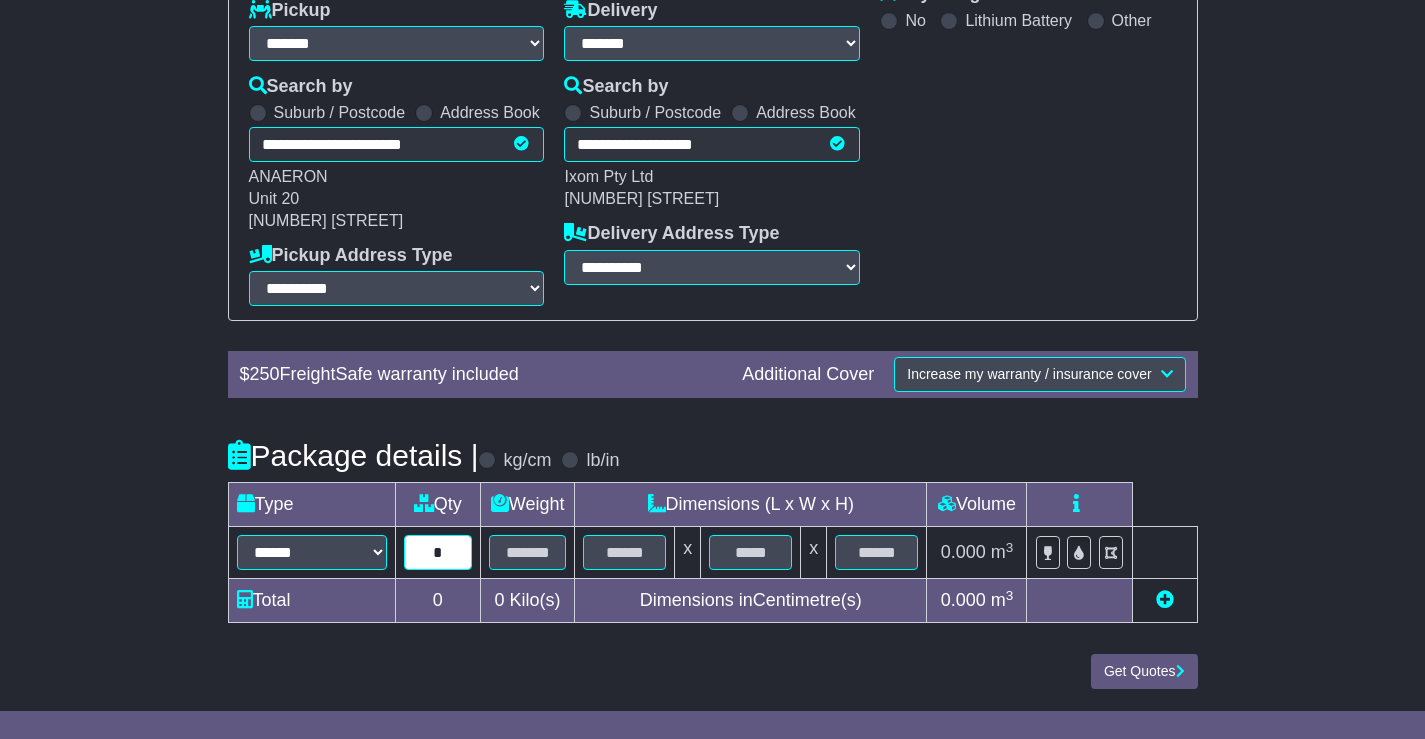 type on "*" 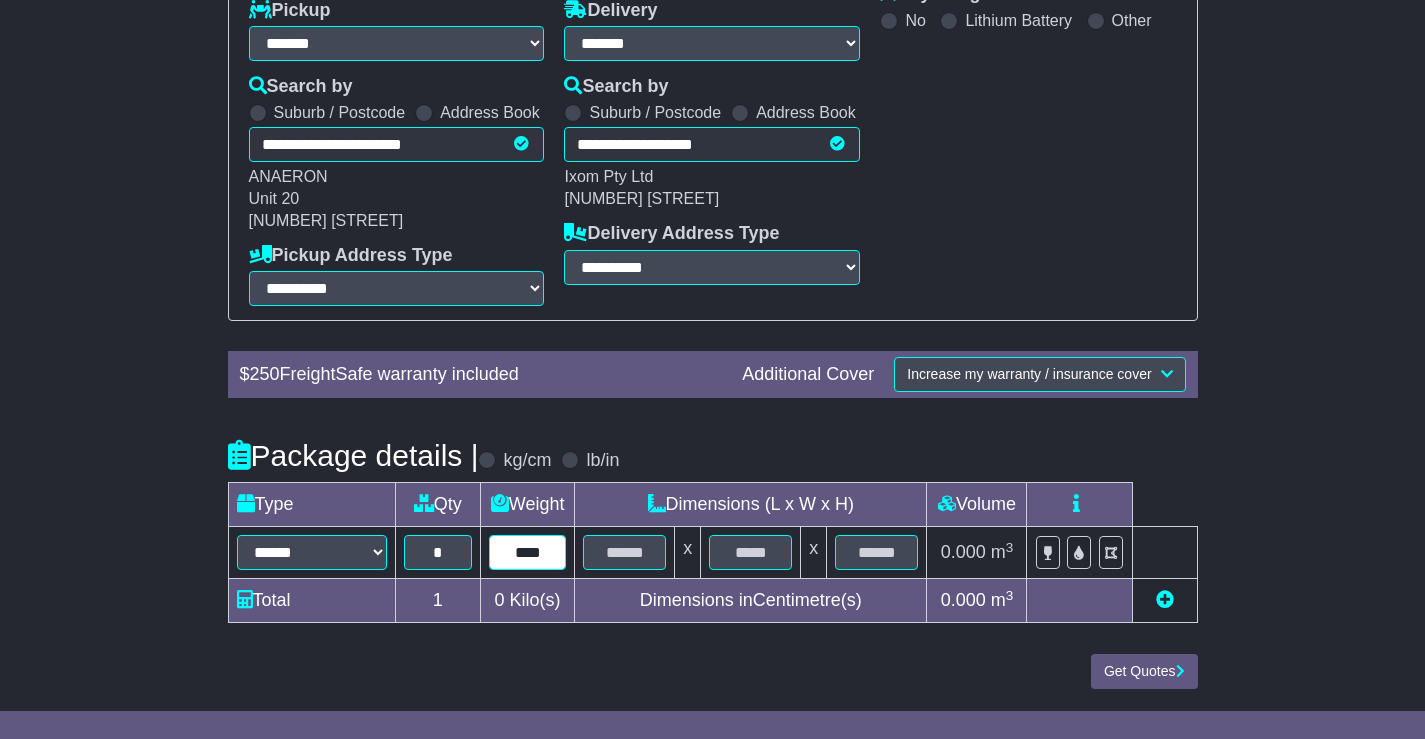 type on "****" 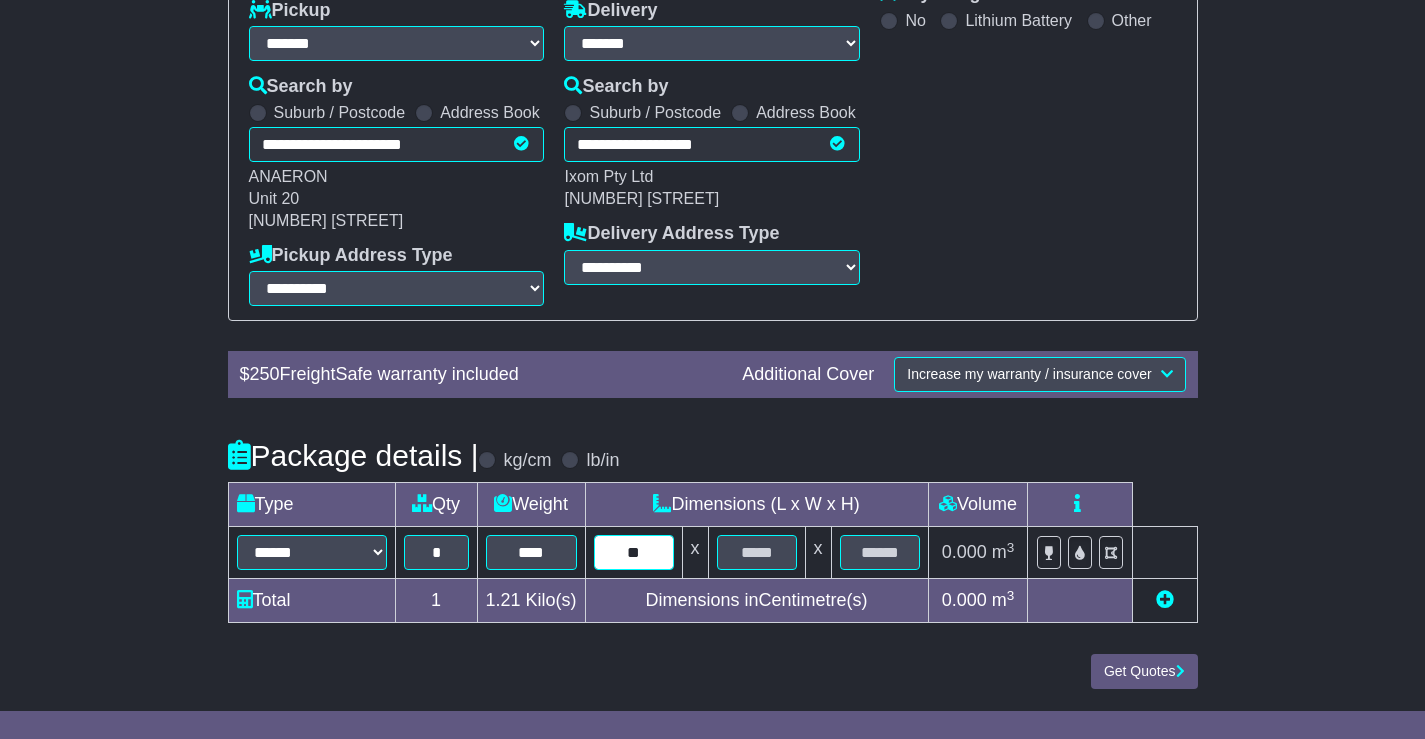 type on "**" 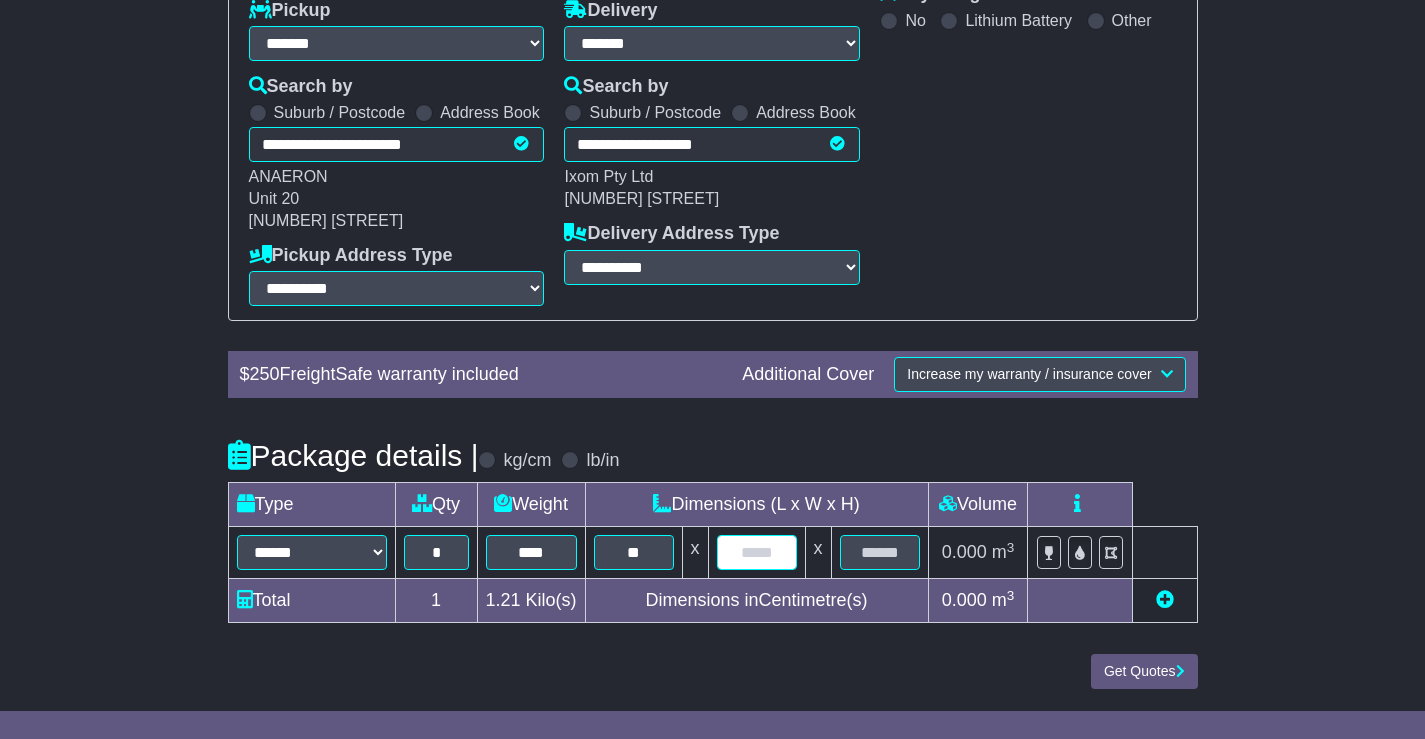 type on "*" 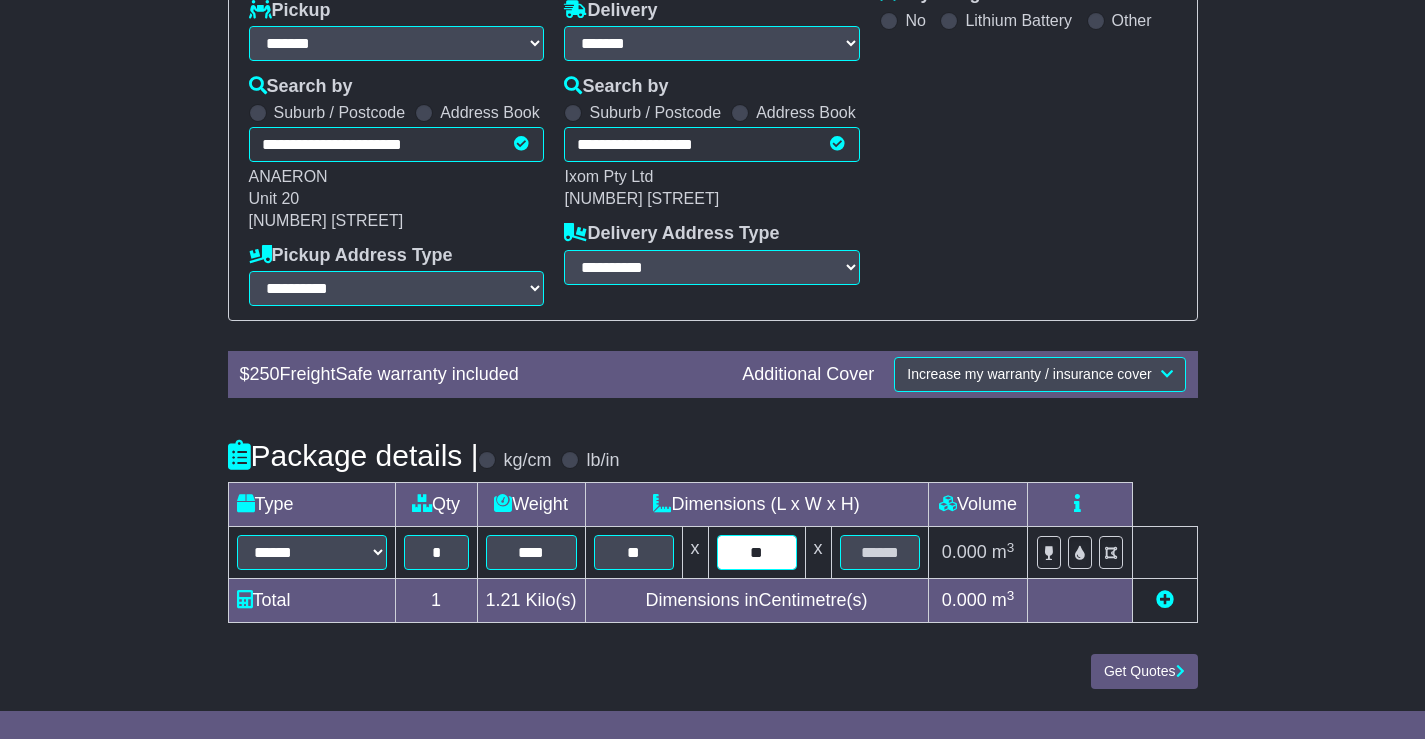 type on "**" 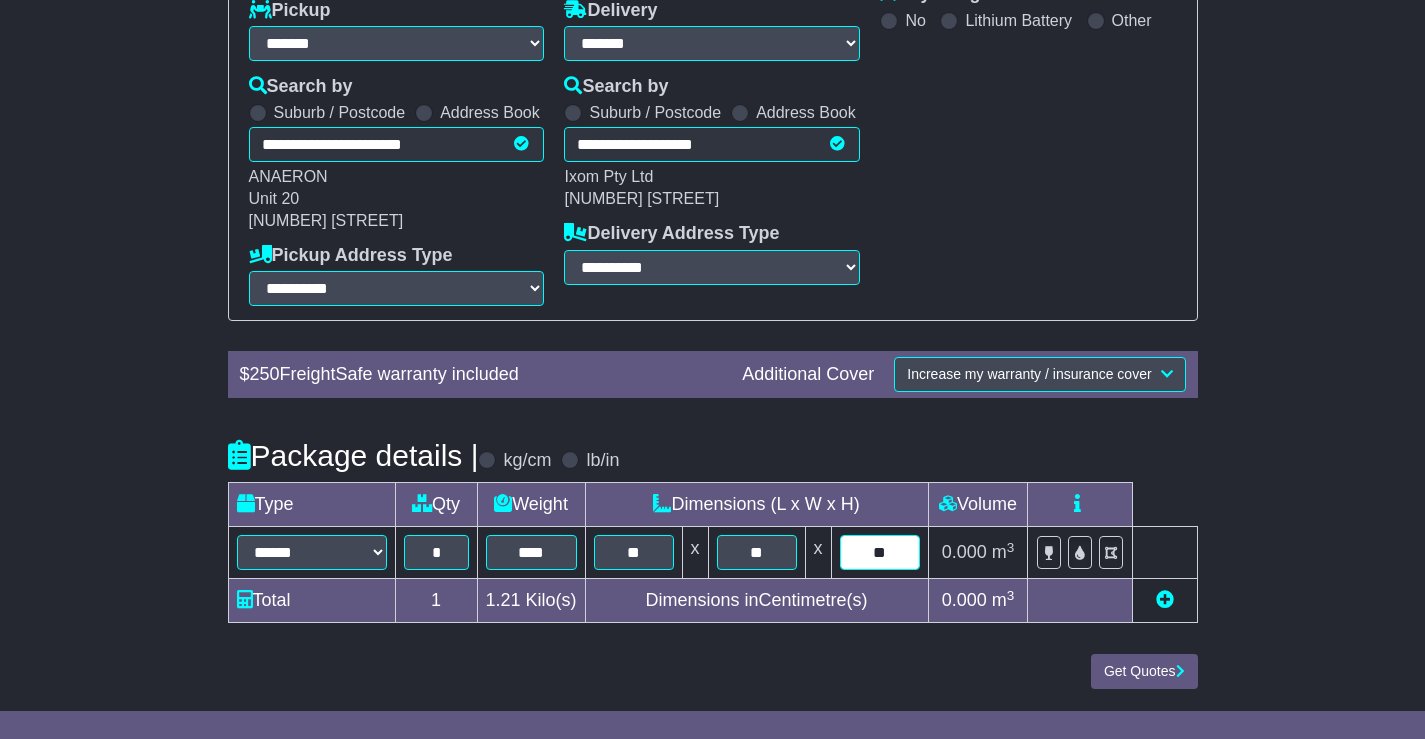 type on "**" 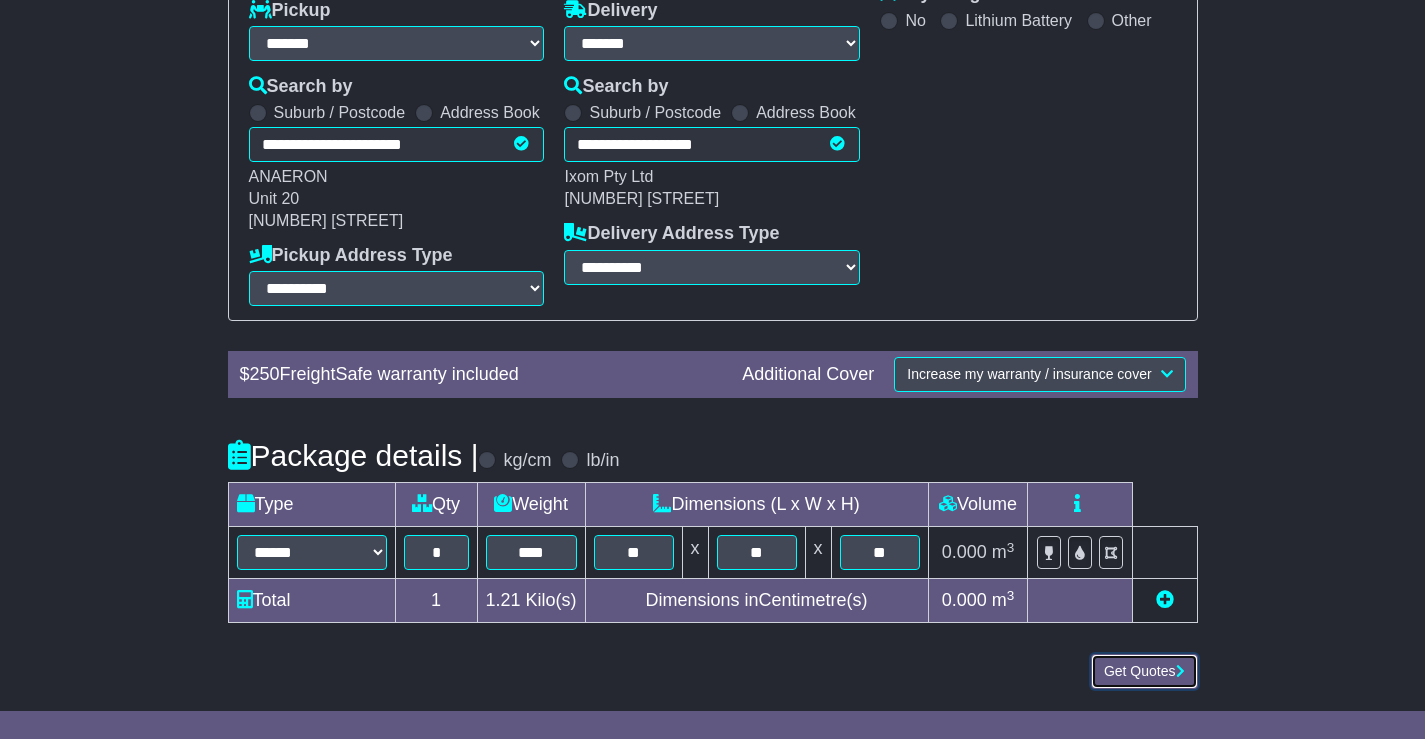 click on "Get Quotes" at bounding box center [1144, 671] 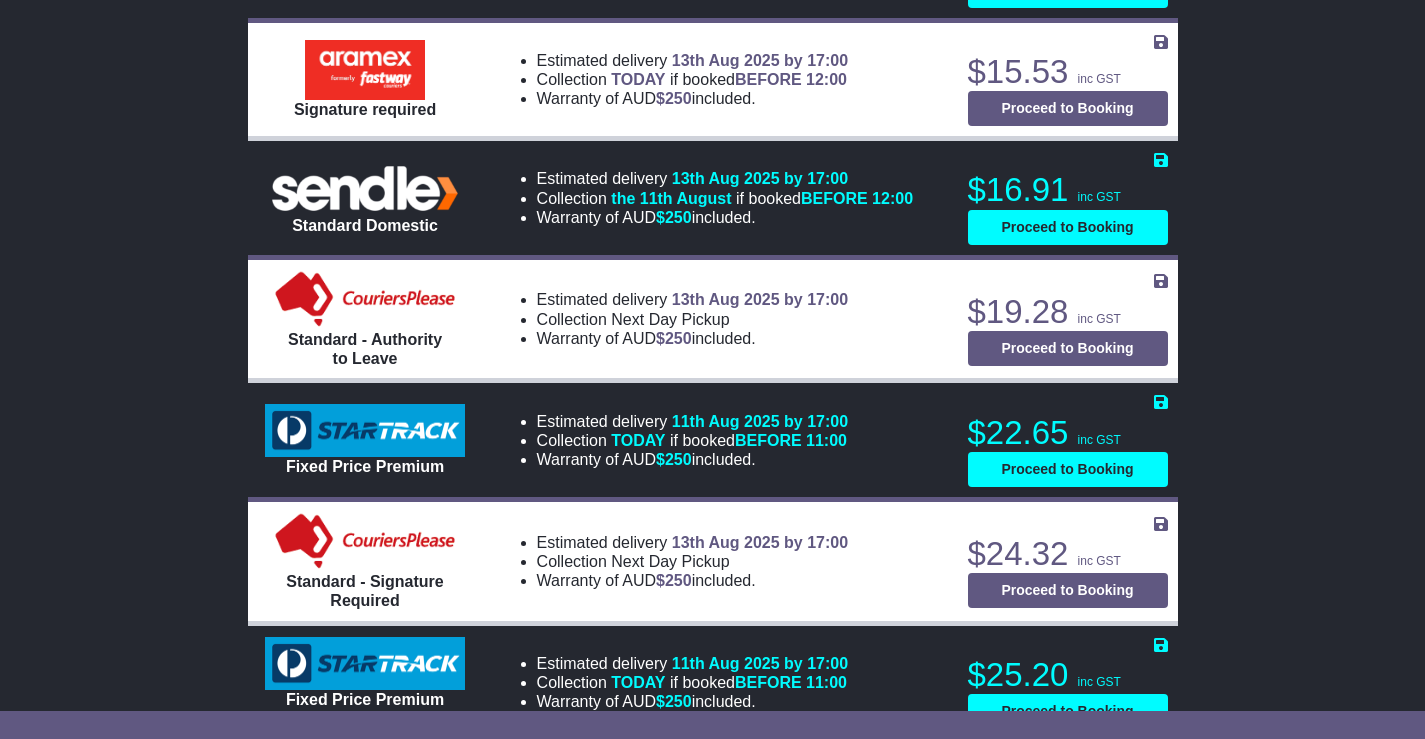 scroll, scrollTop: 1000, scrollLeft: 0, axis: vertical 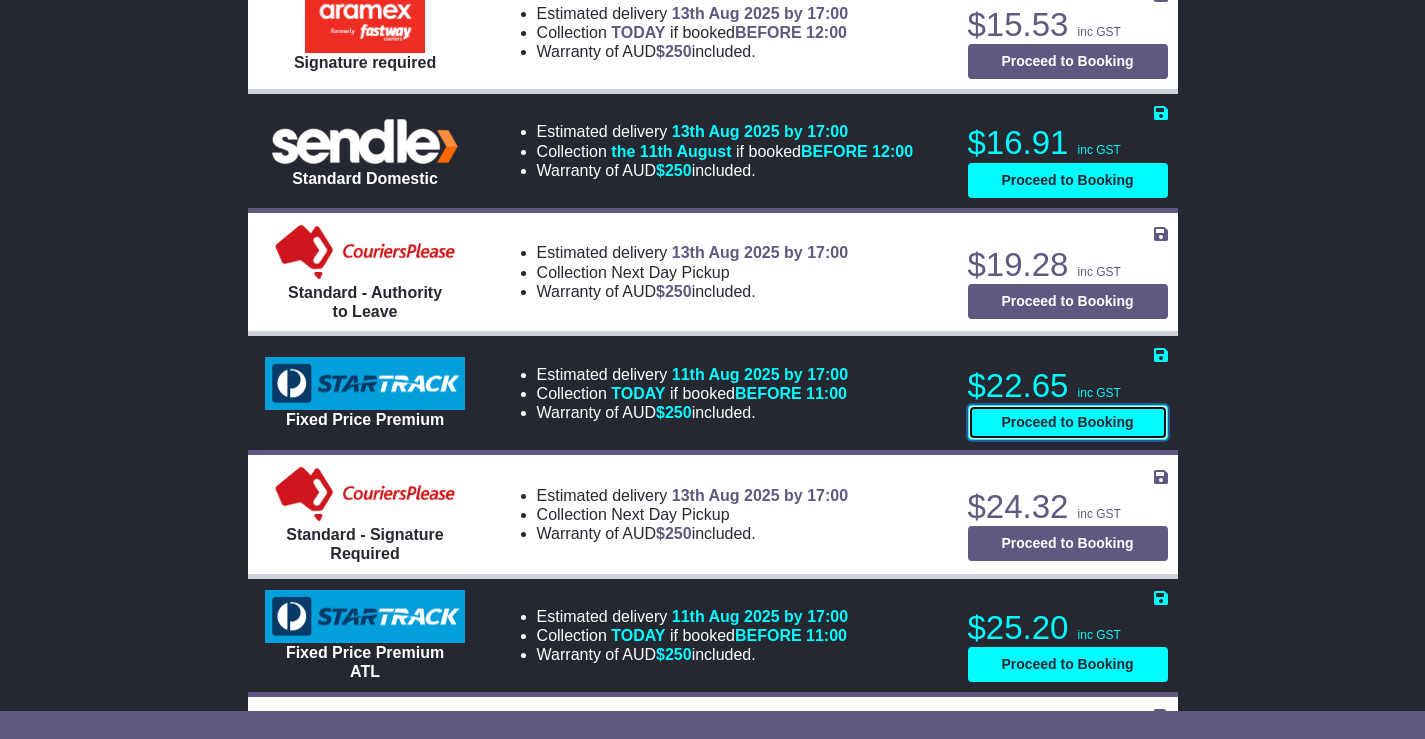 click on "Proceed to Booking" at bounding box center [1068, 422] 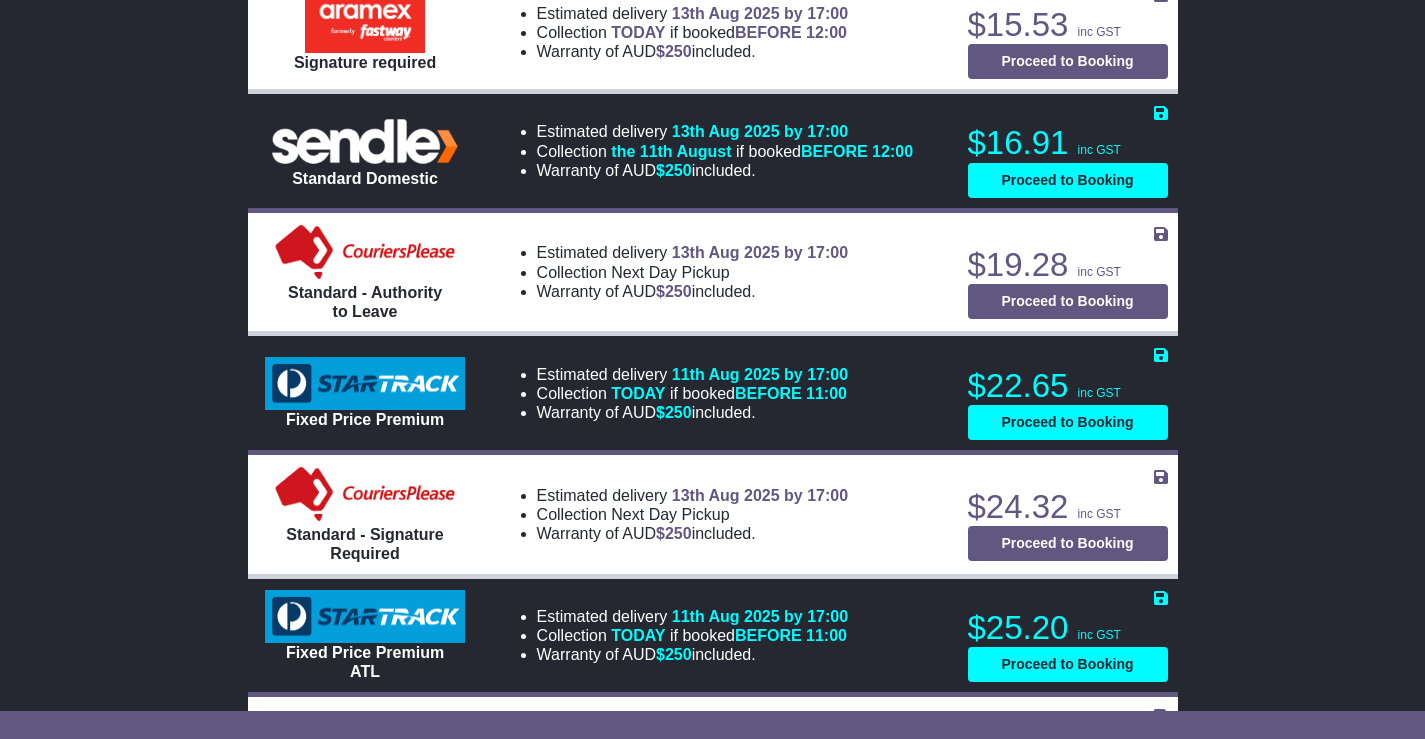 select on "***" 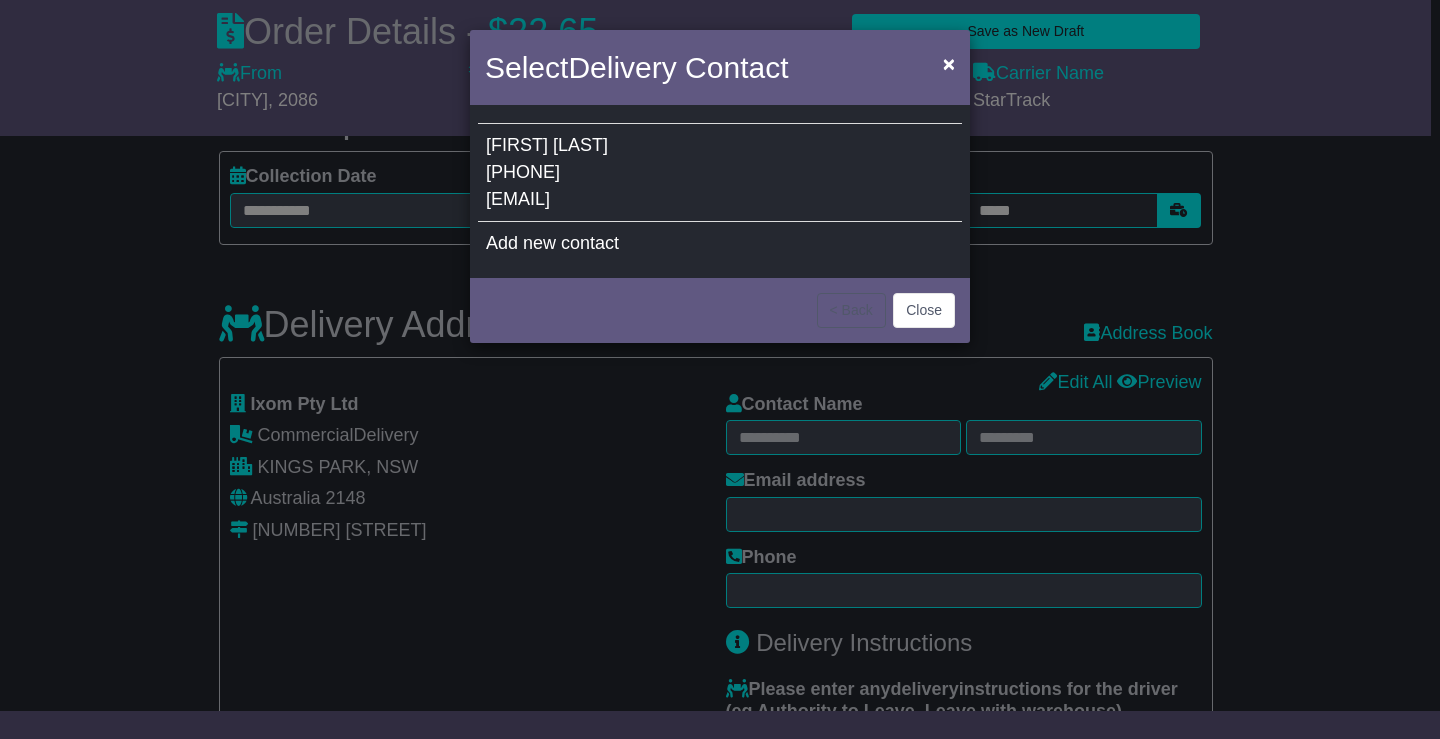 select 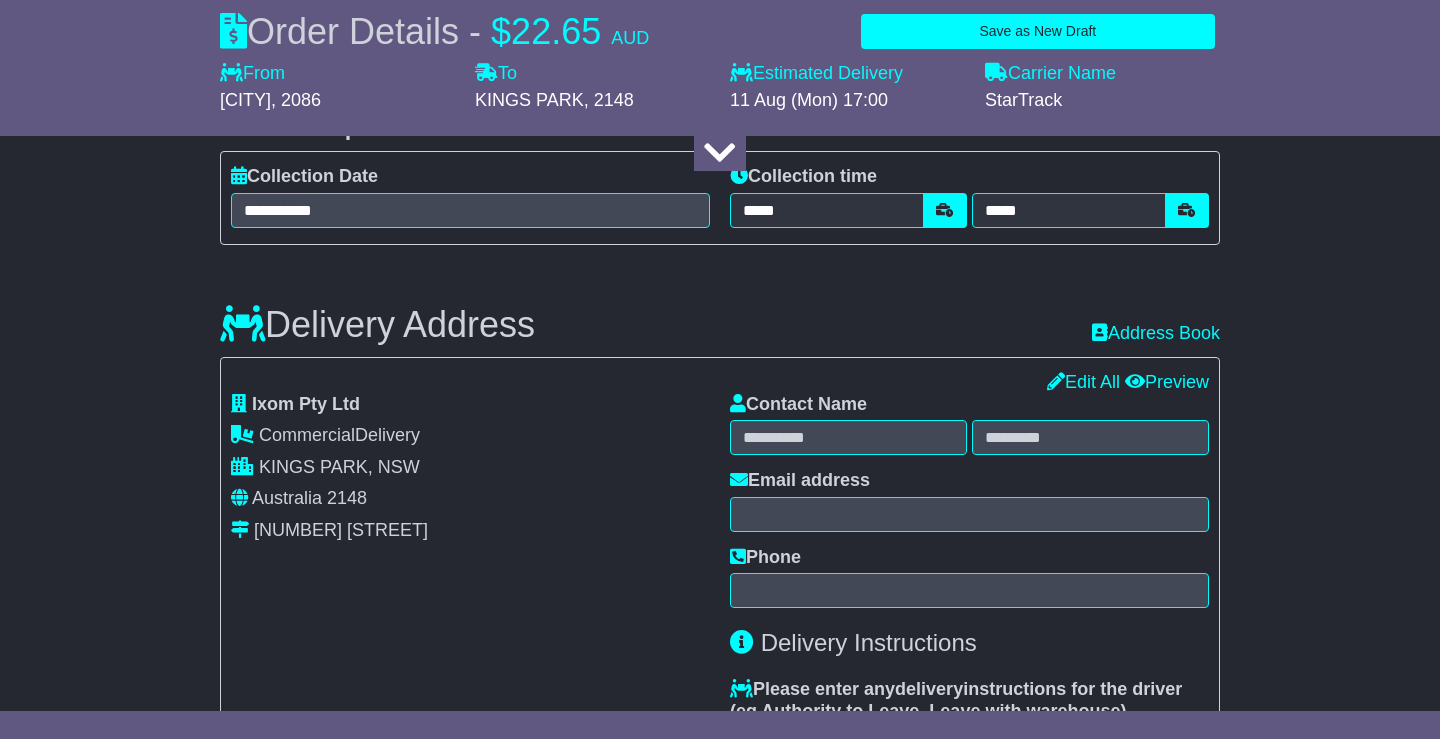 type on "******" 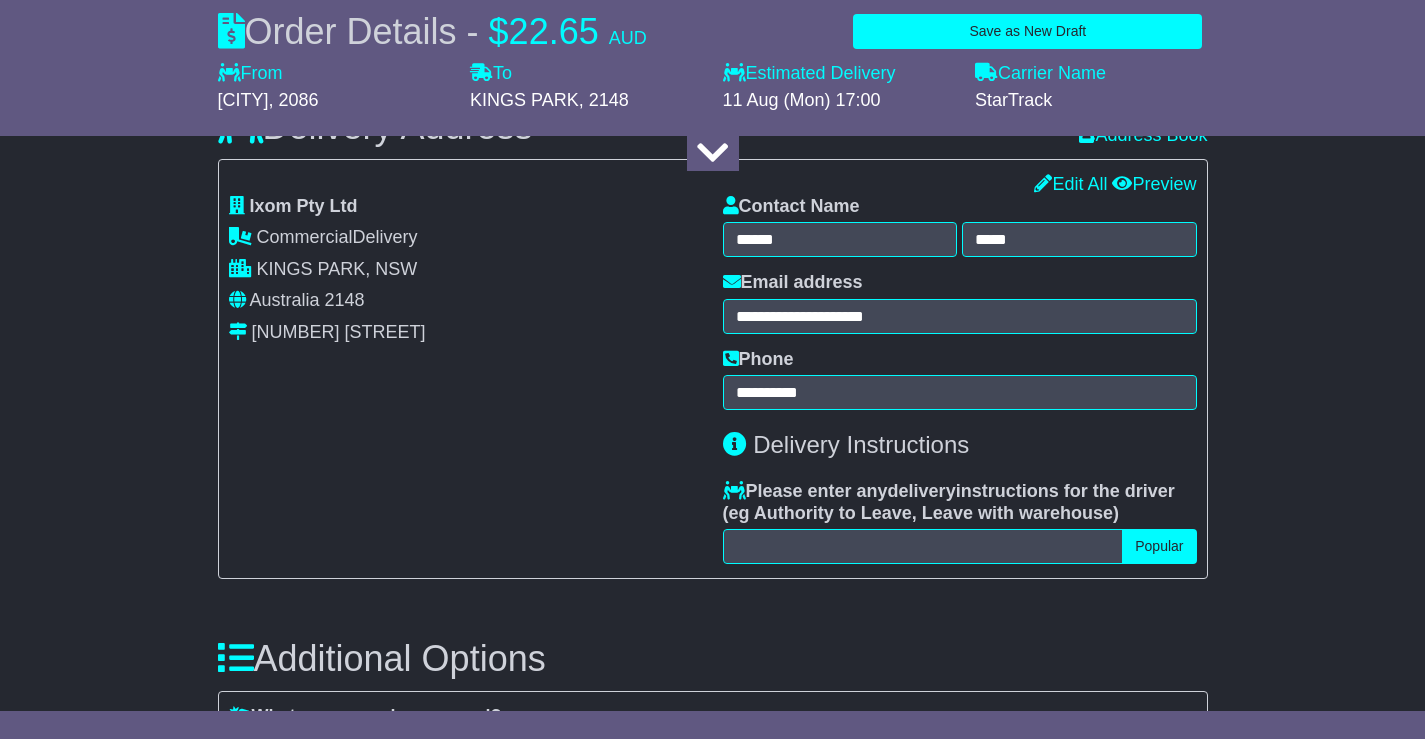 scroll, scrollTop: 1200, scrollLeft: 0, axis: vertical 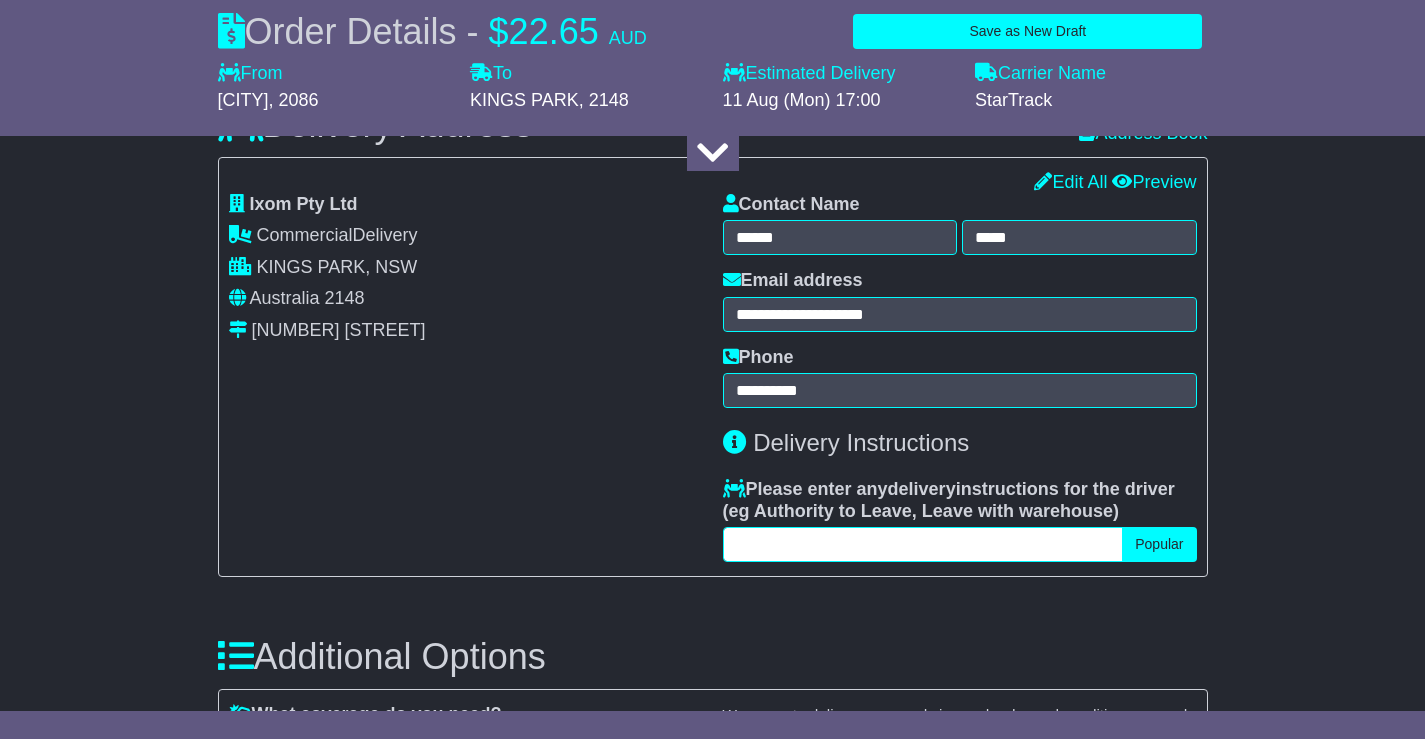 click at bounding box center (923, 544) 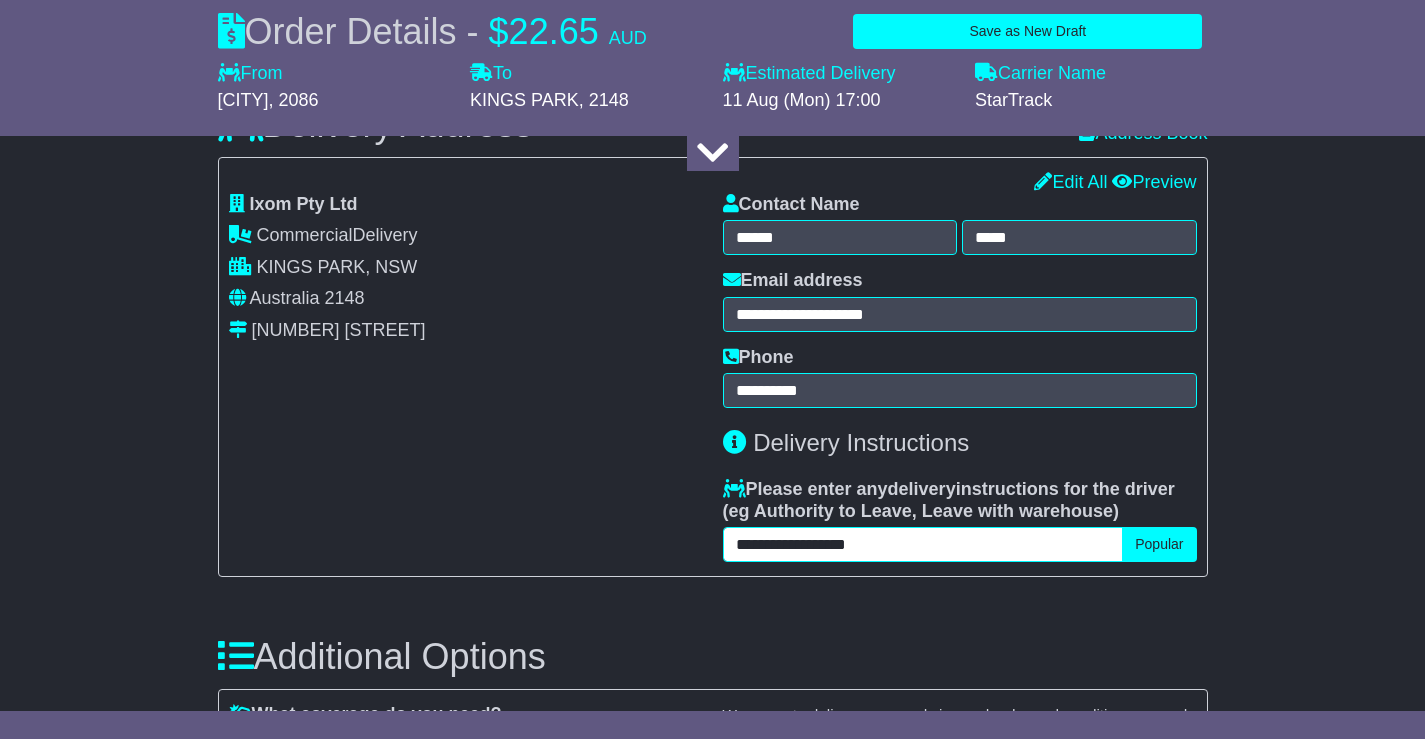 click on "**********" at bounding box center (923, 544) 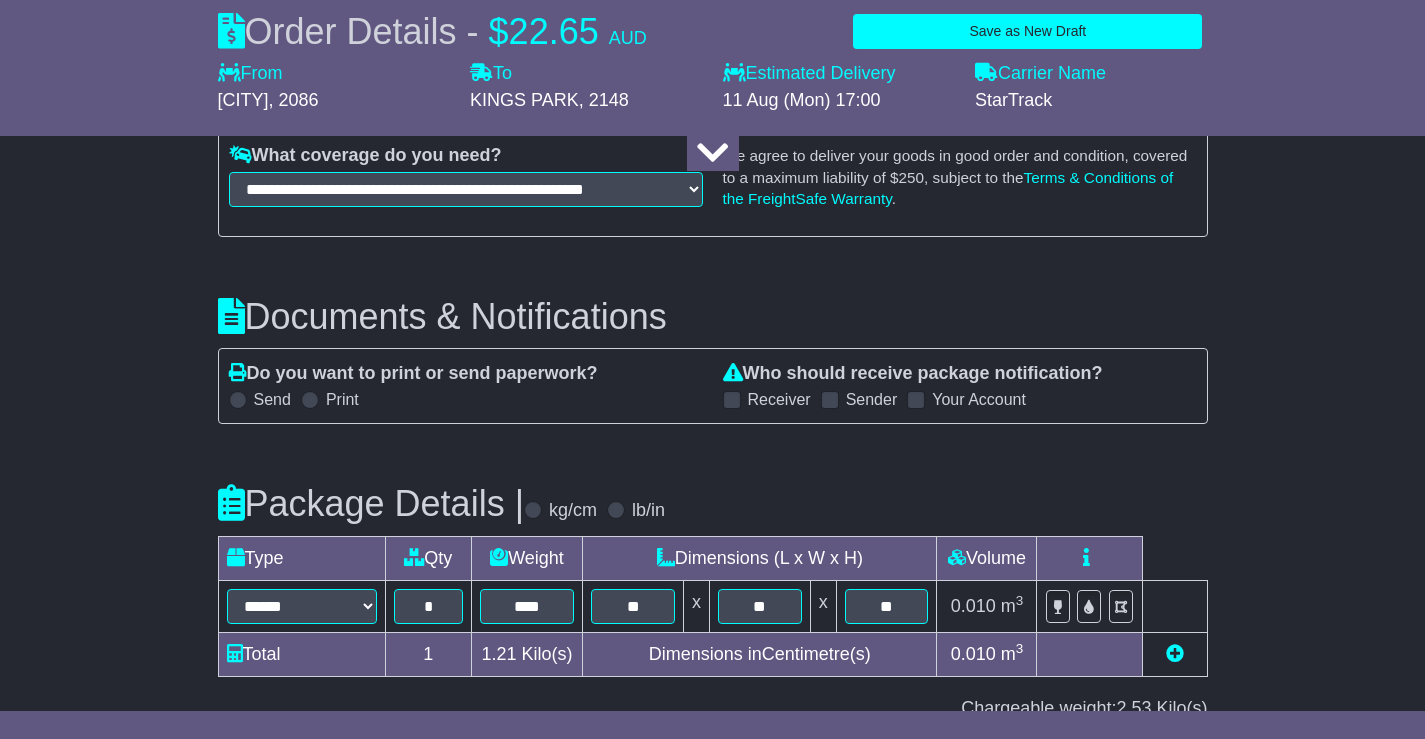 scroll, scrollTop: 2000, scrollLeft: 0, axis: vertical 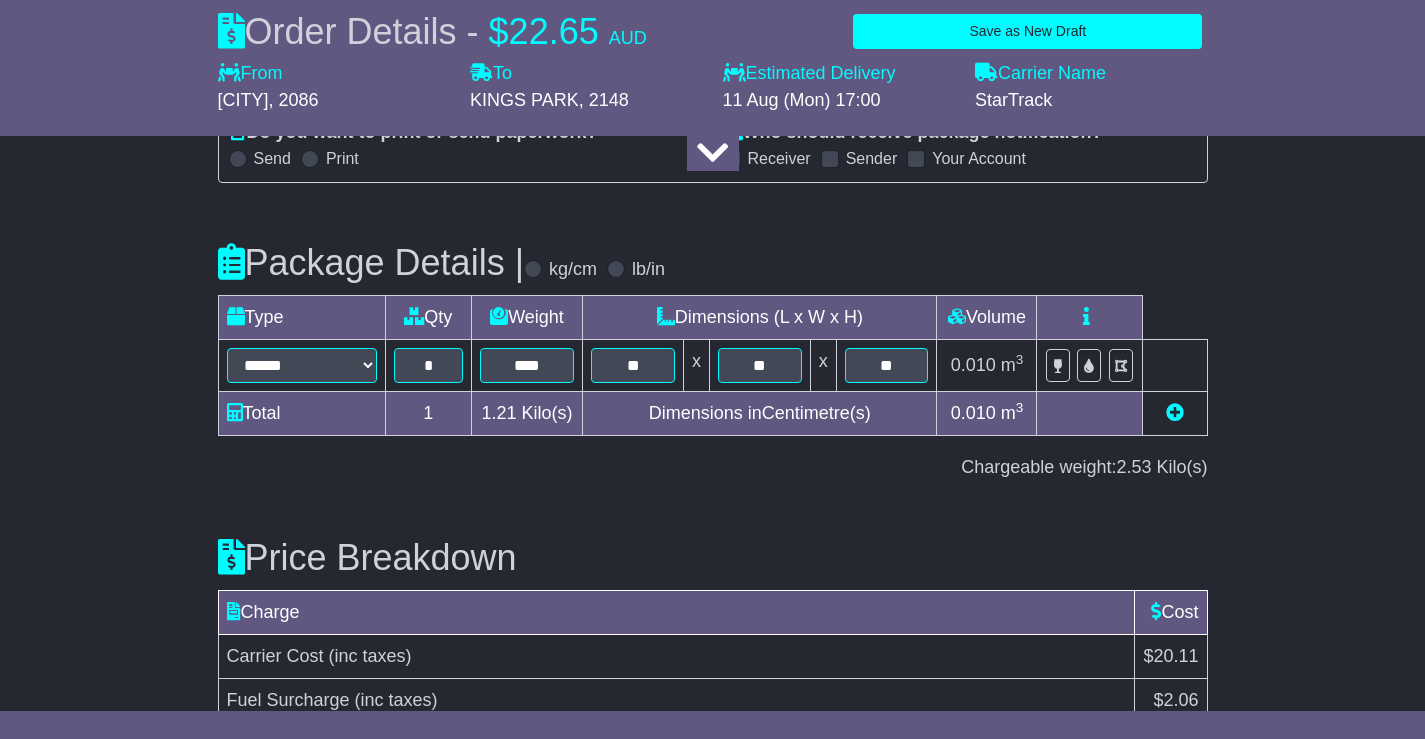 type on "**********" 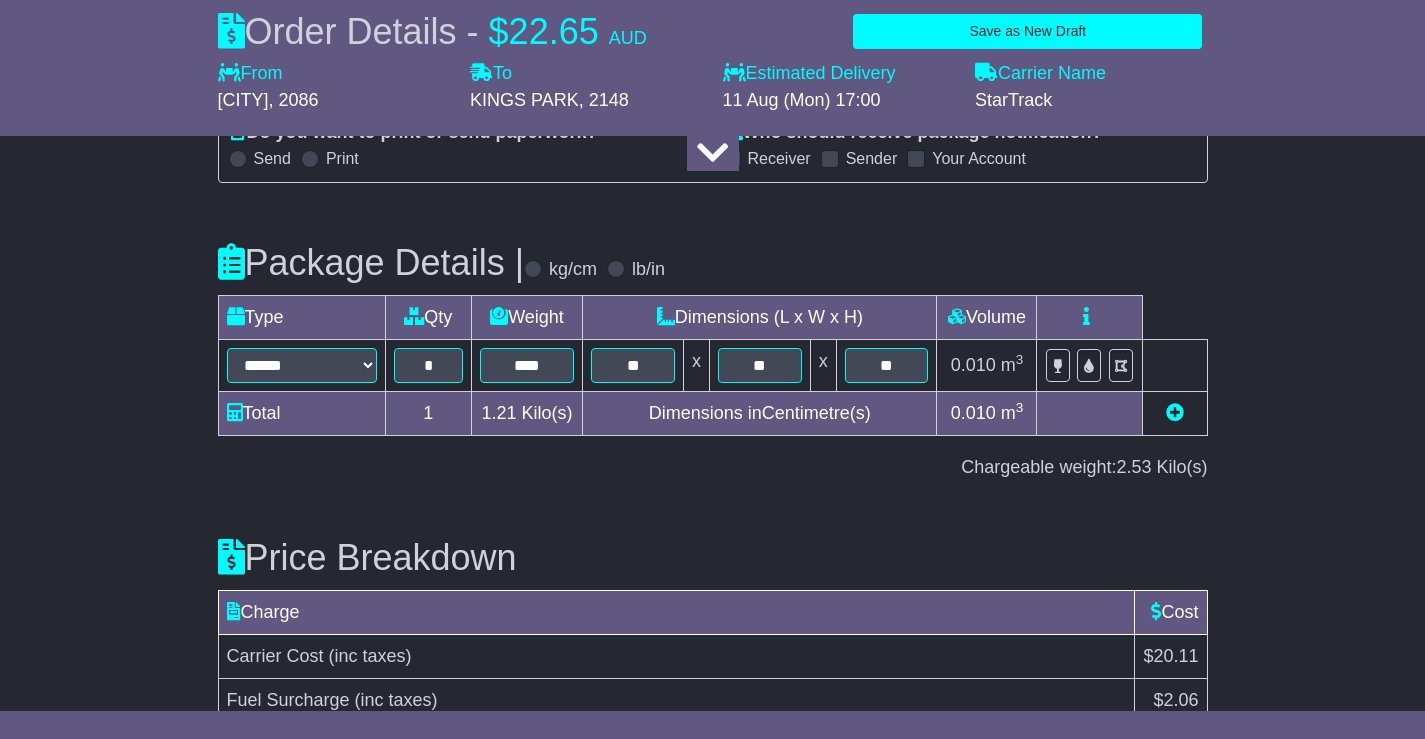click at bounding box center (916, 159) 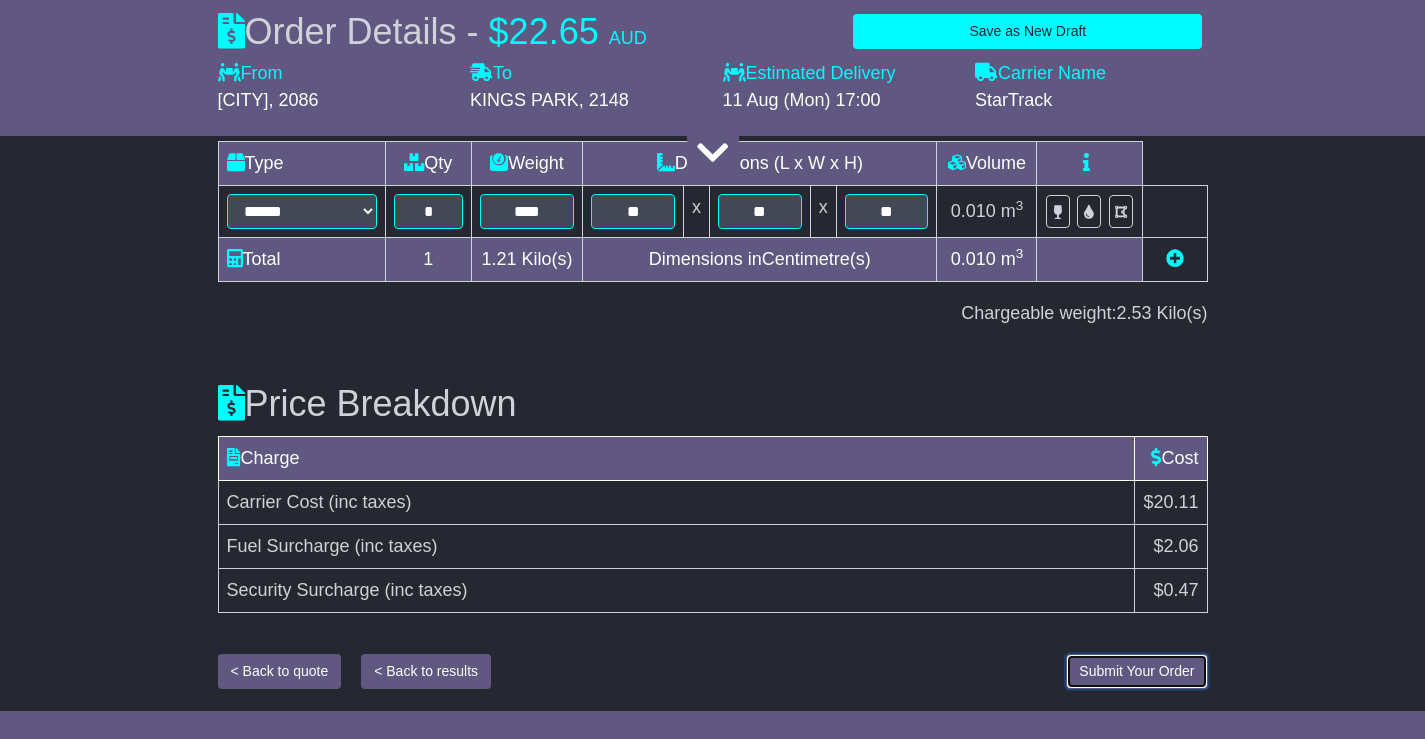 click on "Submit Your Order" at bounding box center [1136, 671] 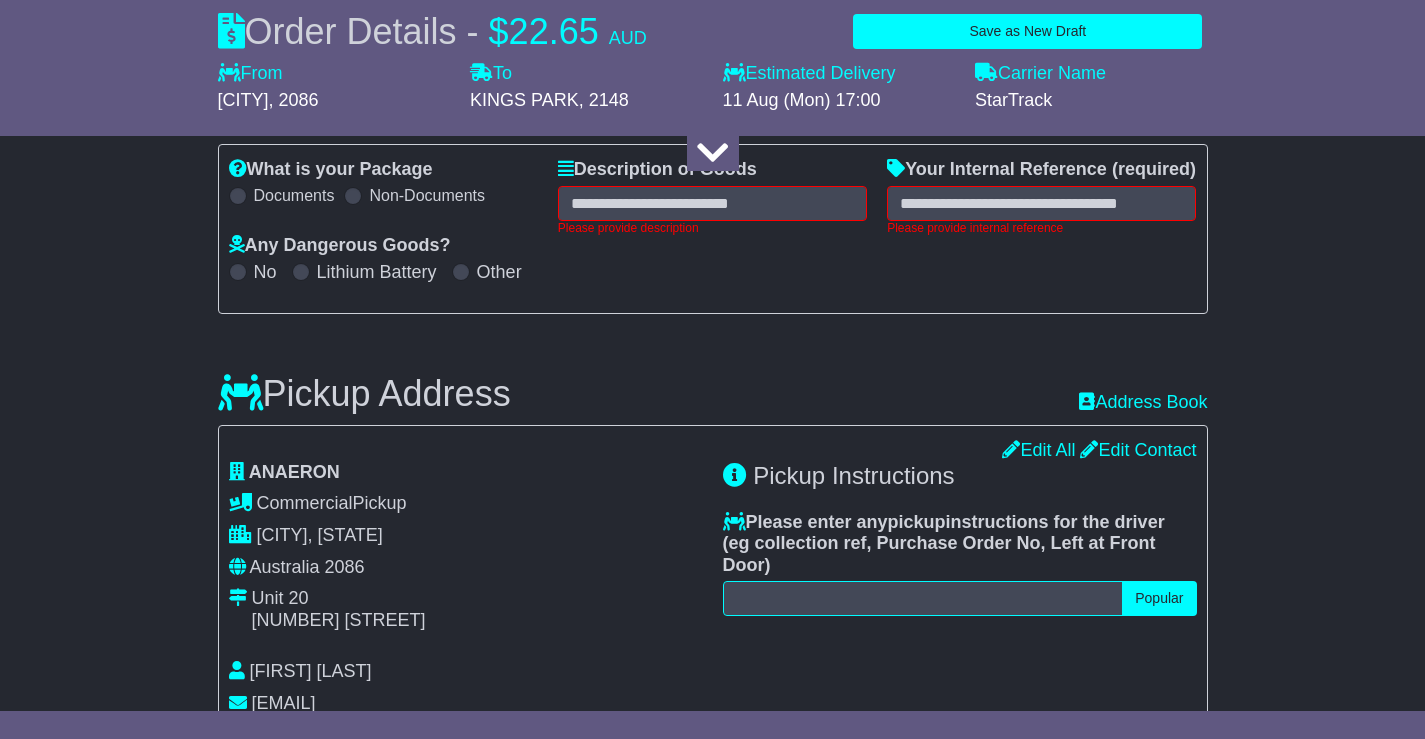 scroll, scrollTop: 292, scrollLeft: 0, axis: vertical 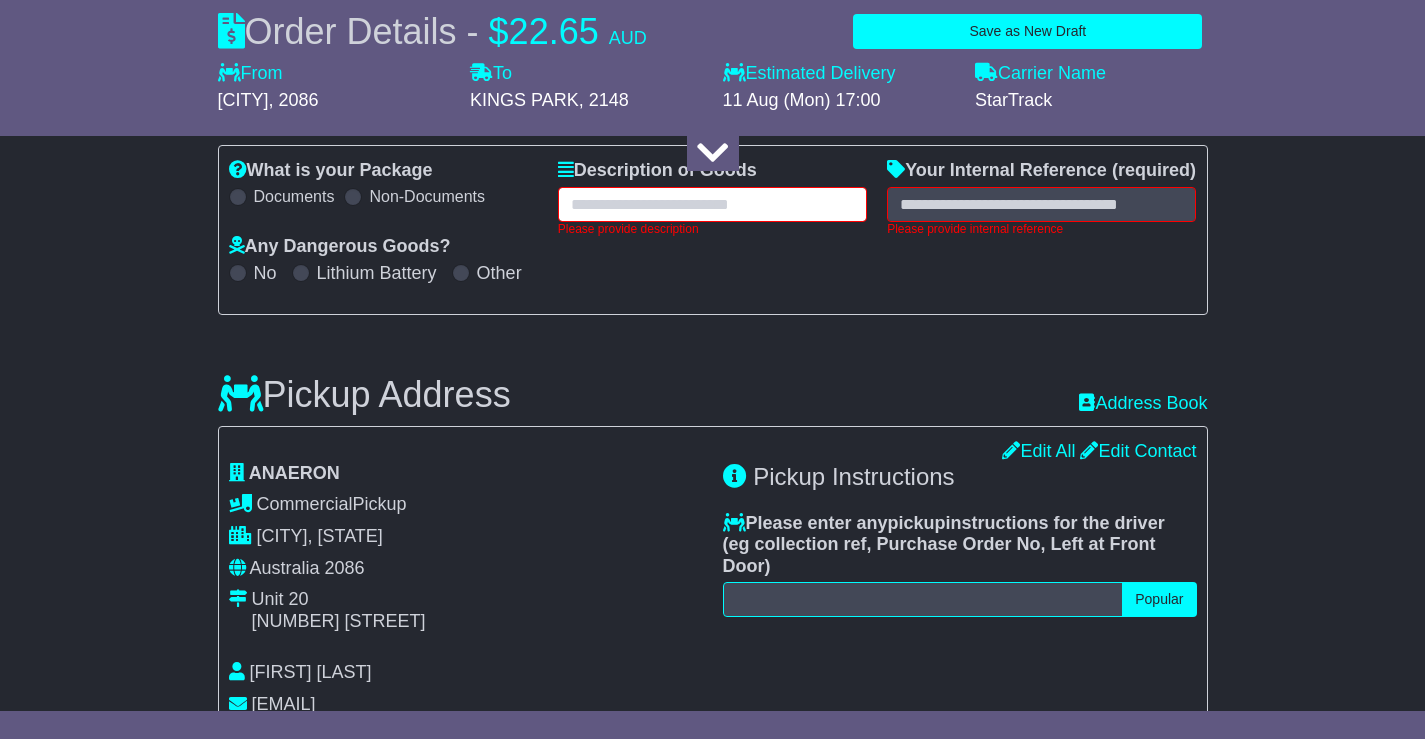 click at bounding box center (712, 204) 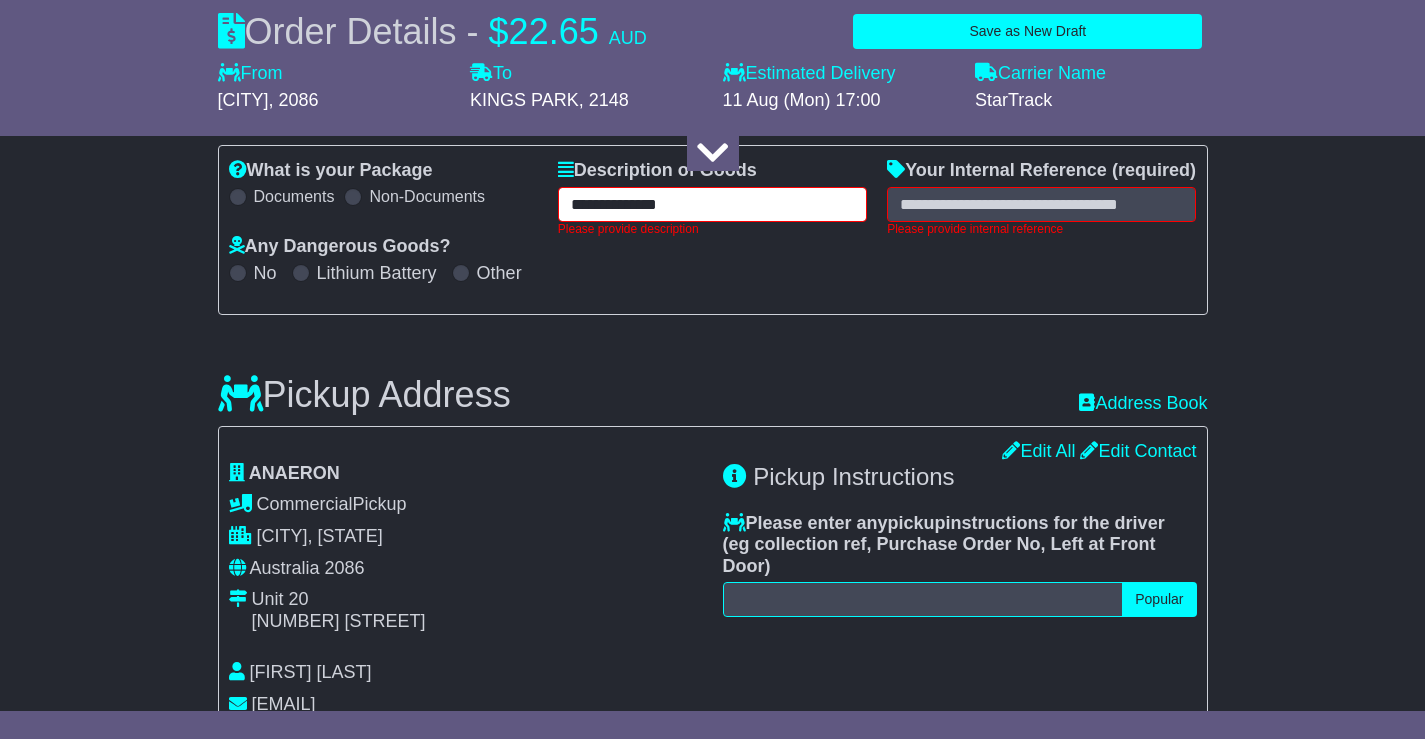 type on "**********" 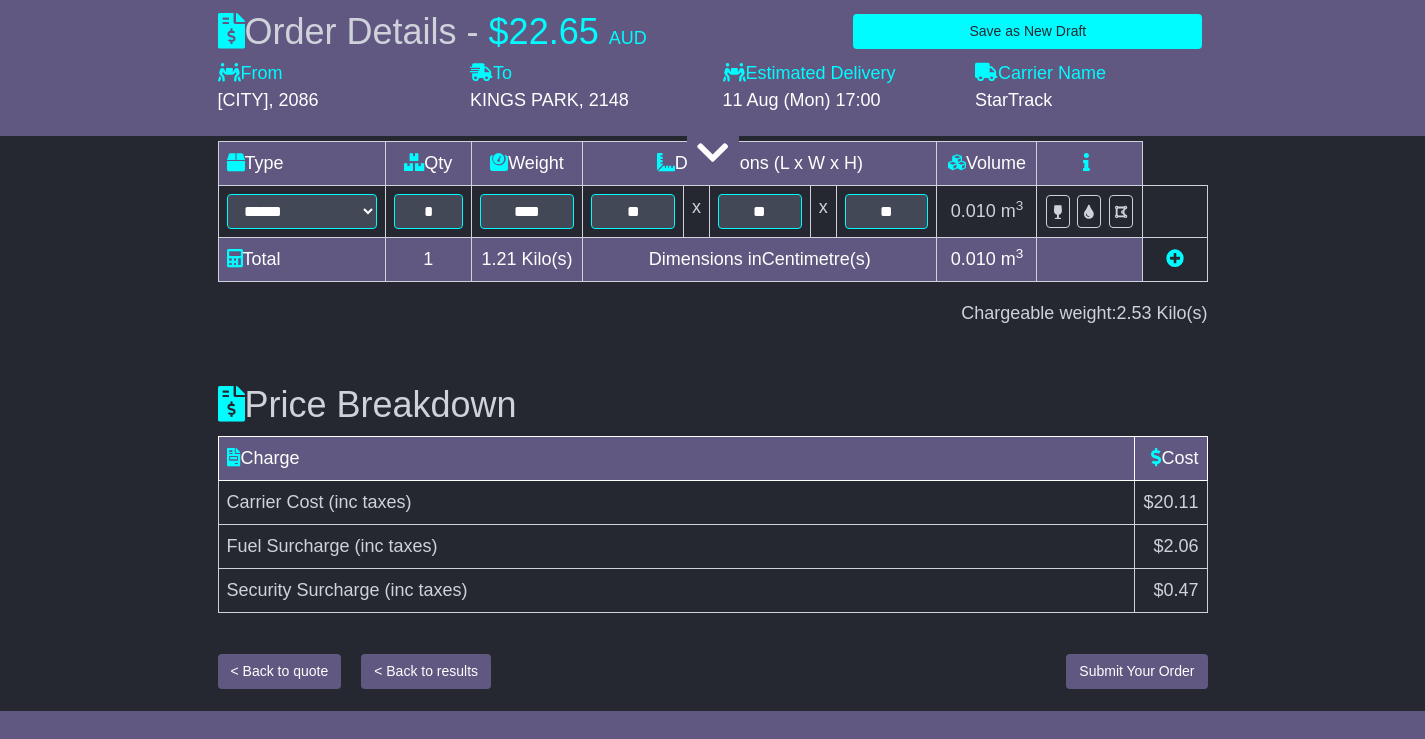 type on "**********" 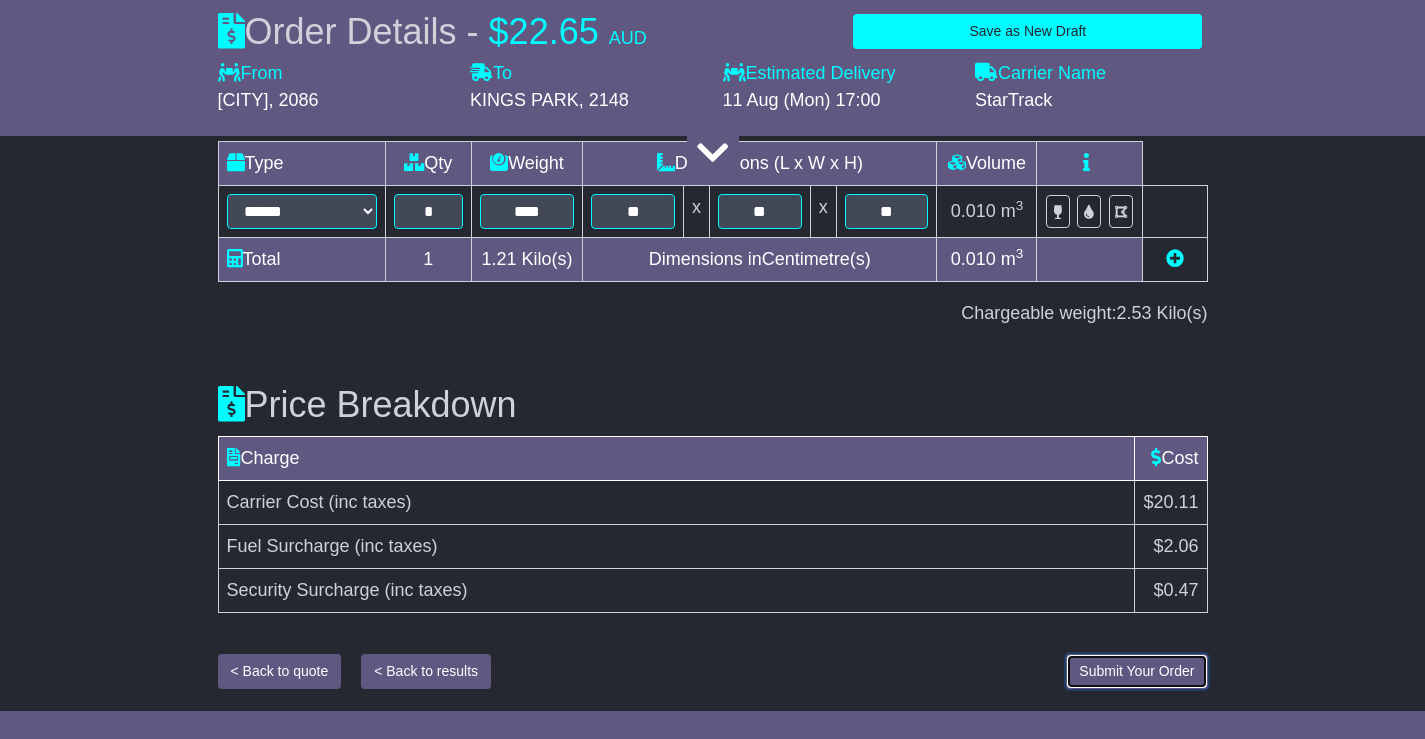 click on "Submit Your Order" at bounding box center (1136, 671) 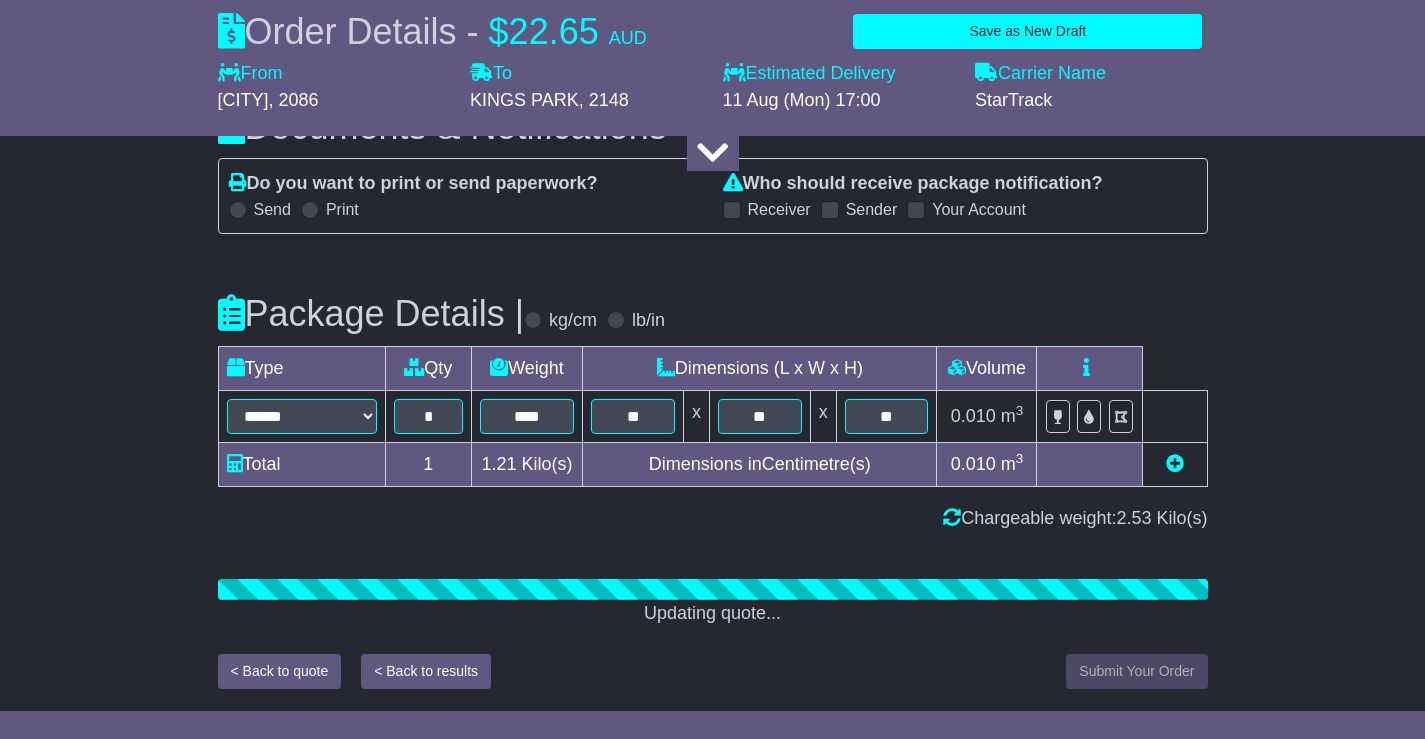 scroll, scrollTop: 2175, scrollLeft: 0, axis: vertical 